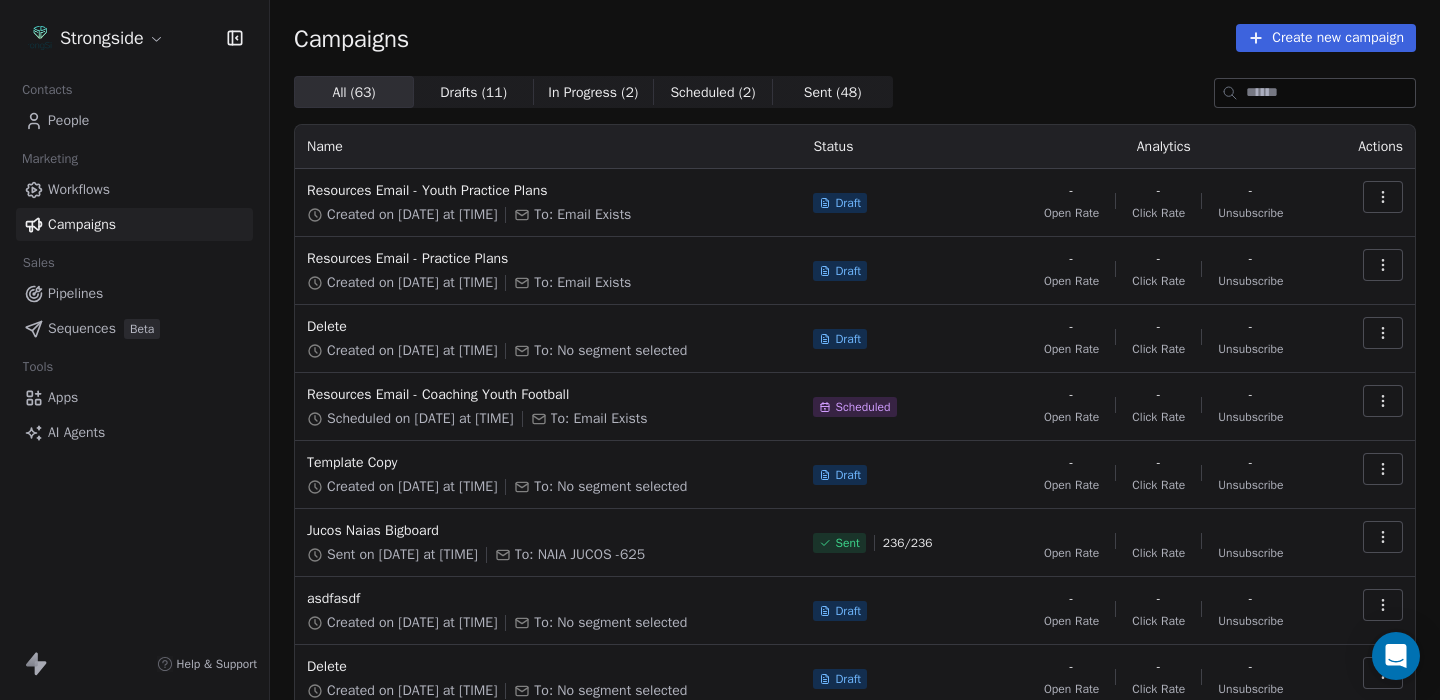 scroll, scrollTop: 0, scrollLeft: 0, axis: both 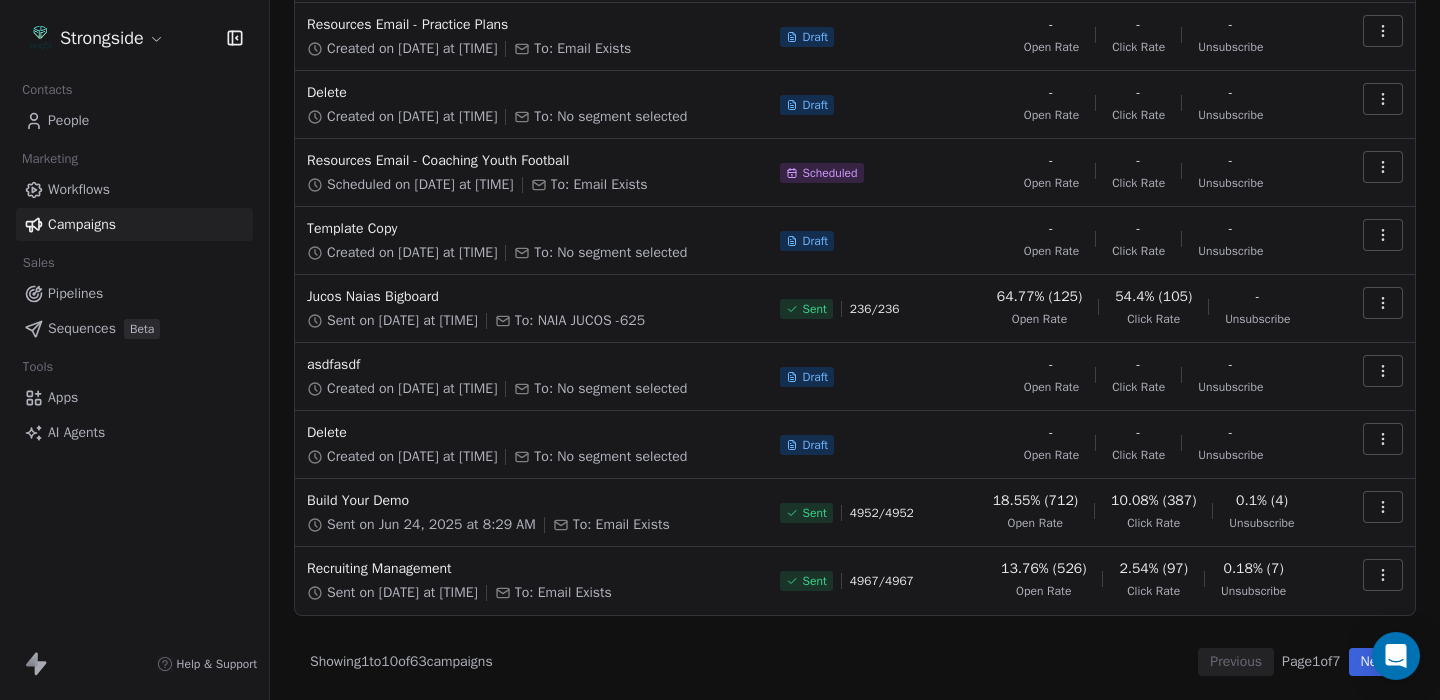 click on "Next" at bounding box center [1374, 662] 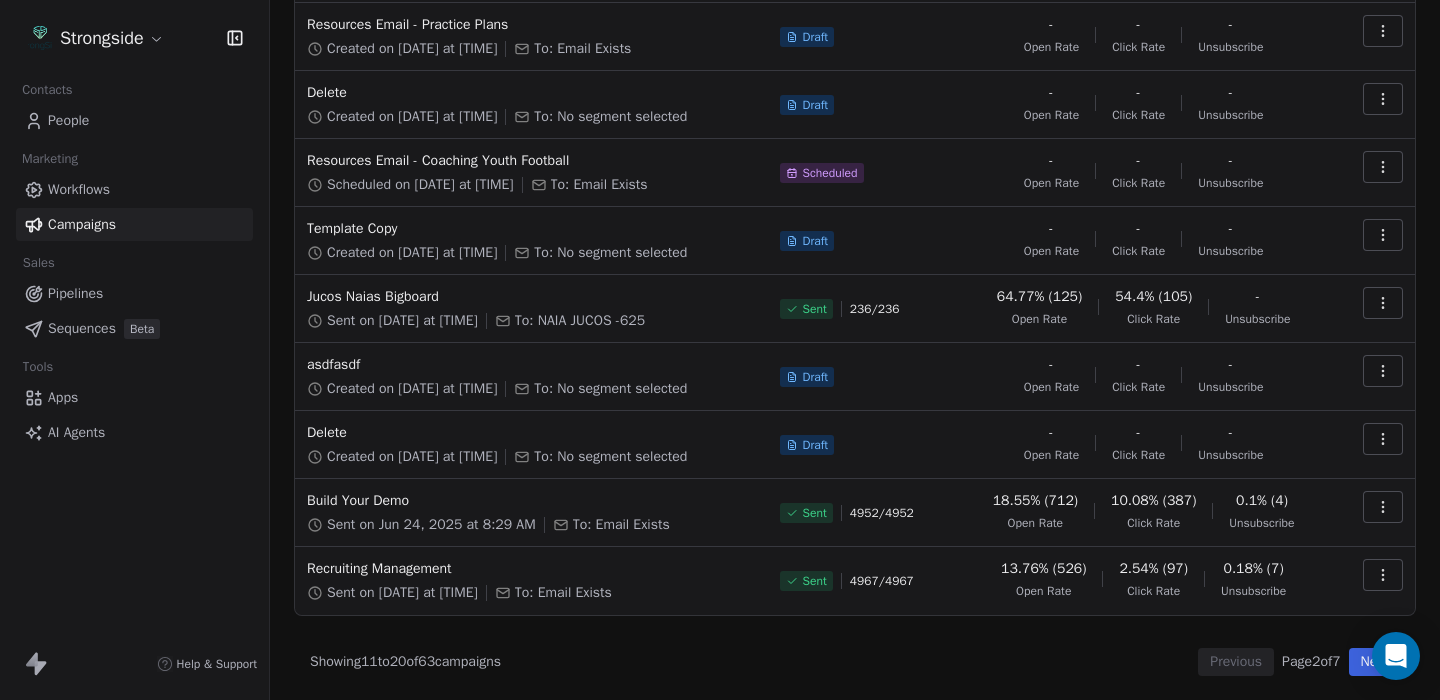 click on "Next" at bounding box center [1374, 662] 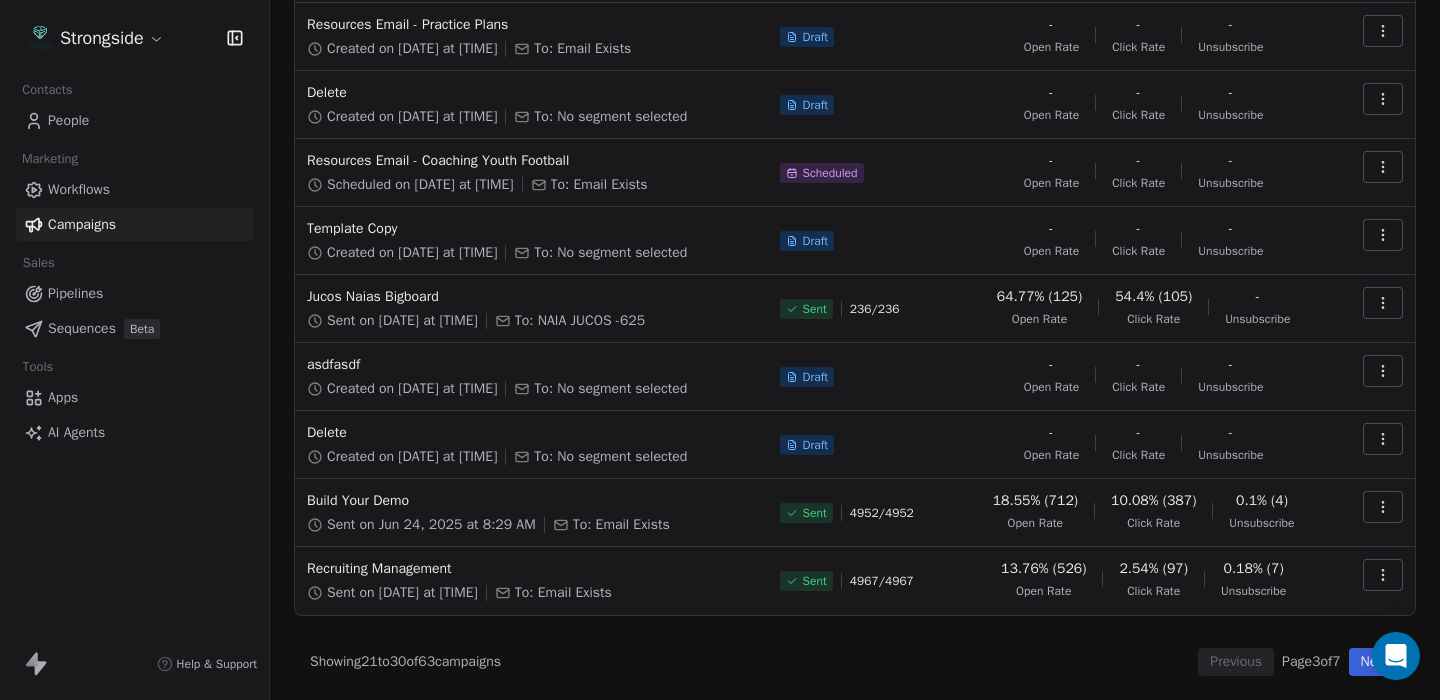 click on "Next" at bounding box center (1374, 662) 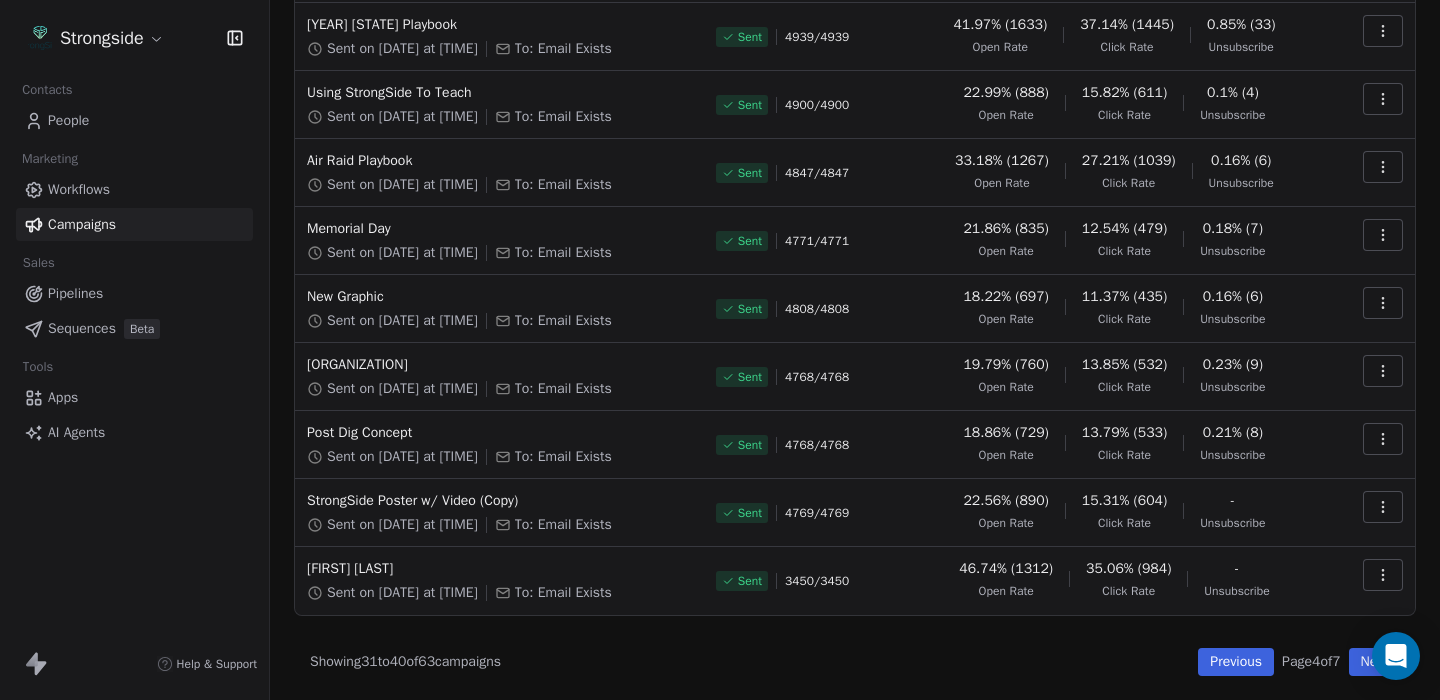 click on "Next" at bounding box center (1374, 662) 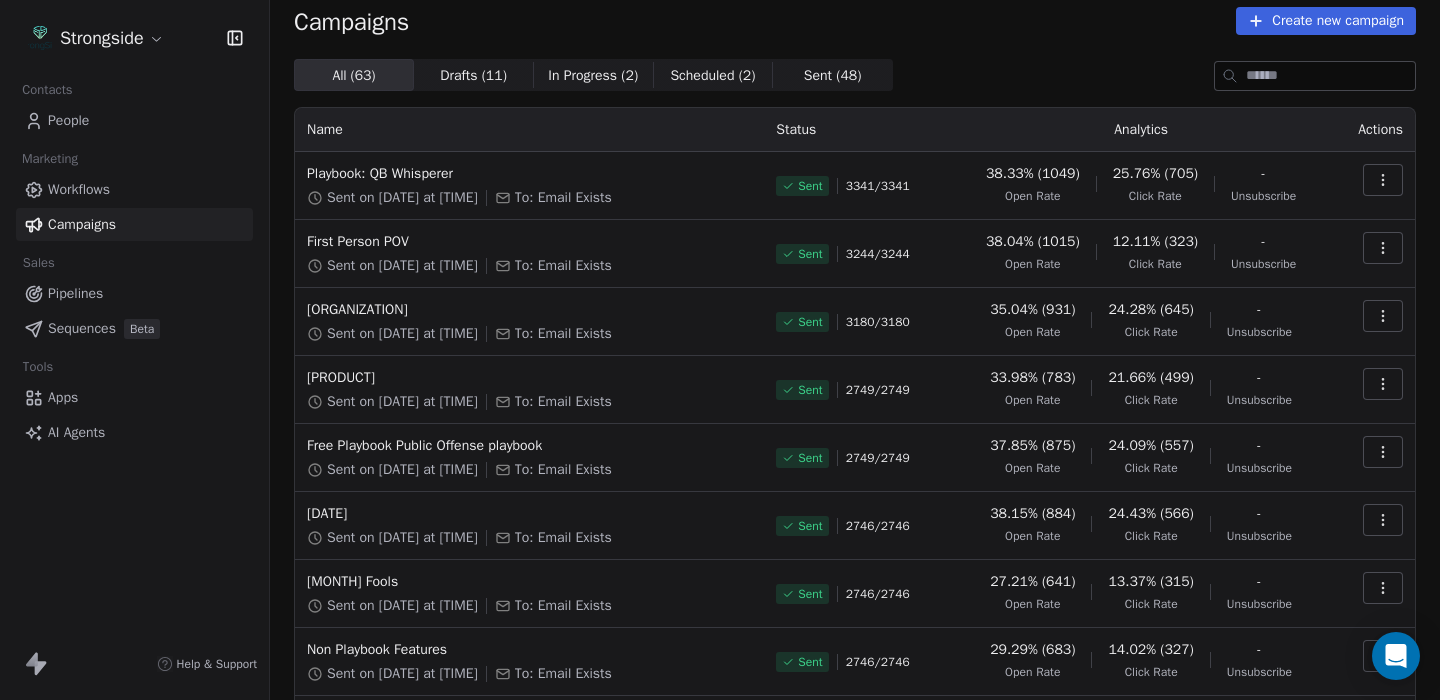 scroll, scrollTop: 15, scrollLeft: 0, axis: vertical 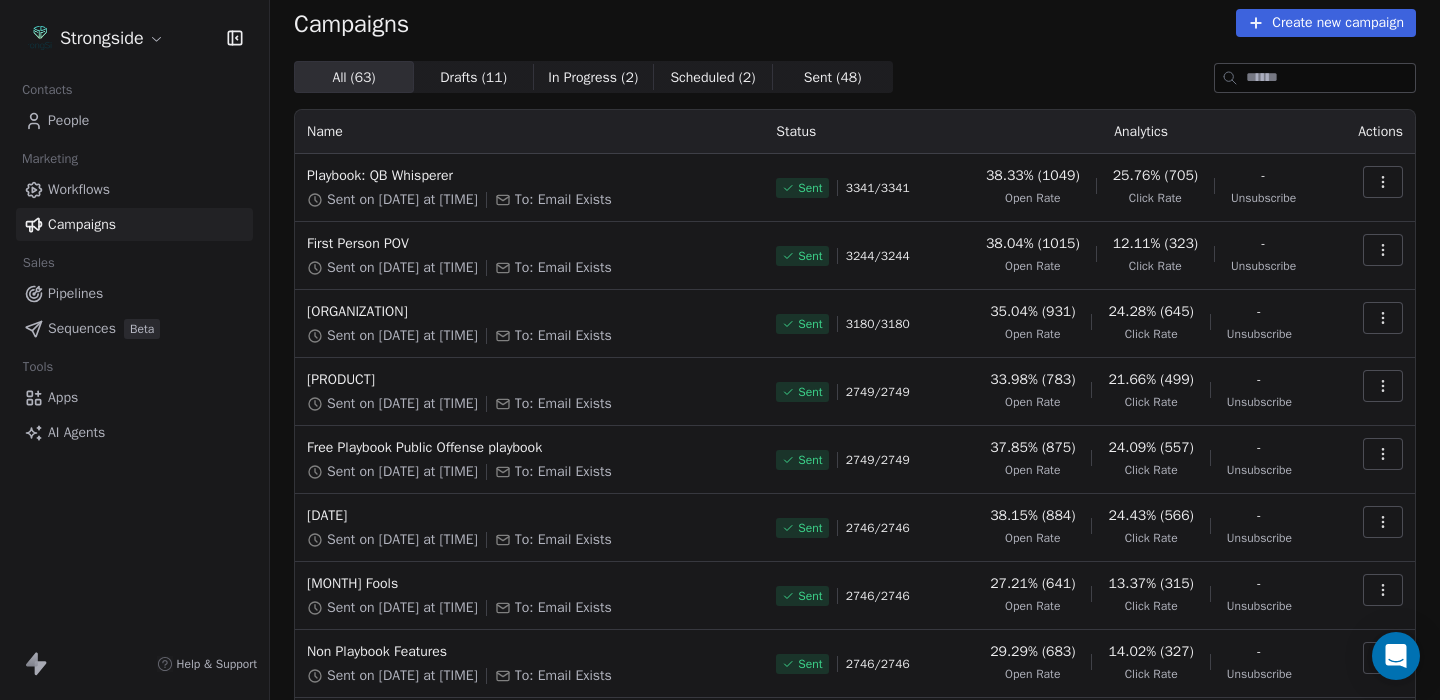 click 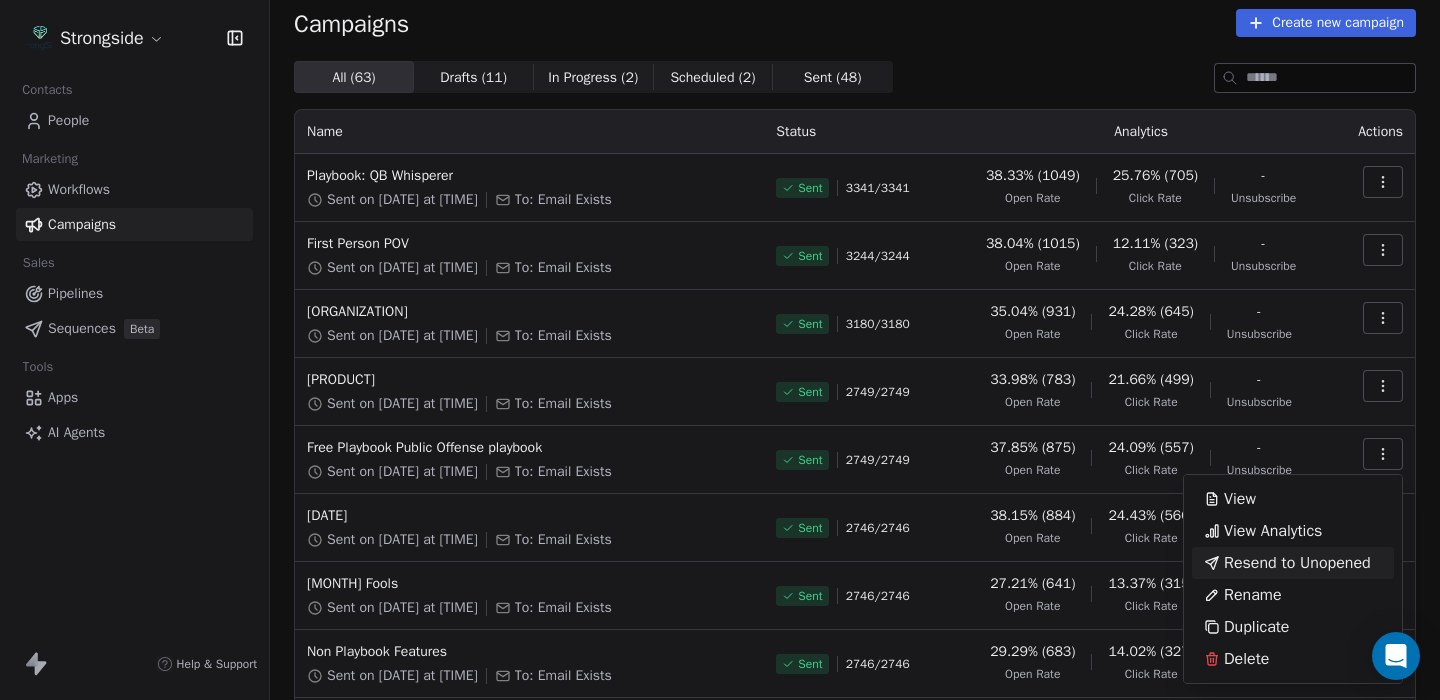 click on "Playbook: QB Whisperer Sent on [DATE] at [TIME] To: Email Exists Sent 3341 / 3341 38.33% (1049) Open Rate 25.76% (705) Click Rate - Unsubscribe First Person POV Sent on [DATE] at [TIME] To: Email Exists Sent 3244 / 3244 38.04% (1015) Open Rate 12.11% (323) Click Rate - Unsubscribe [ORGANIZATION] Sent on [DATE] at [TIME] To: Email Exists Sent 3180 / 3180 35.04% (931) Open Rate 24.28% (645) Click Rate - Unsubscribe [PRODUCT] Sent on [DATE] at [TIME] To: Email Exists Sent 2749 / 2749 33.98% (783) Open Rate 21.66% (499) Click Rate - Unsubscribe Free Playbook Public Offense playbook Sent on [DATE] at [TIME] To: Email Exists Sent 2749 / 2749 37.85% (875)" at bounding box center [720, 350] 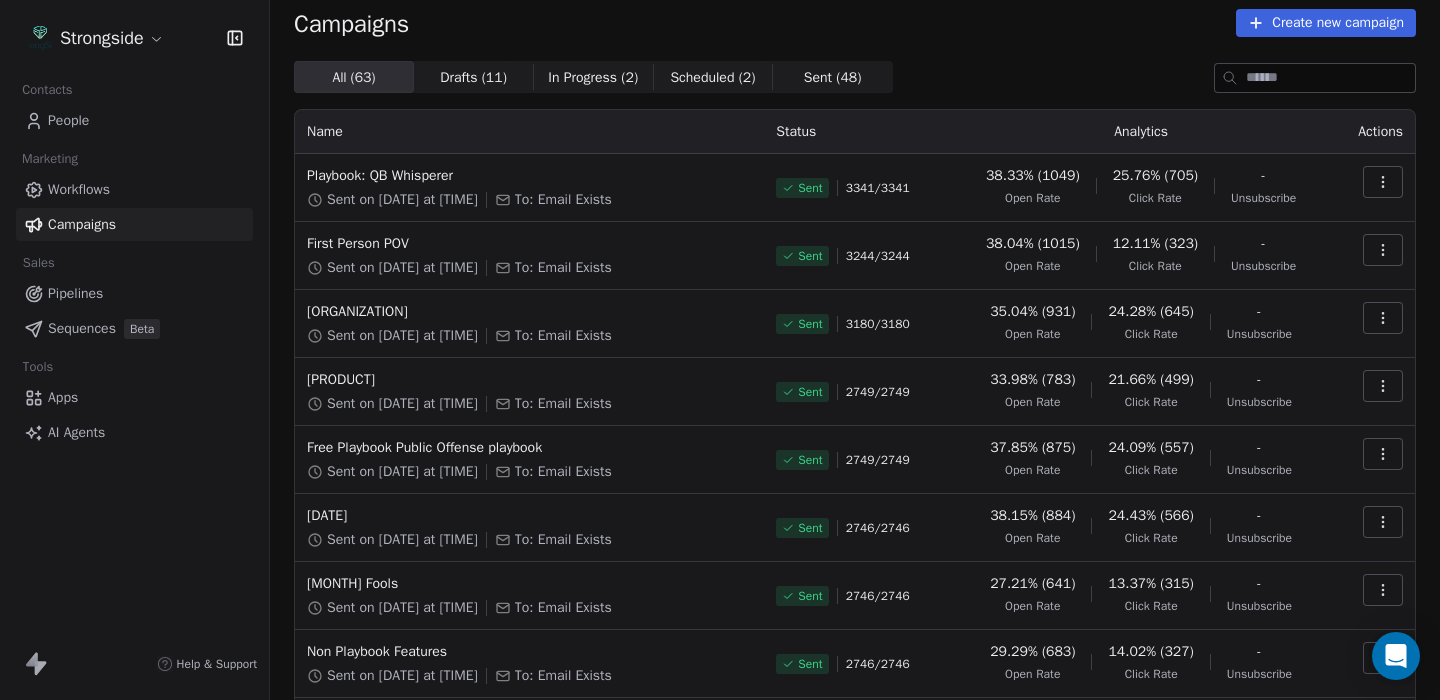 click 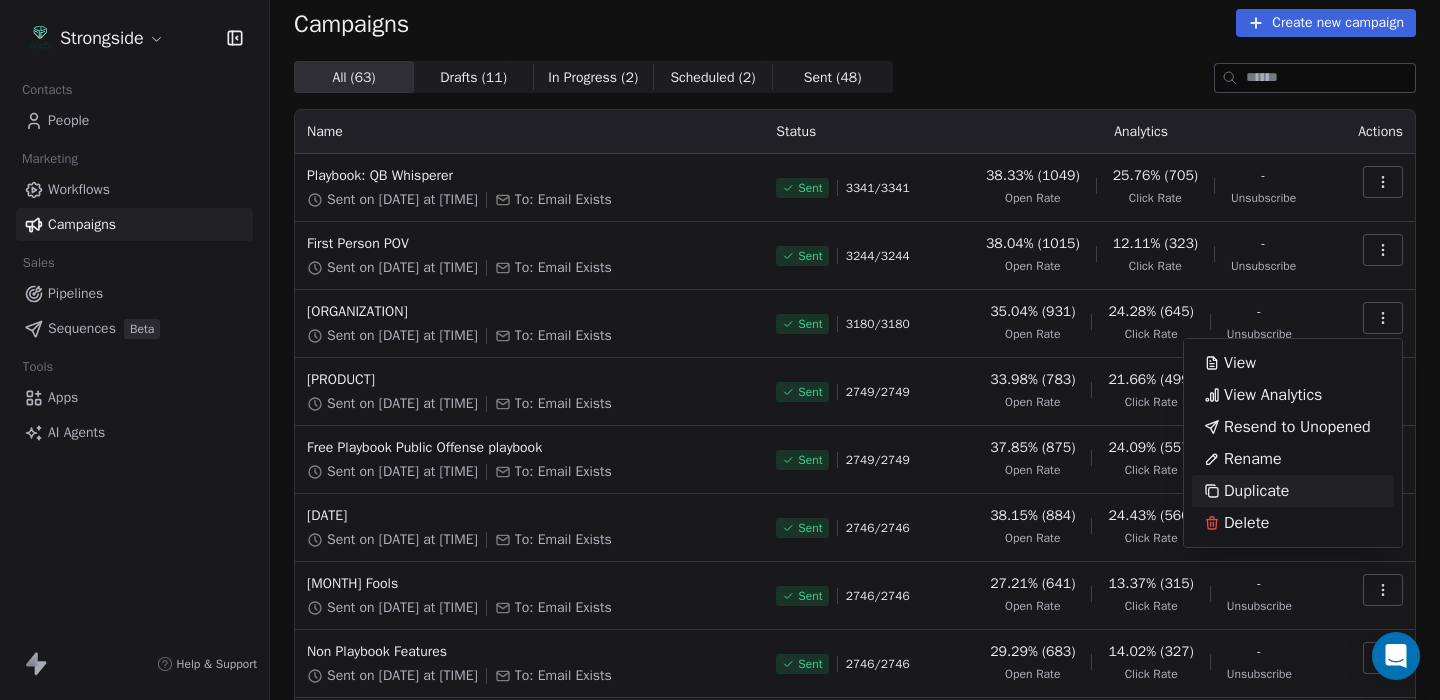 click on "Duplicate" at bounding box center (1256, 491) 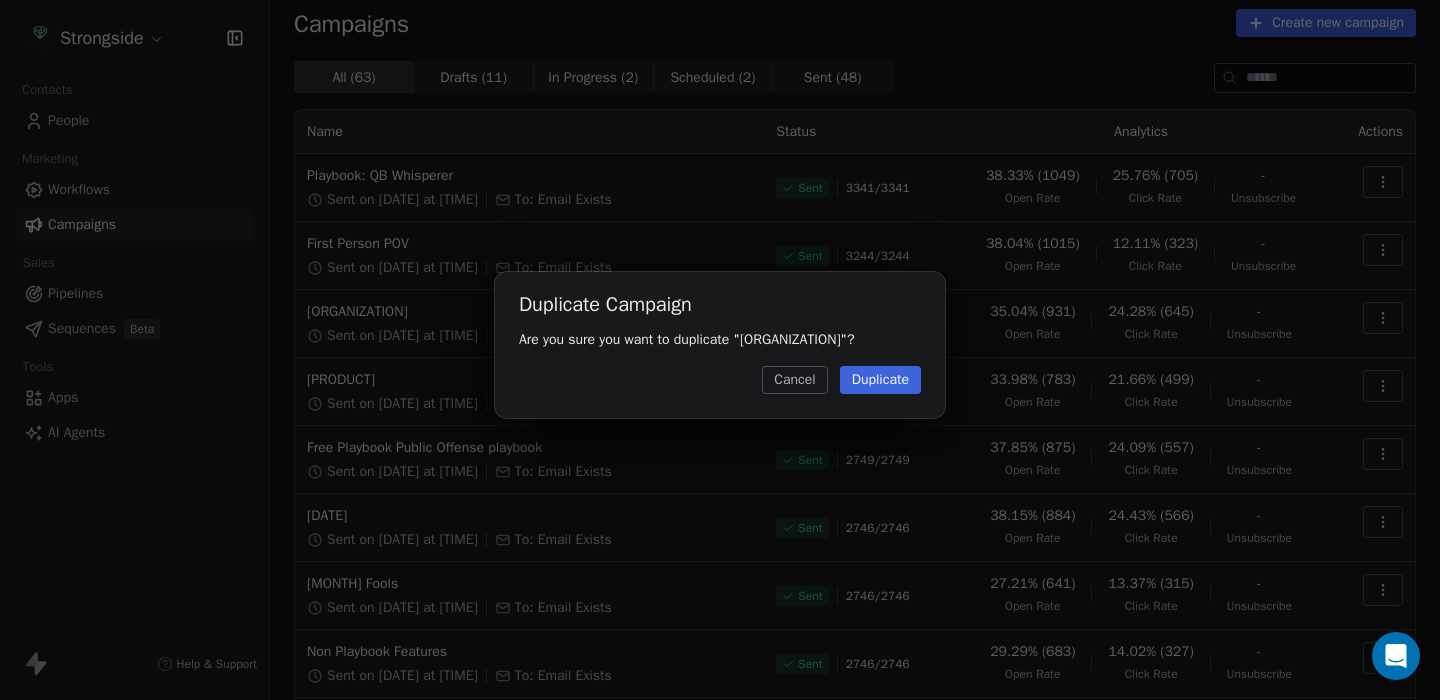 click on "Duplicate" at bounding box center [880, 380] 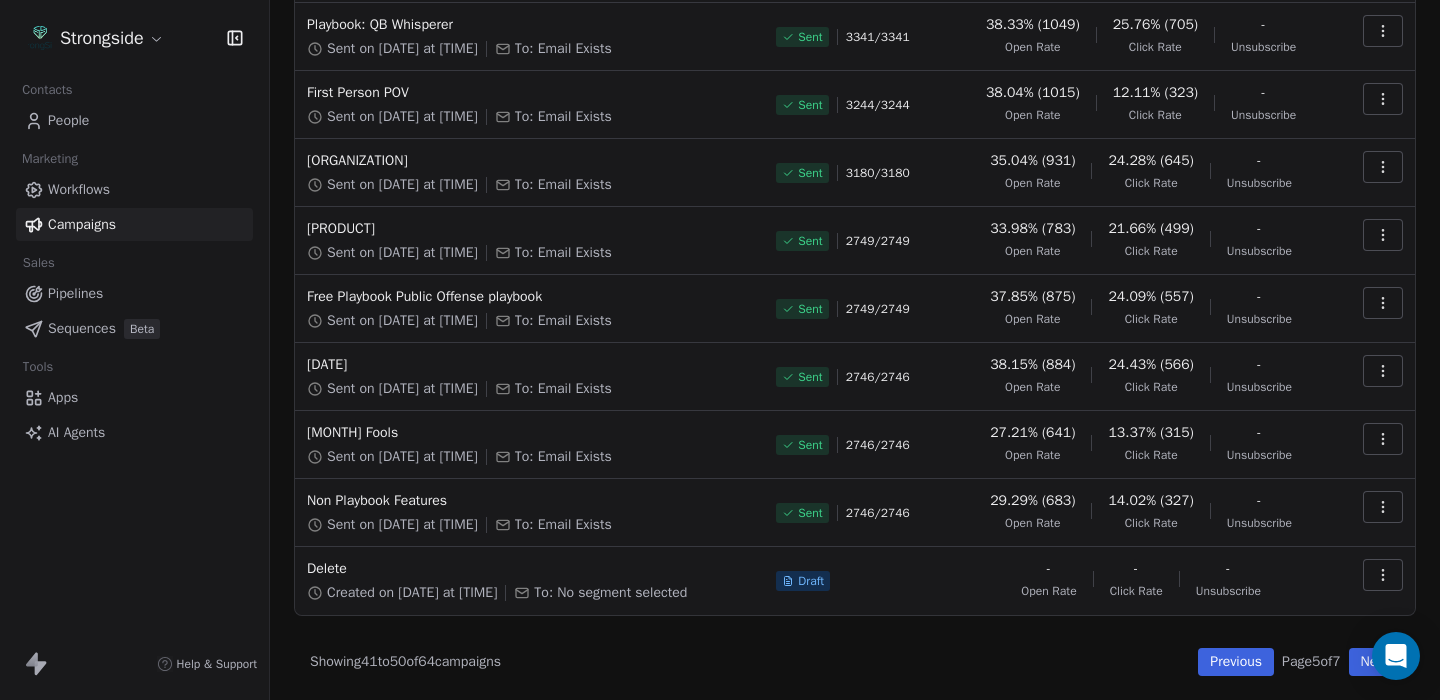 scroll, scrollTop: 234, scrollLeft: 0, axis: vertical 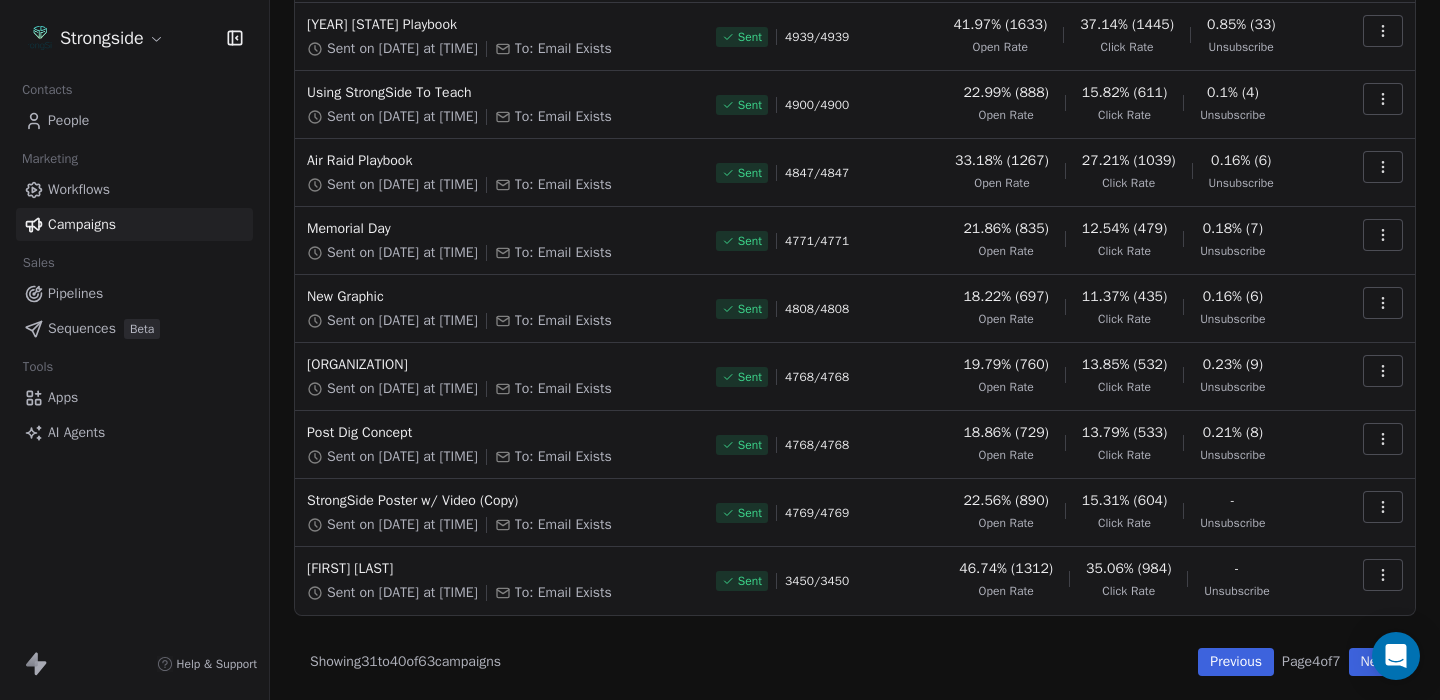 click on "Previous" at bounding box center [1236, 662] 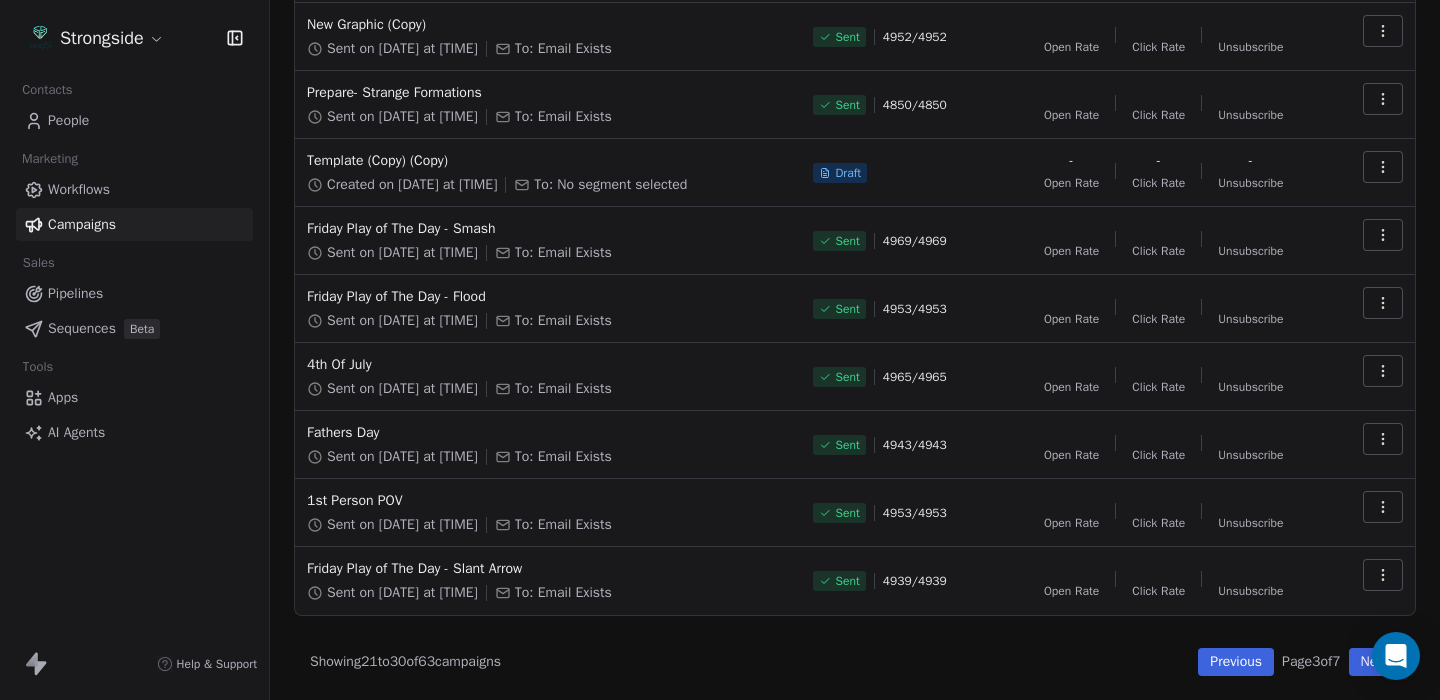click on "Previous" at bounding box center (1236, 662) 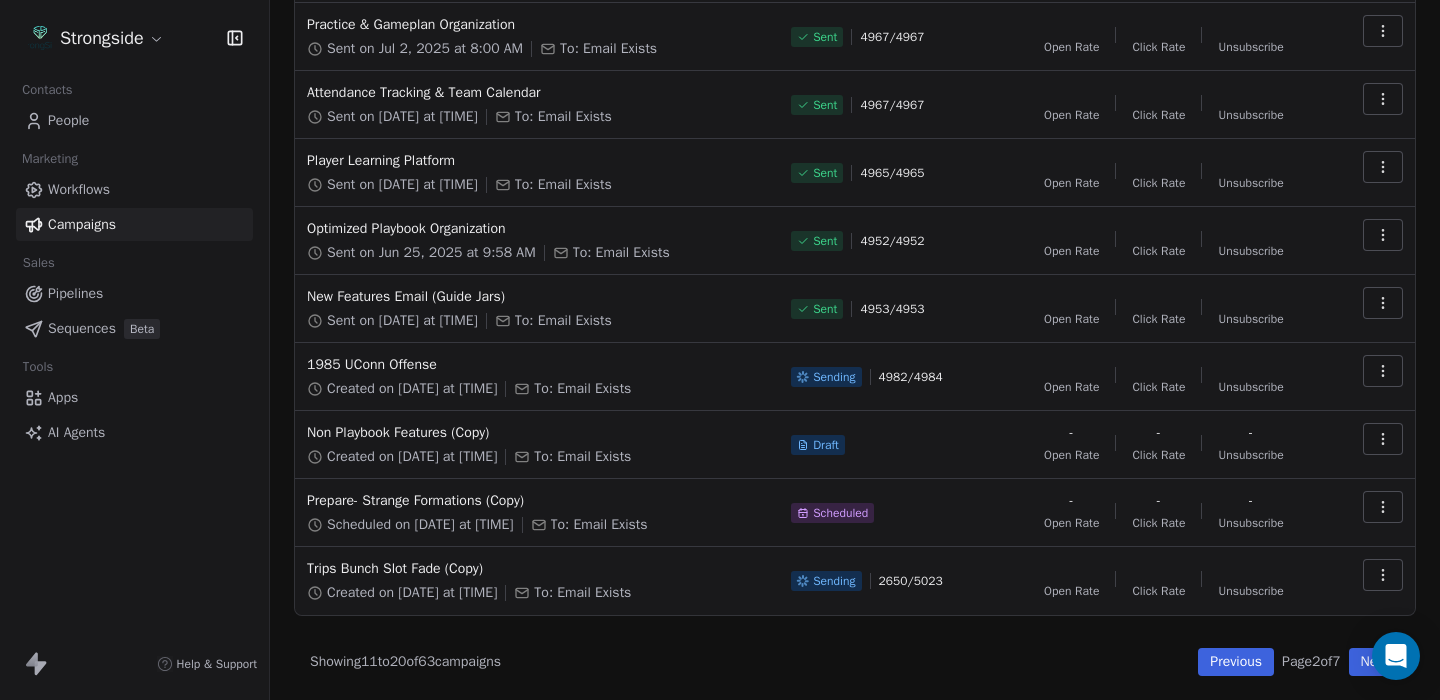 click on "Previous" at bounding box center [1236, 662] 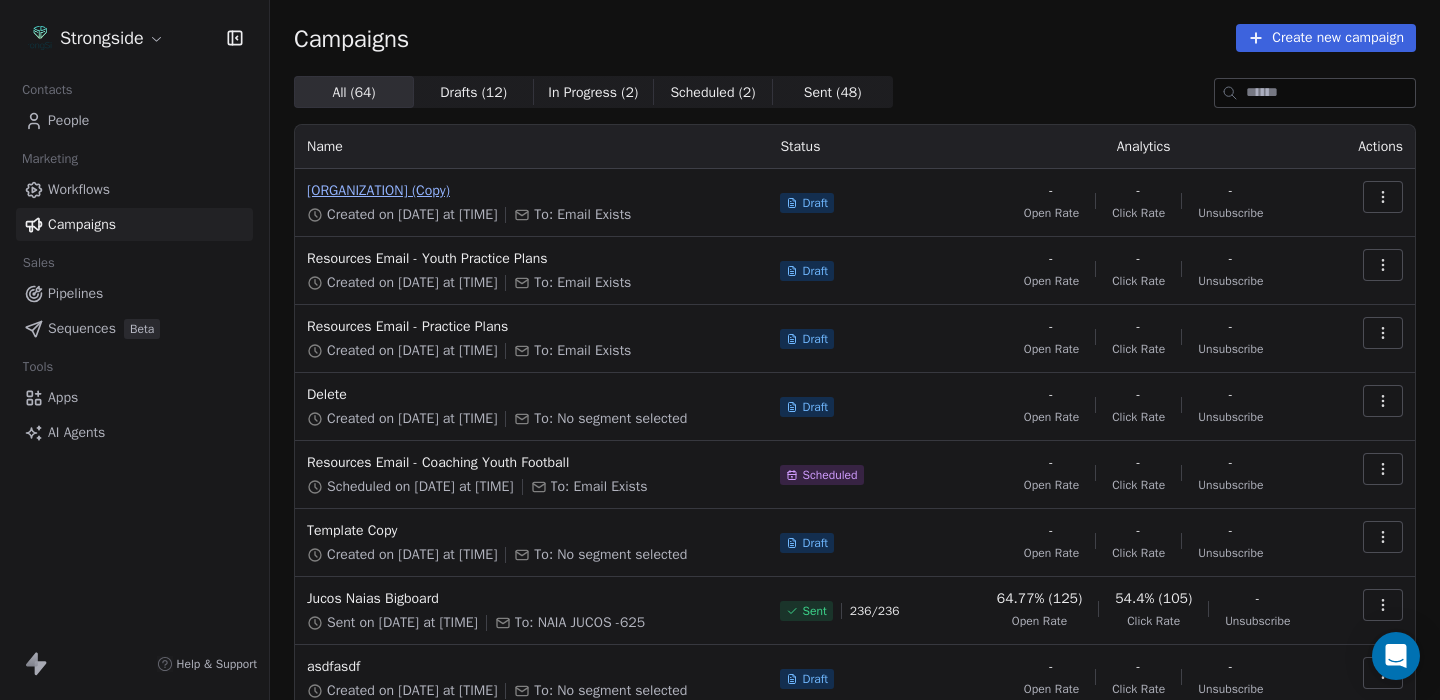 scroll, scrollTop: 0, scrollLeft: 0, axis: both 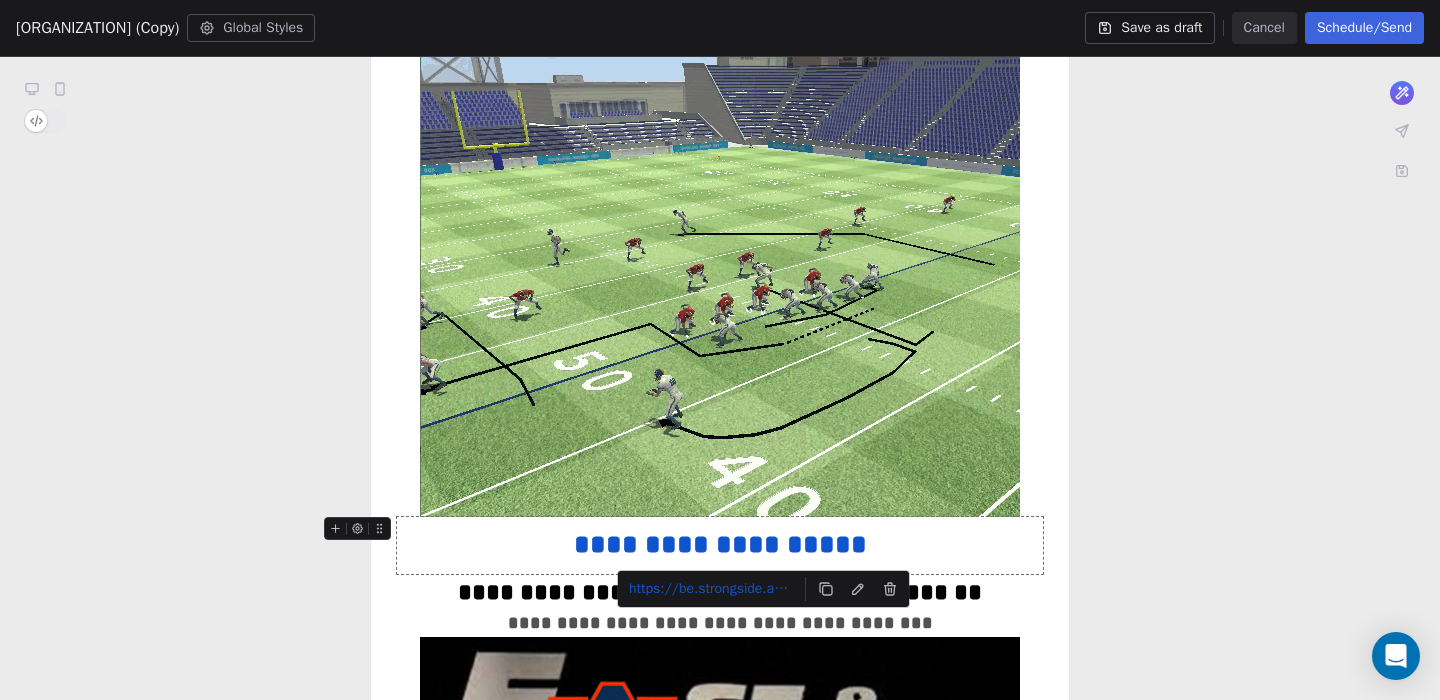 click on "**********" at bounding box center (720, 544) 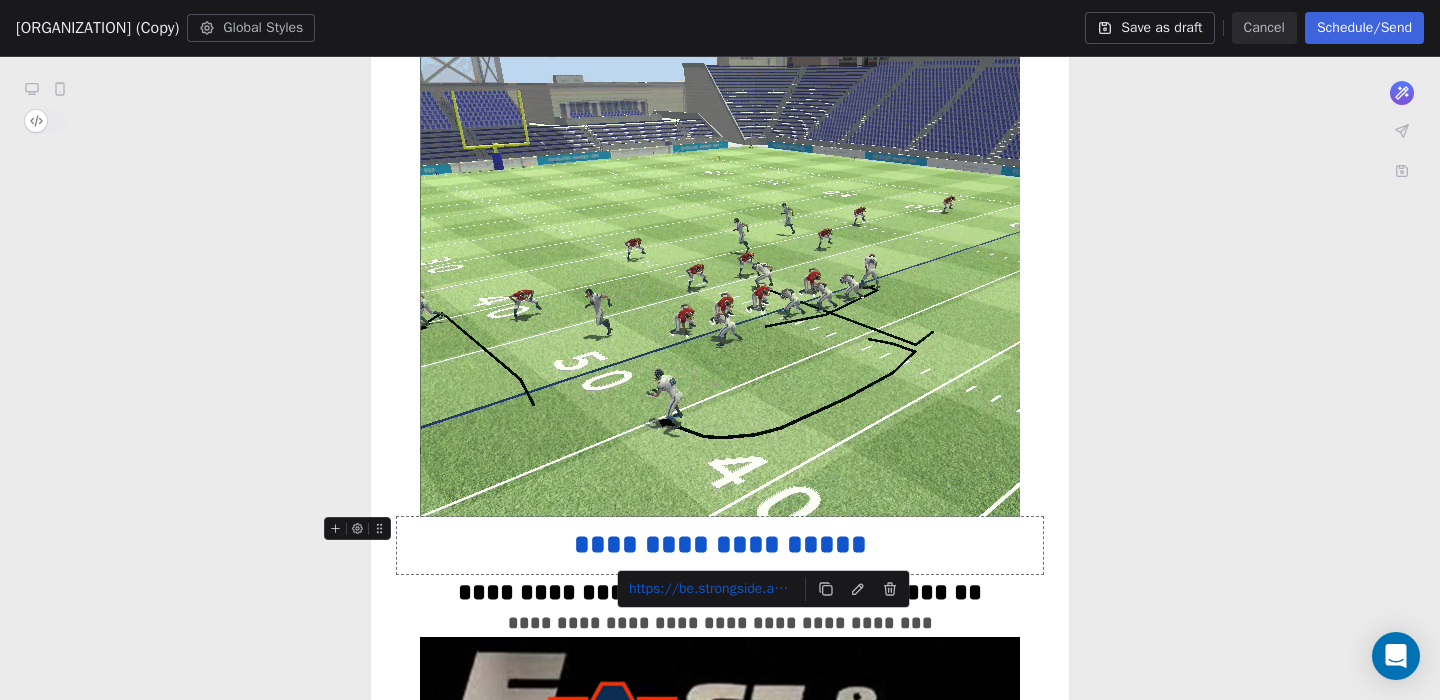 click on "**********" at bounding box center (720, 544) 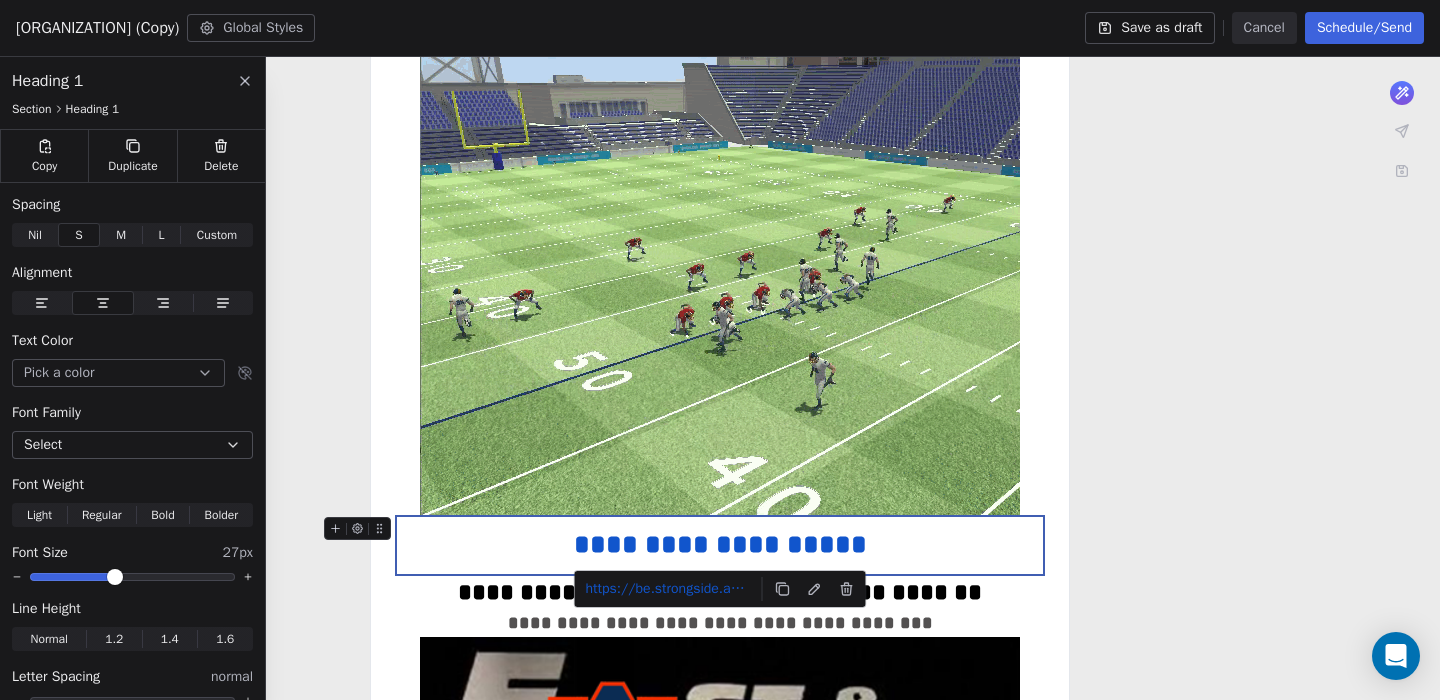 click on "**********" at bounding box center (720, 544) 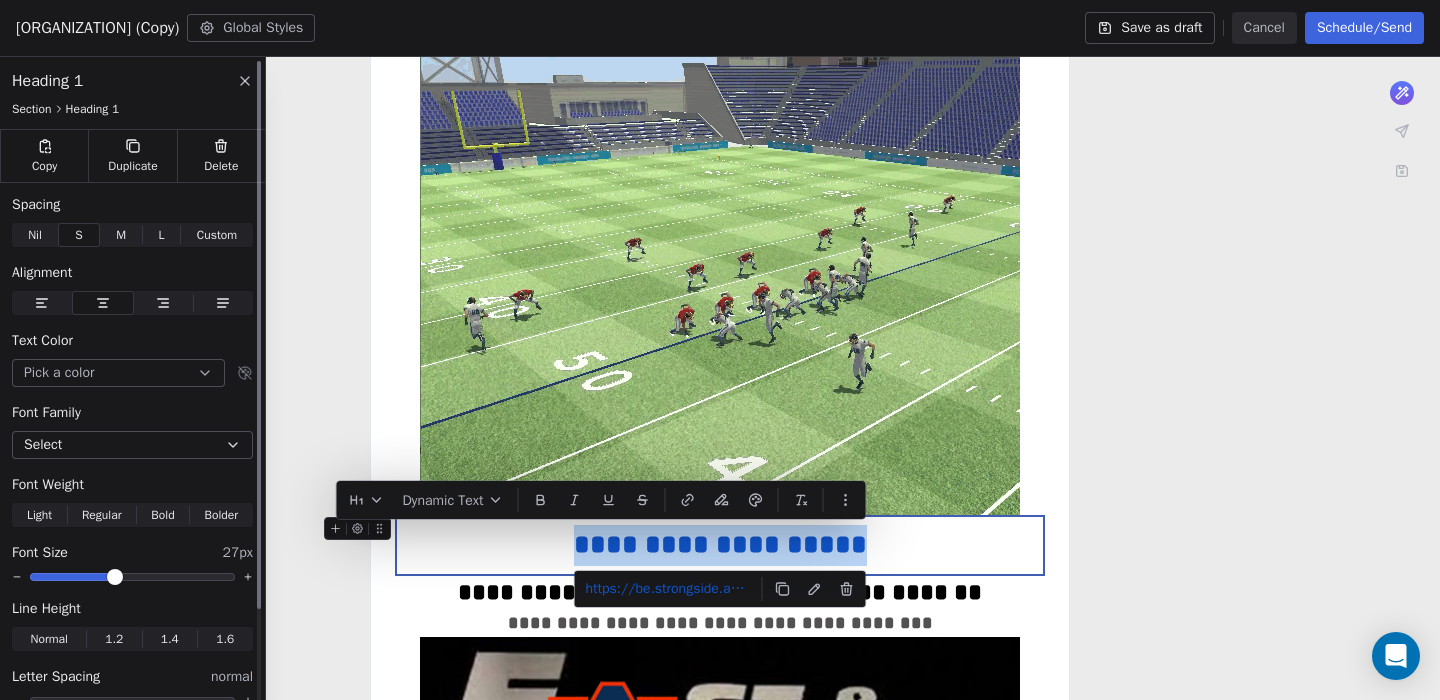 click on "Select" at bounding box center (132, 445) 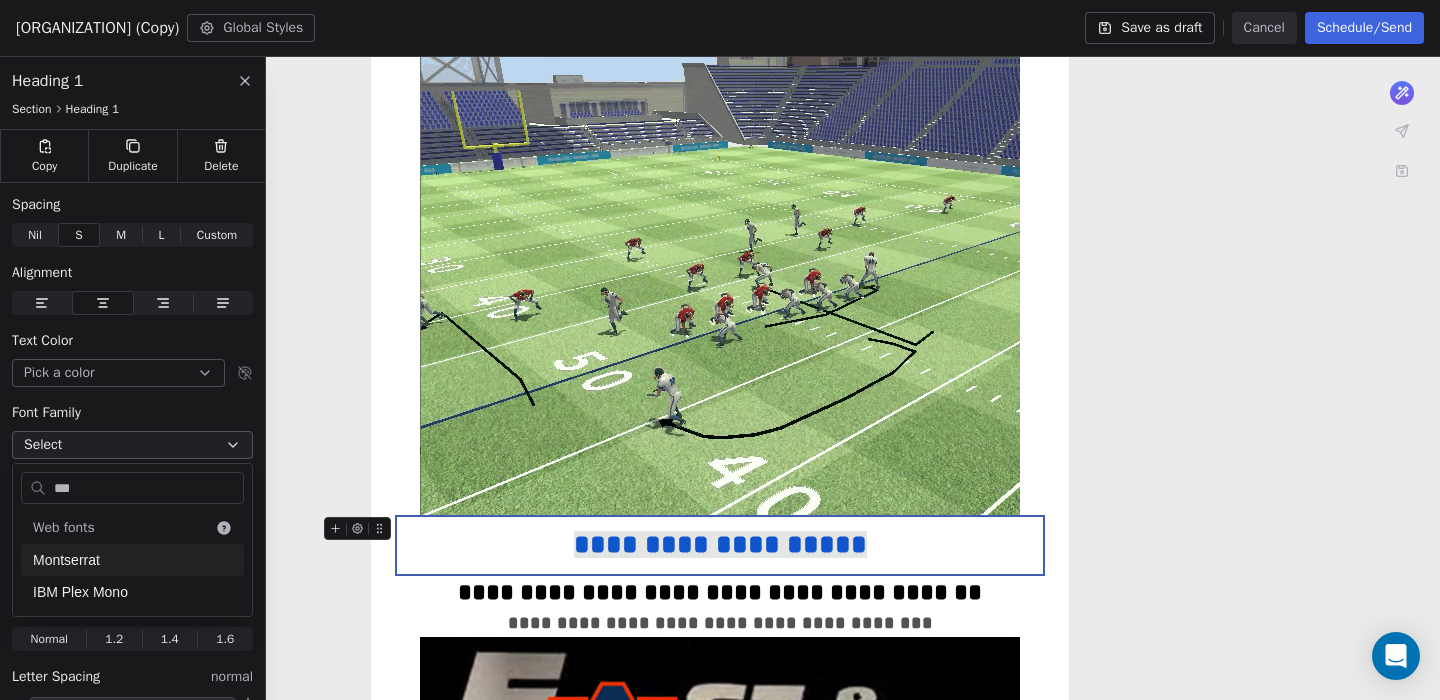 type on "***" 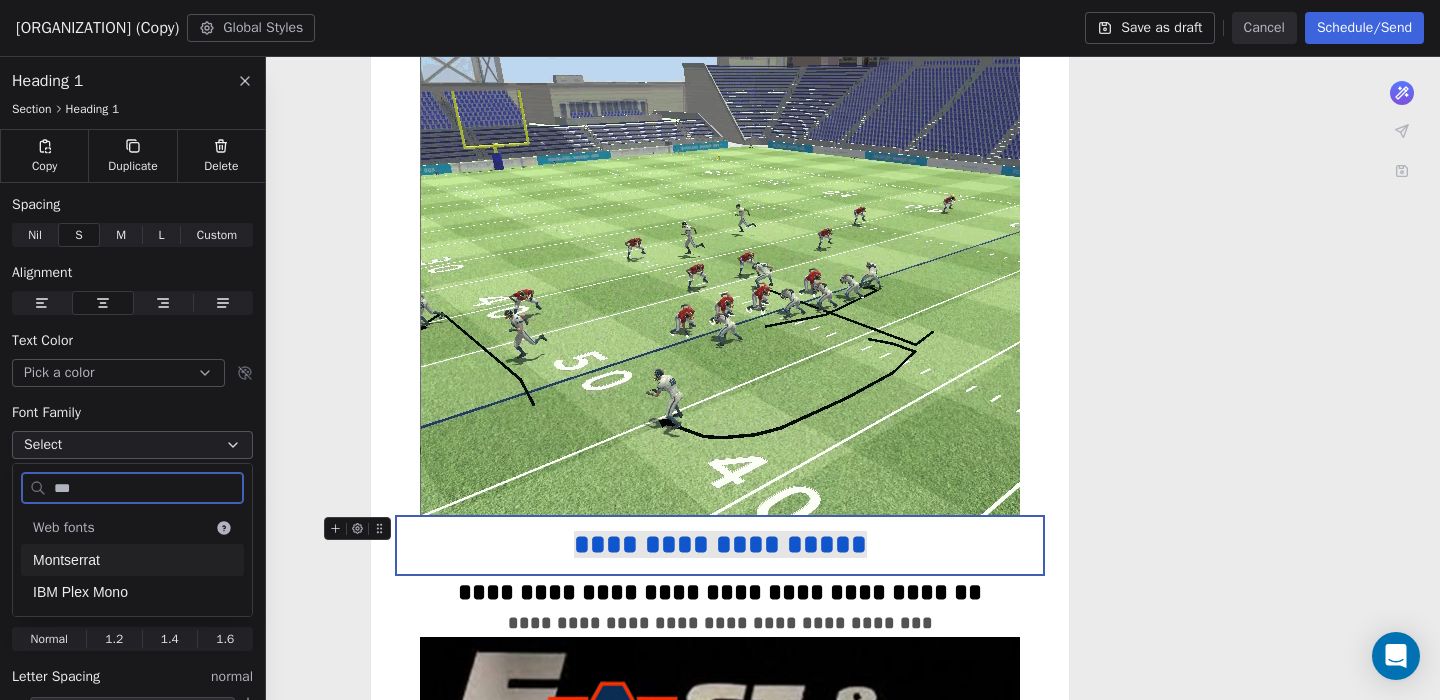 click on "Montserrat" at bounding box center [132, 560] 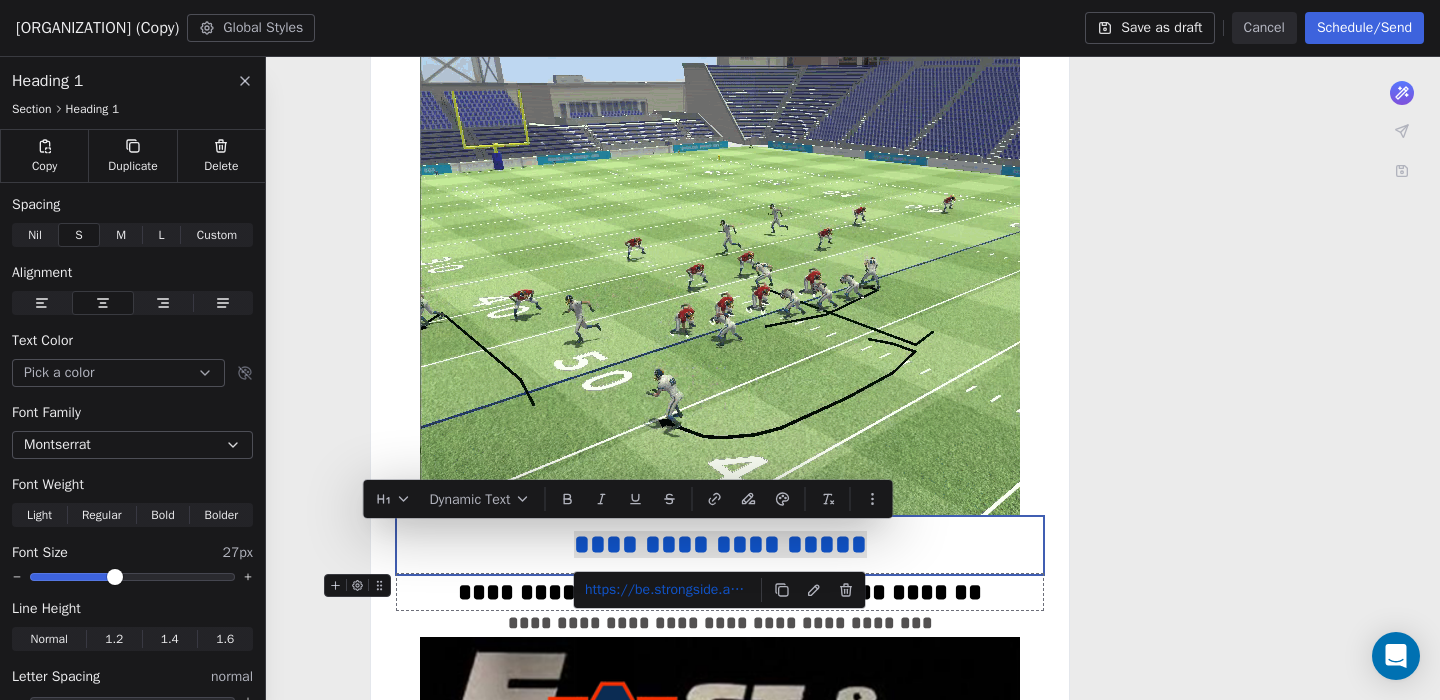 click on "**********" at bounding box center (720, 592) 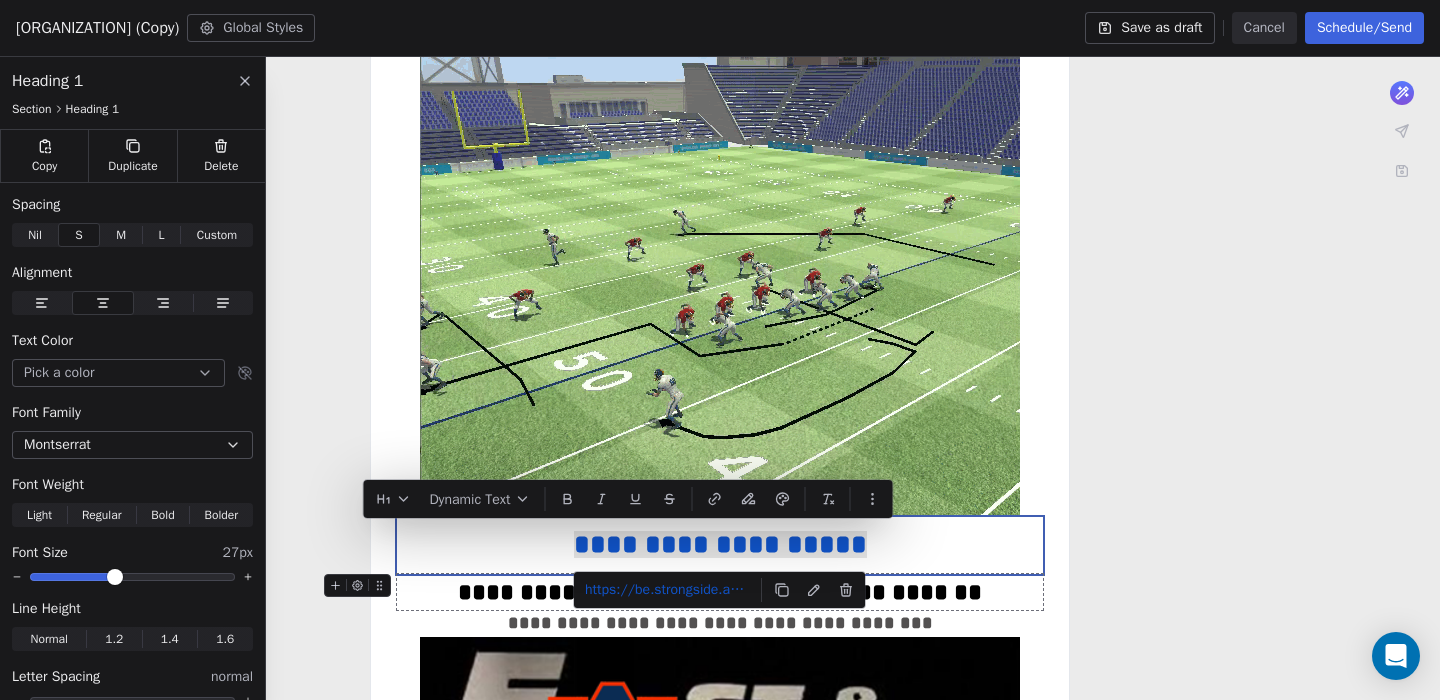 click on "**********" at bounding box center [720, 592] 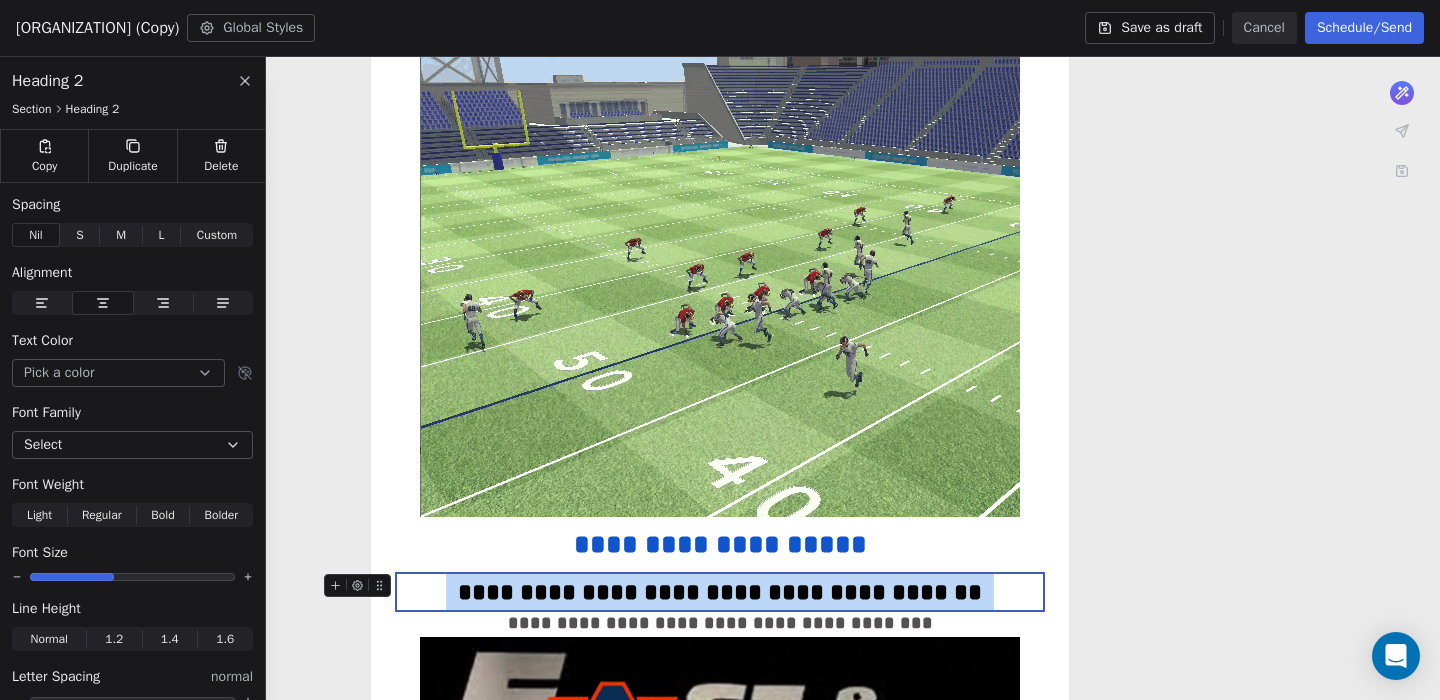 click on "**********" at bounding box center [720, 592] 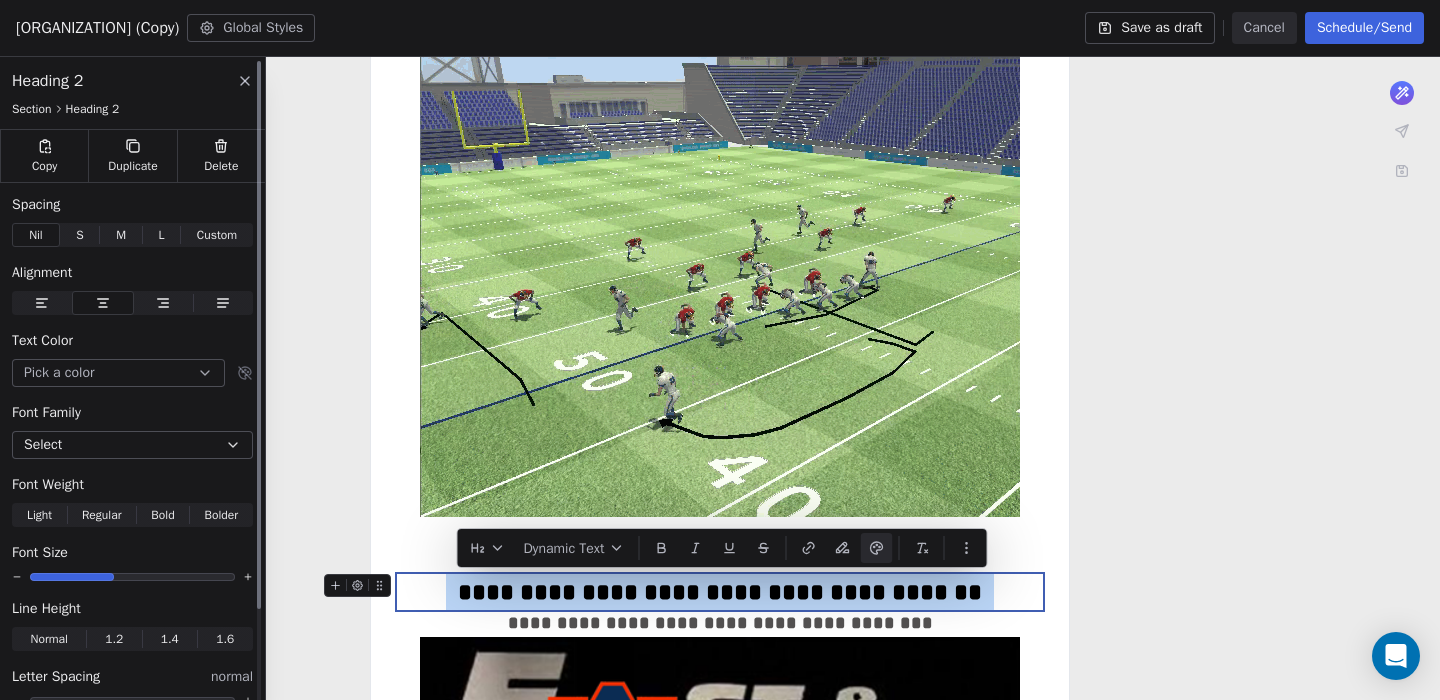 click on "Select" at bounding box center (132, 445) 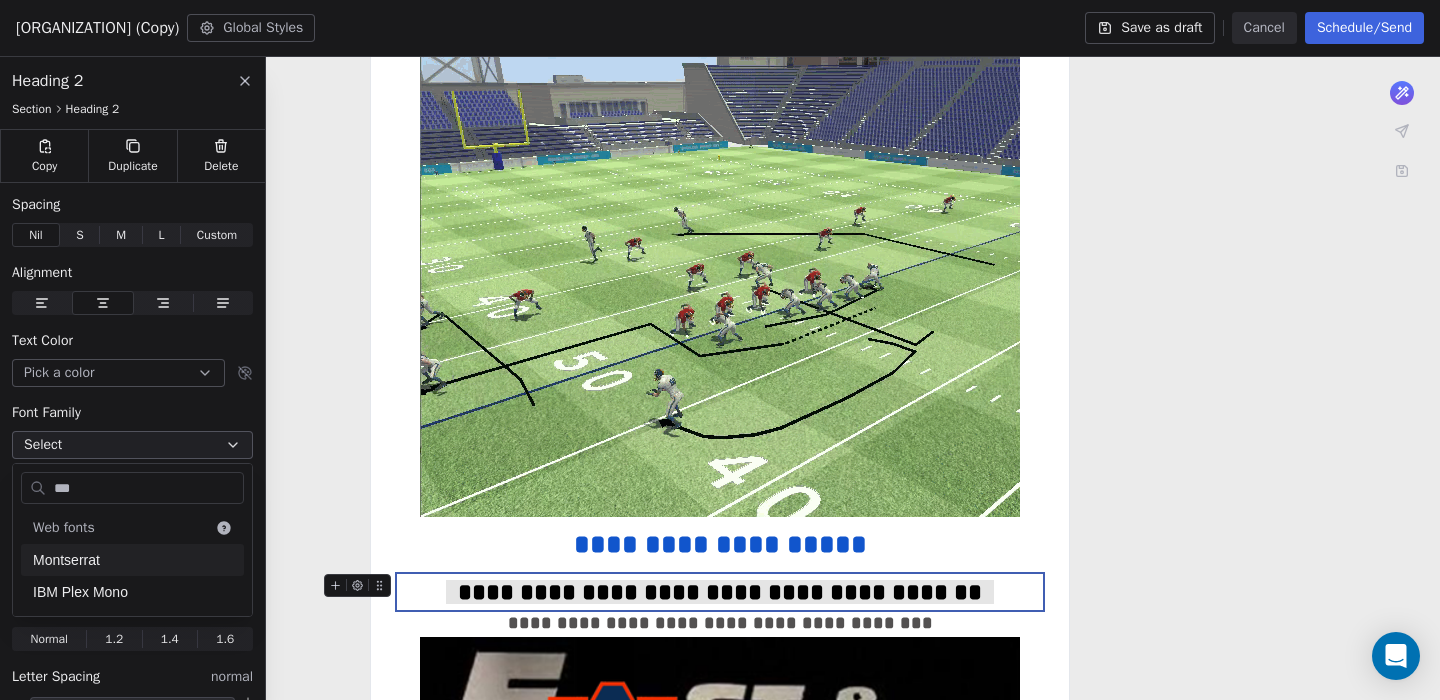 type on "***" 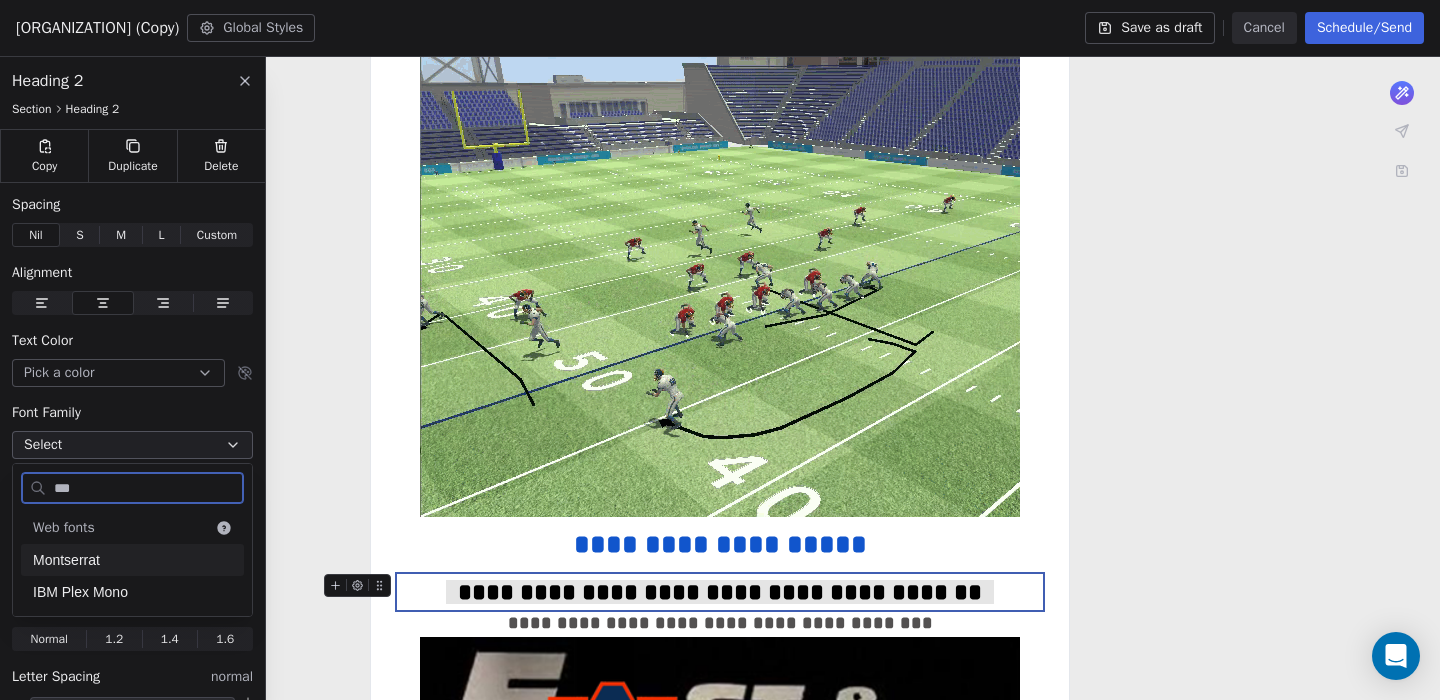 click on "Montserrat" at bounding box center [132, 560] 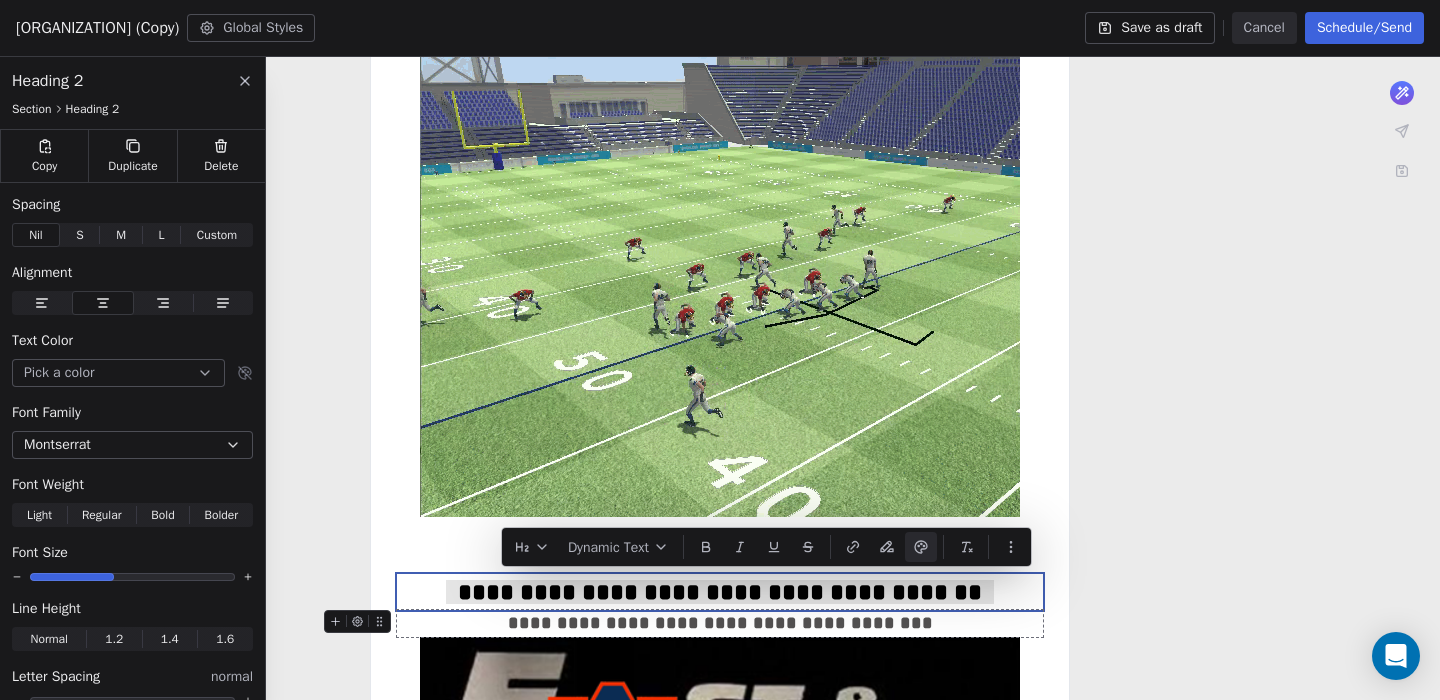 click on "**********" at bounding box center (720, 623) 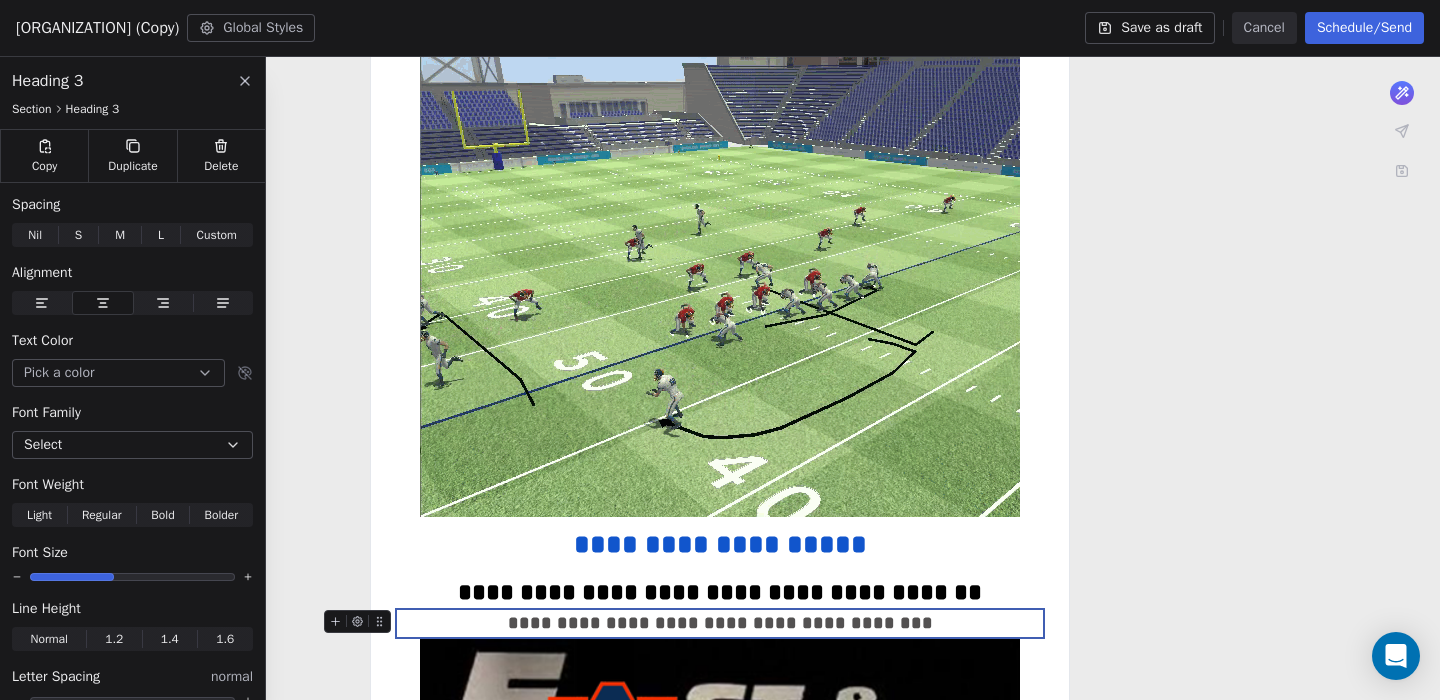 click on "**********" at bounding box center [720, 623] 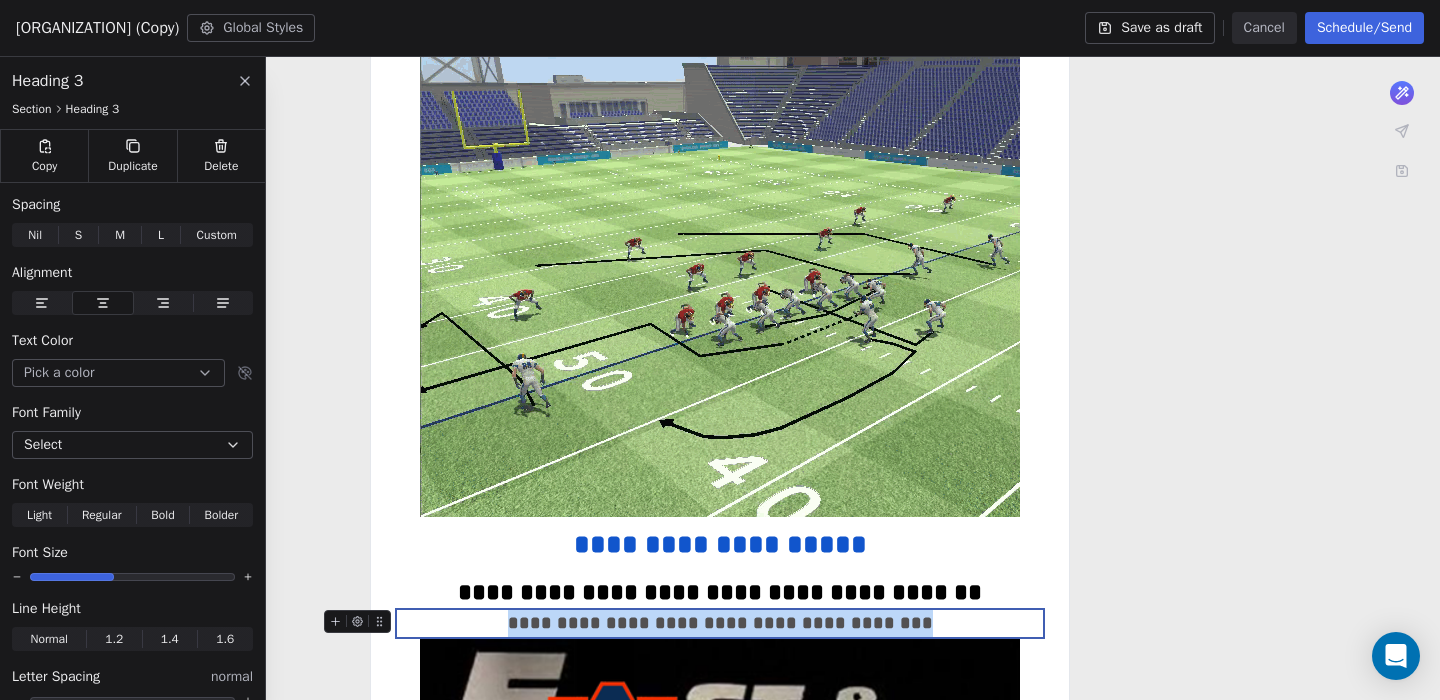 click on "**********" at bounding box center [720, 623] 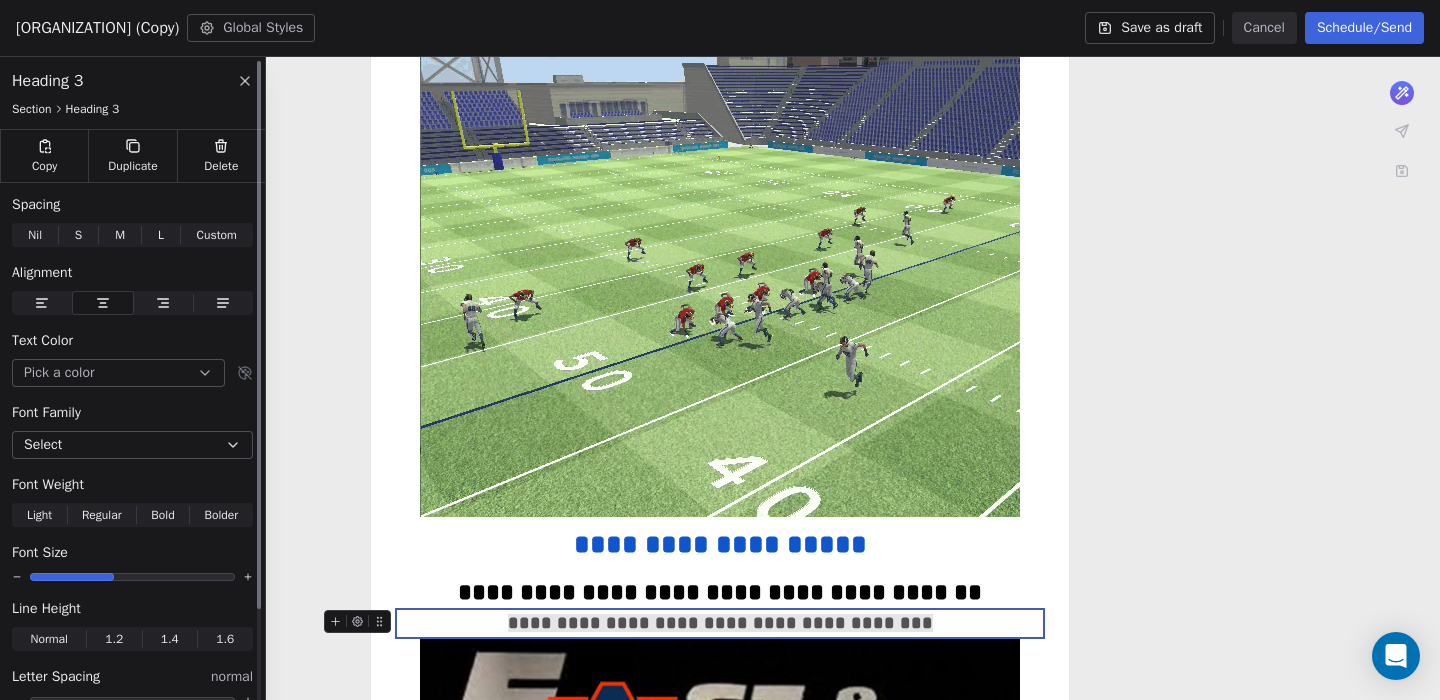 click on "Select" at bounding box center [132, 445] 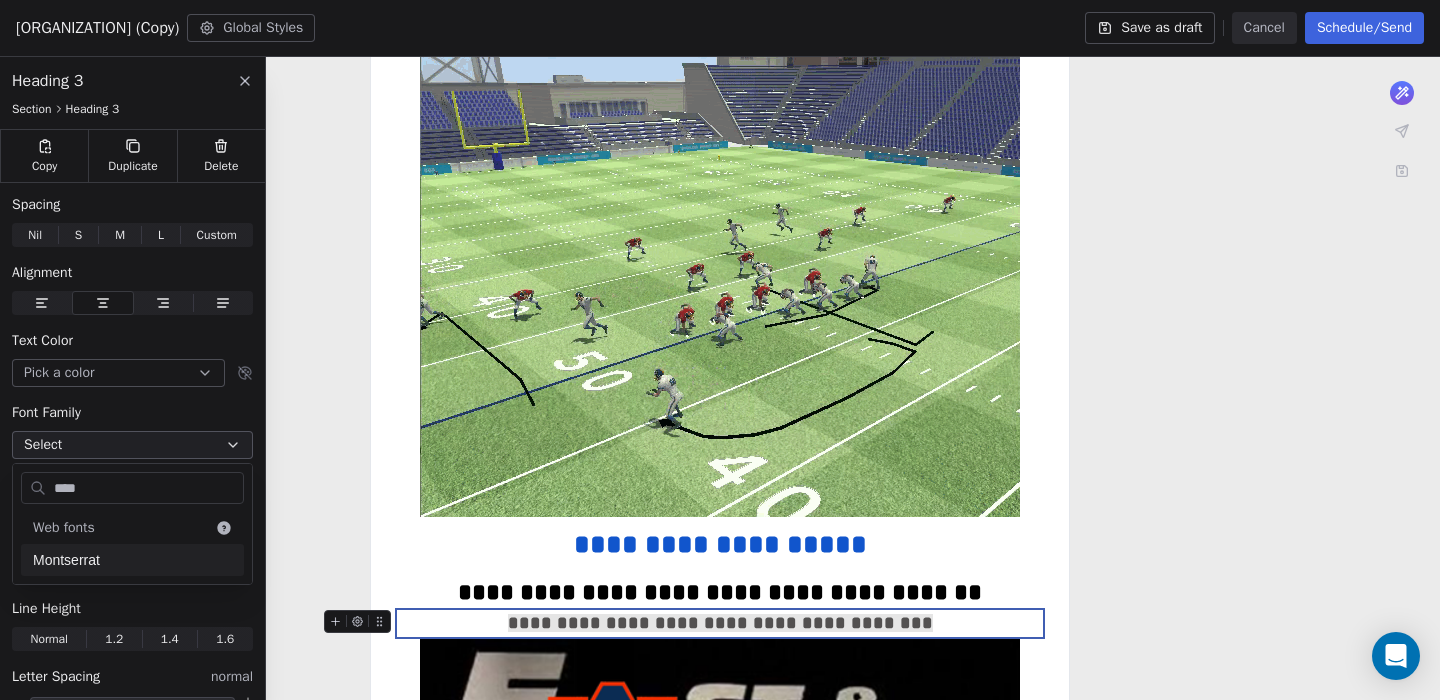 type on "****" 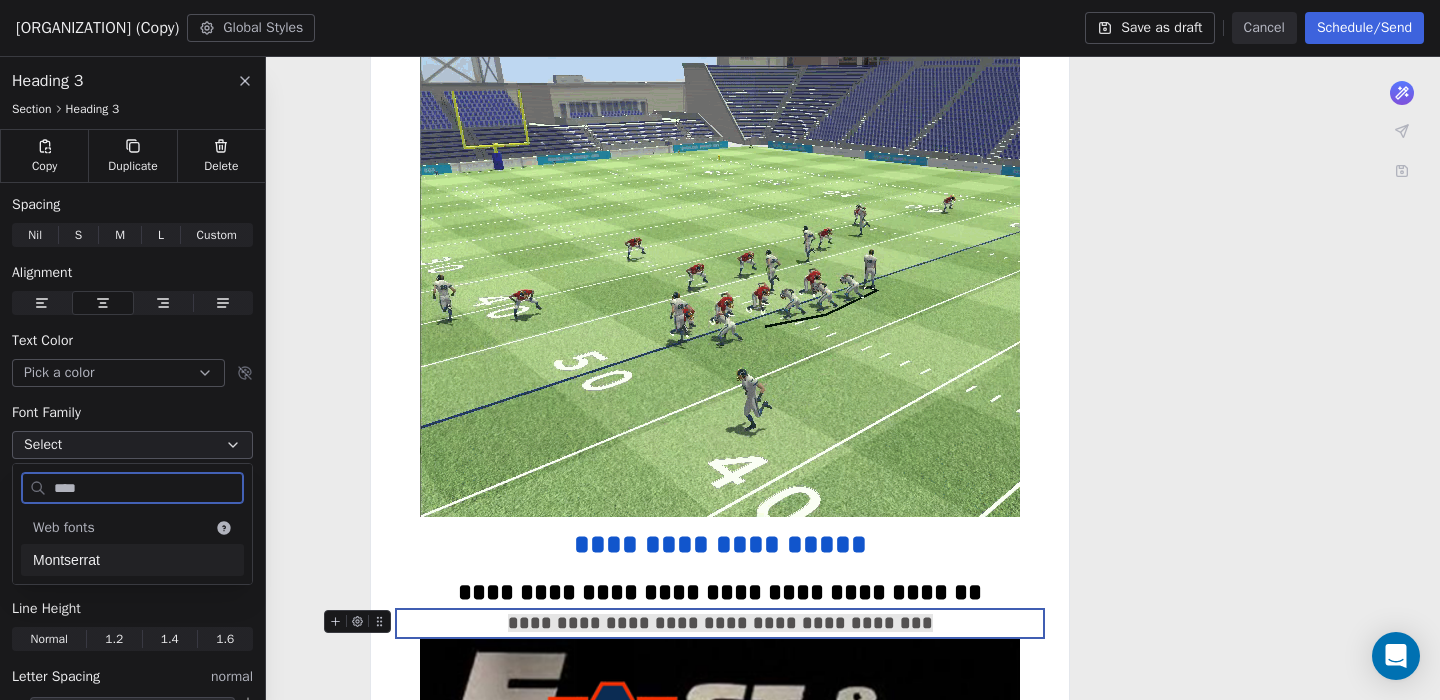 click on "Montserrat" at bounding box center [132, 560] 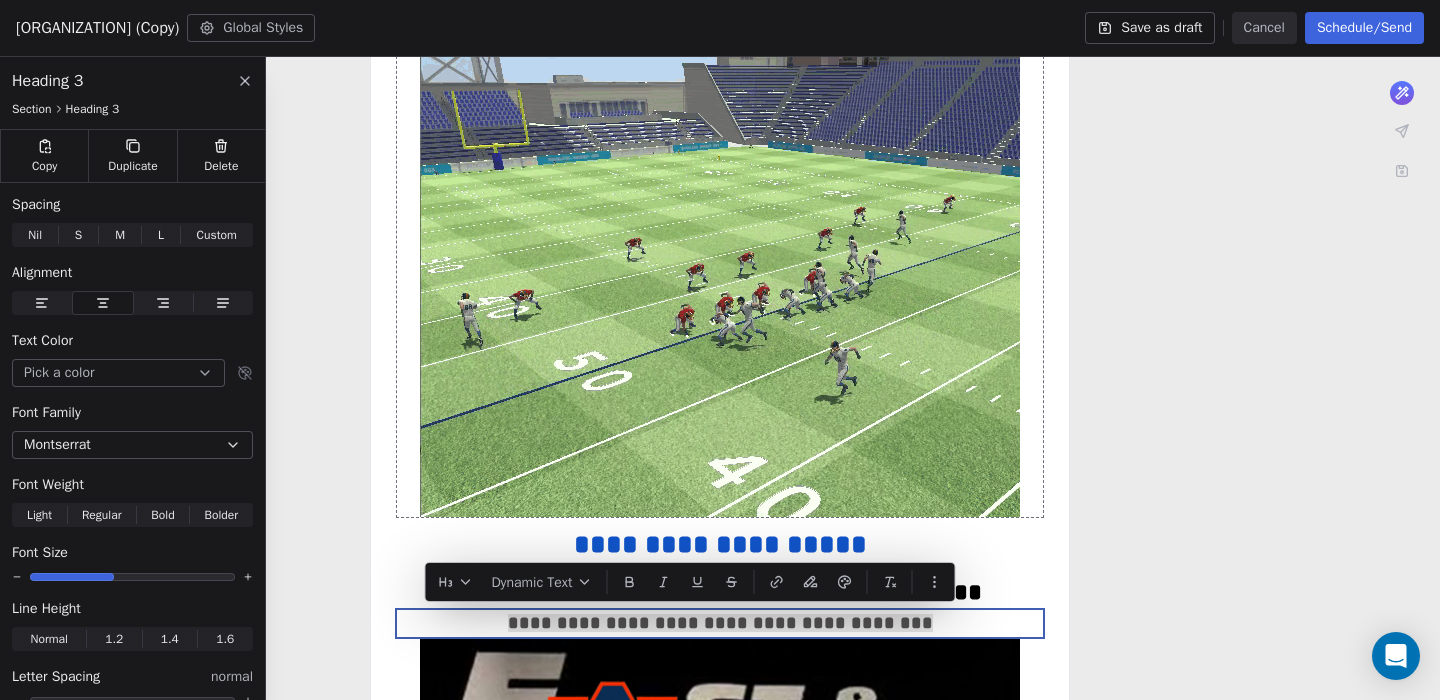 click at bounding box center (720, 267) 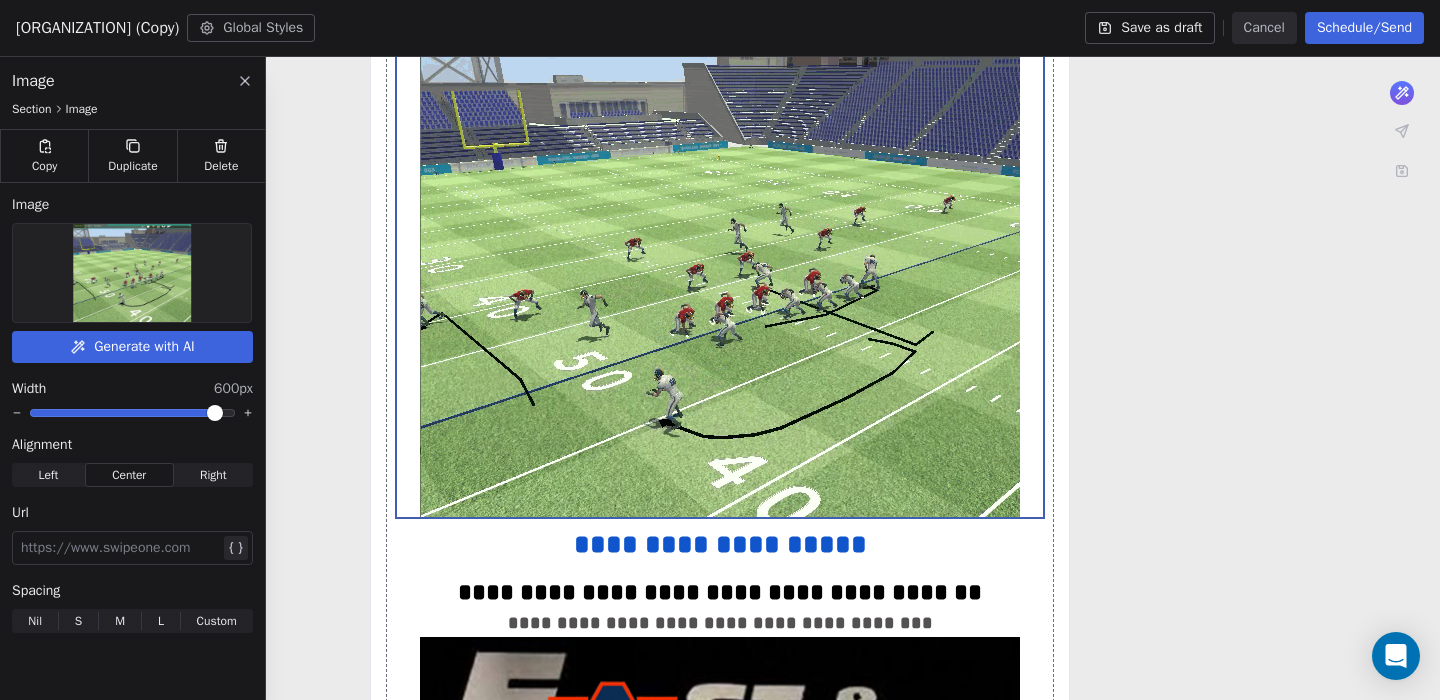 click on "**********" at bounding box center [720, 696] 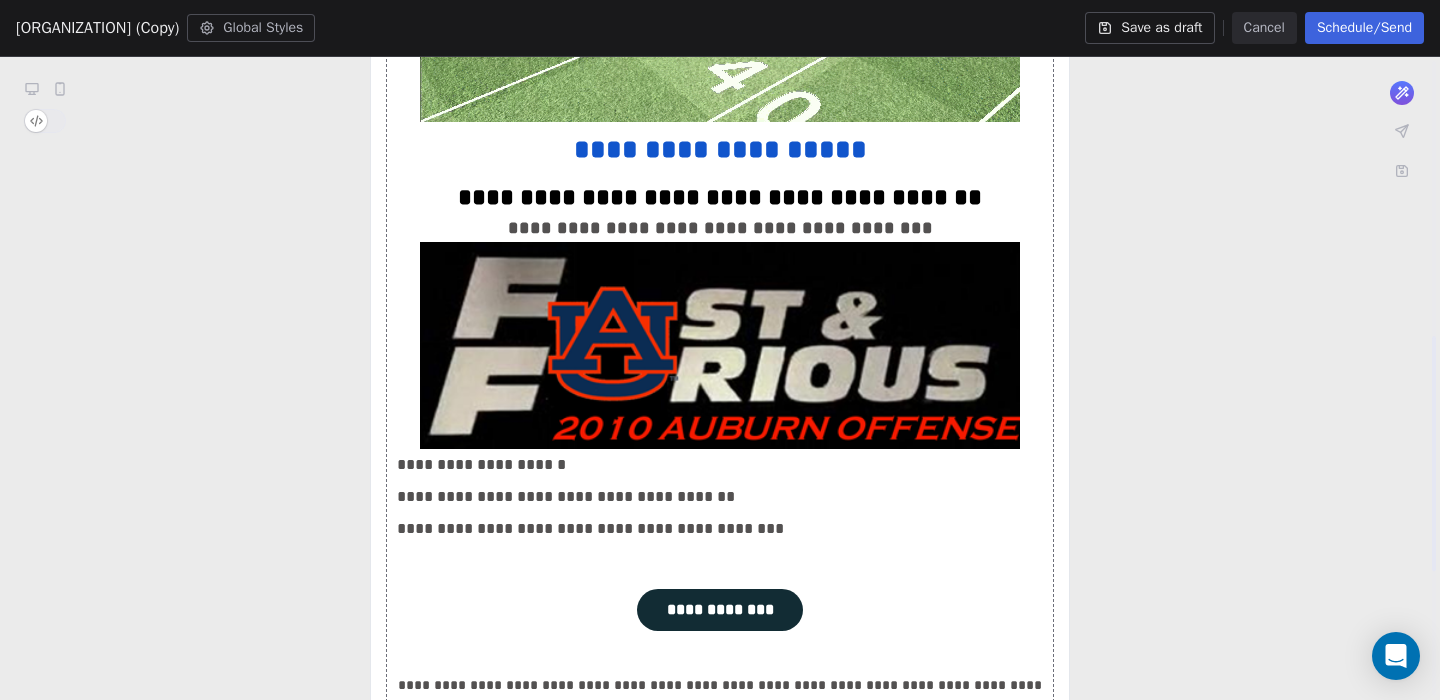 scroll, scrollTop: 755, scrollLeft: 0, axis: vertical 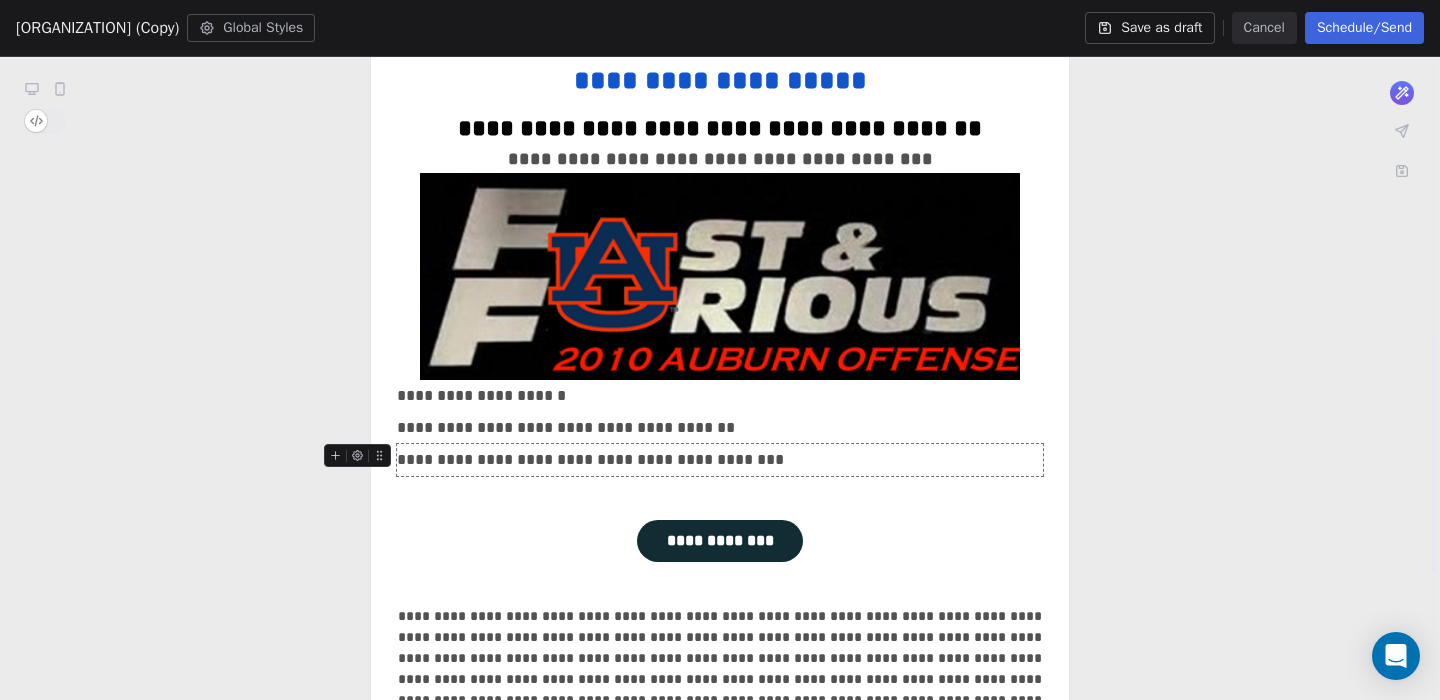 click on "**********" at bounding box center [720, 460] 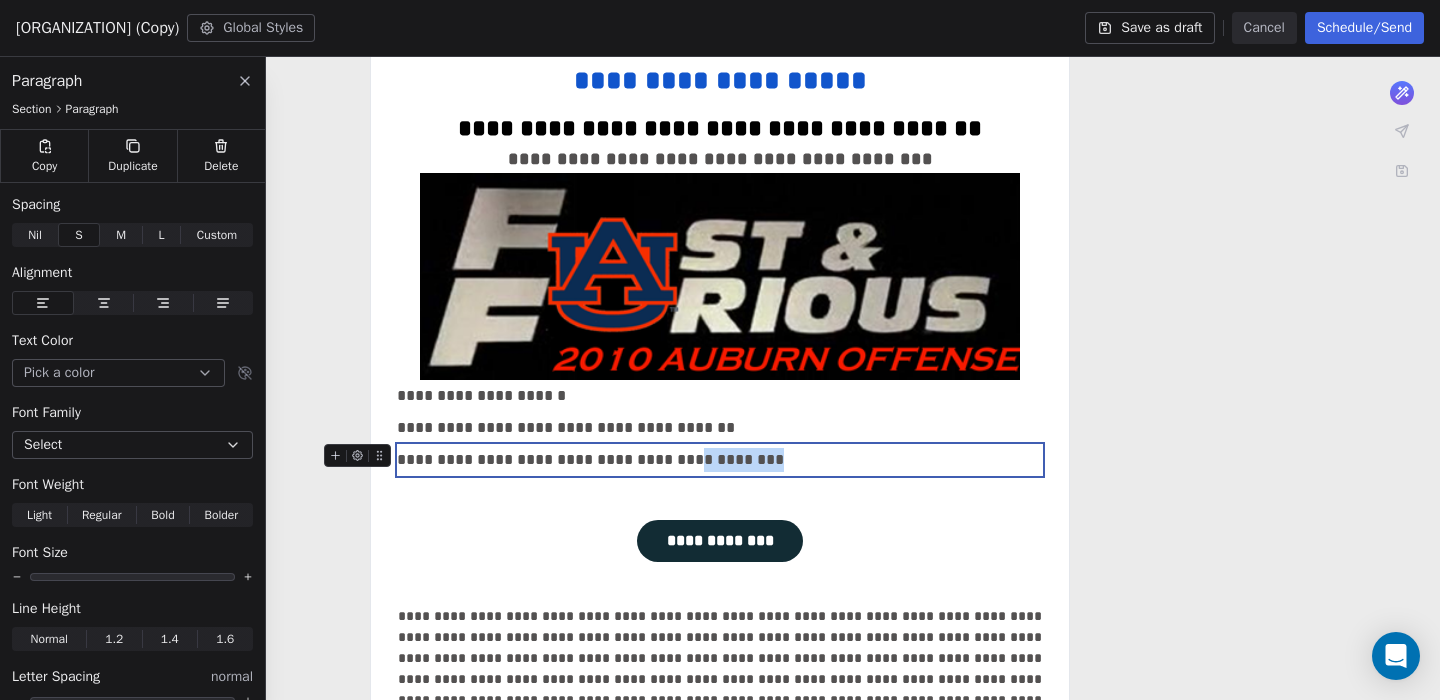 click on "**********" at bounding box center (720, 460) 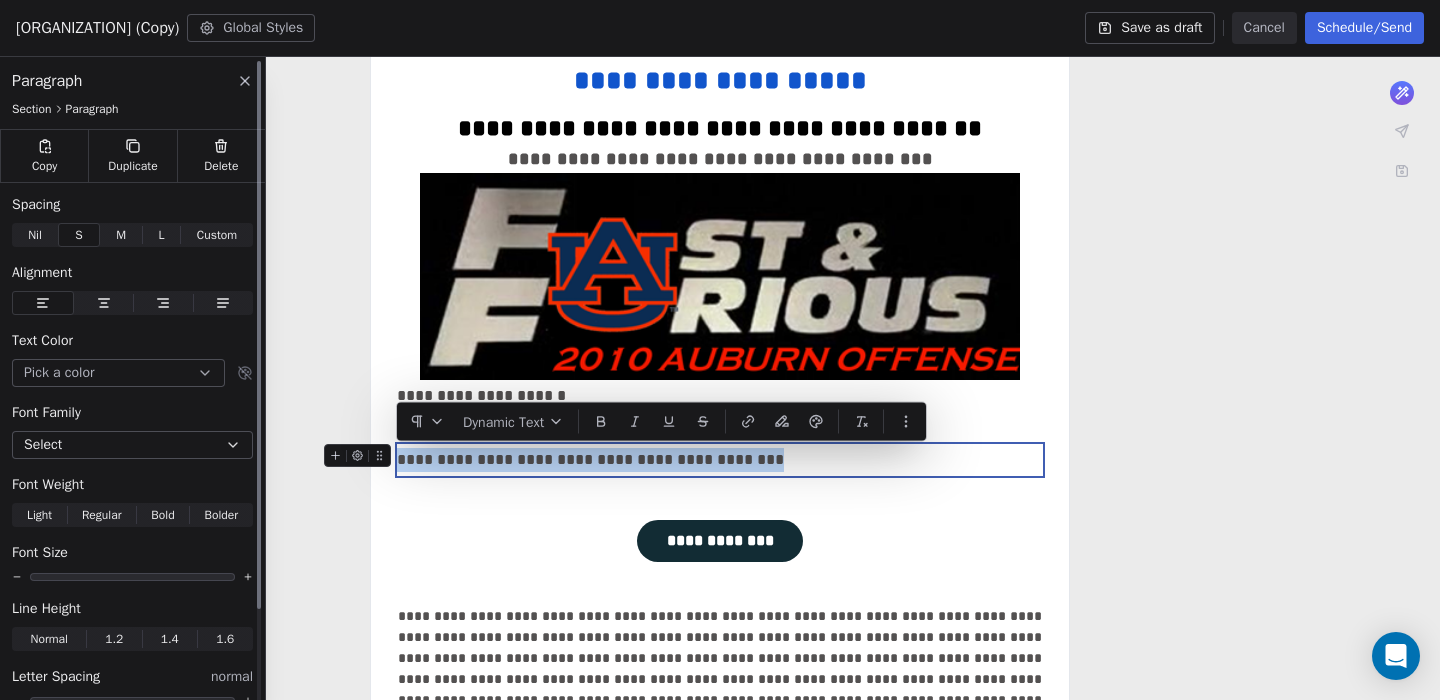 click on "Select" at bounding box center [132, 445] 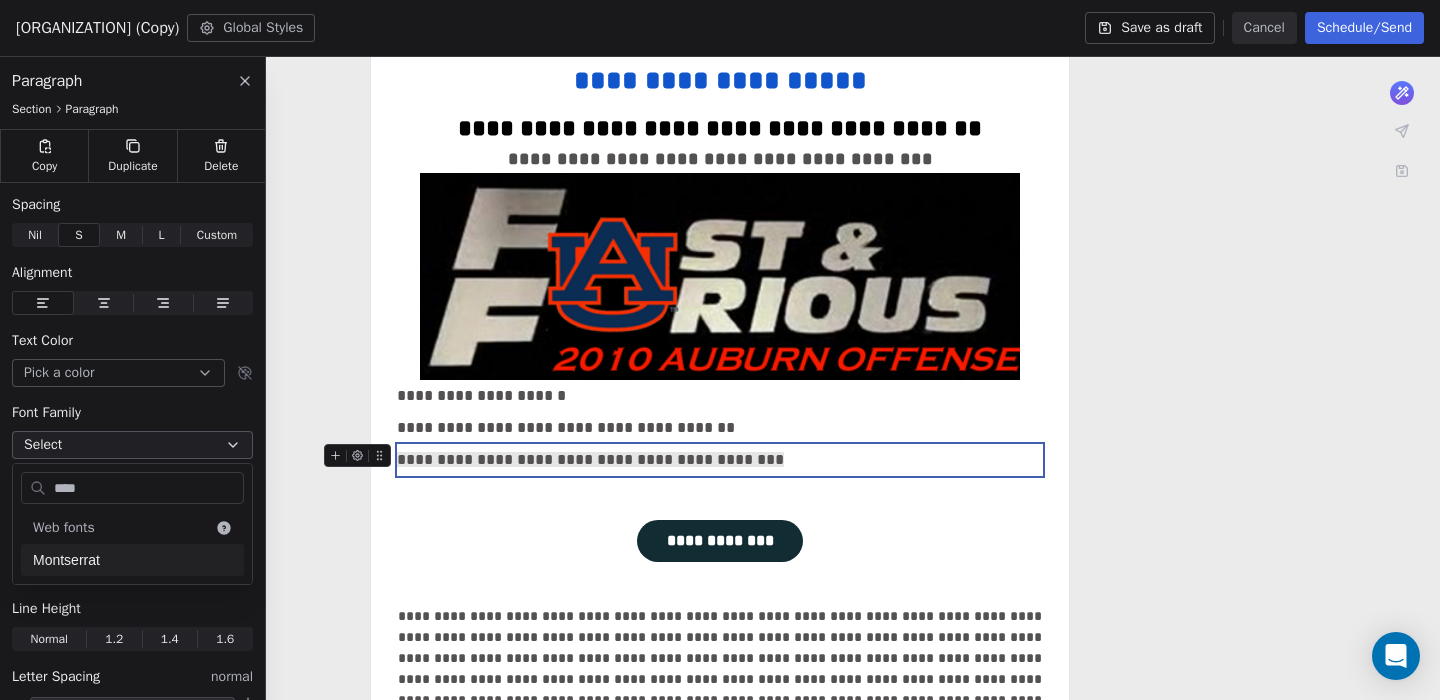 type on "****" 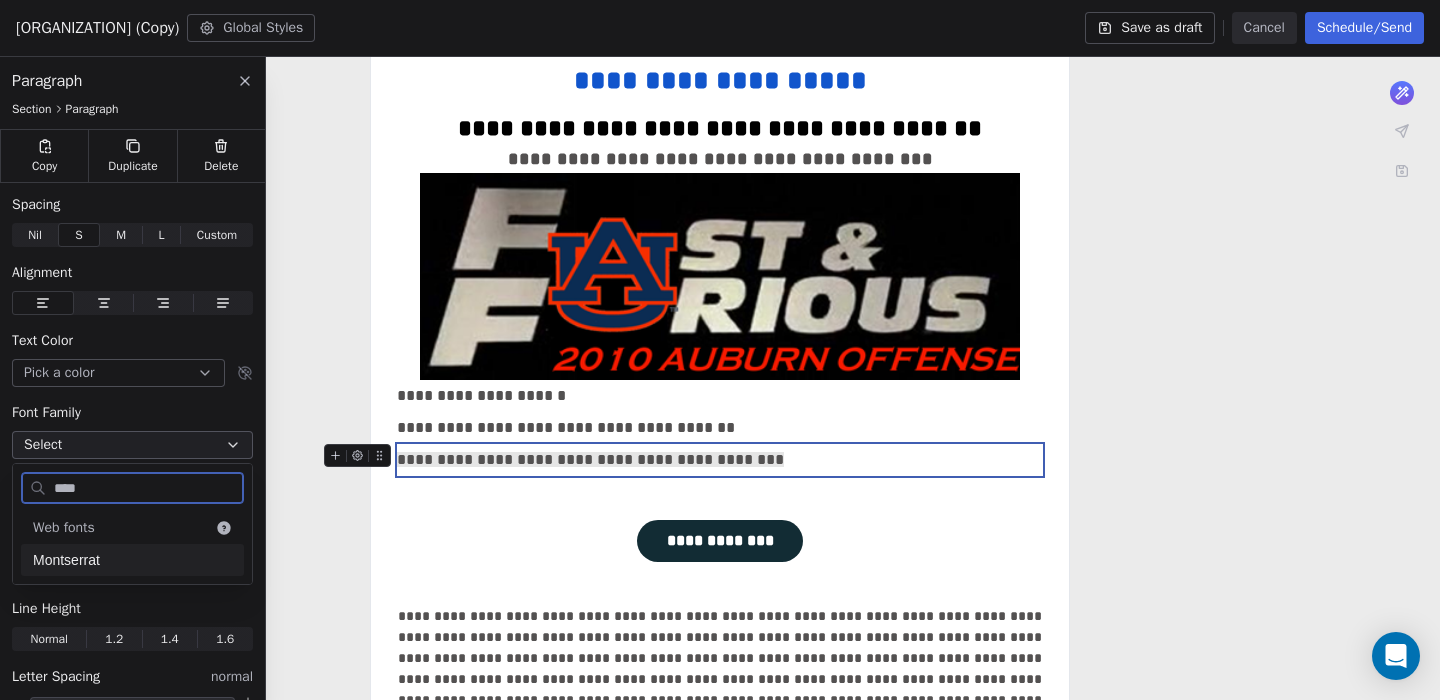click on "Montserrat" at bounding box center (132, 560) 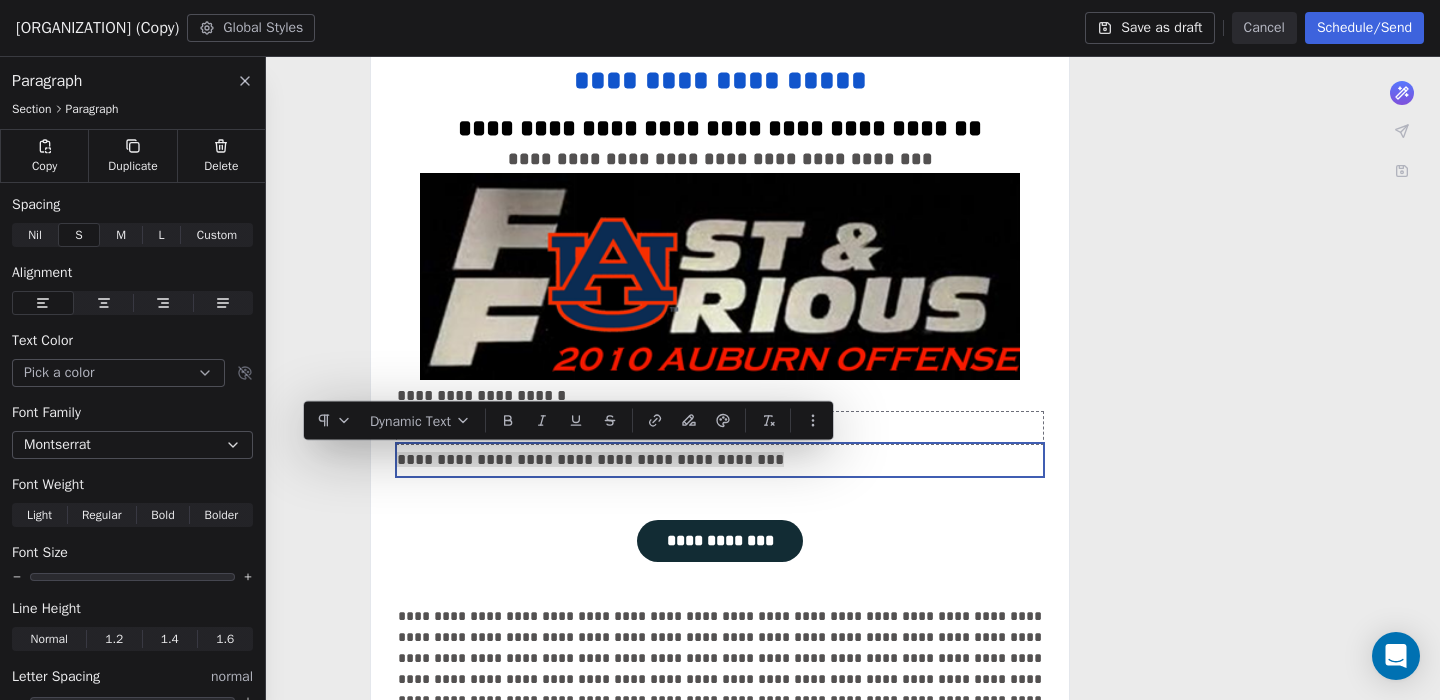 click on "**********" at bounding box center (720, 428) 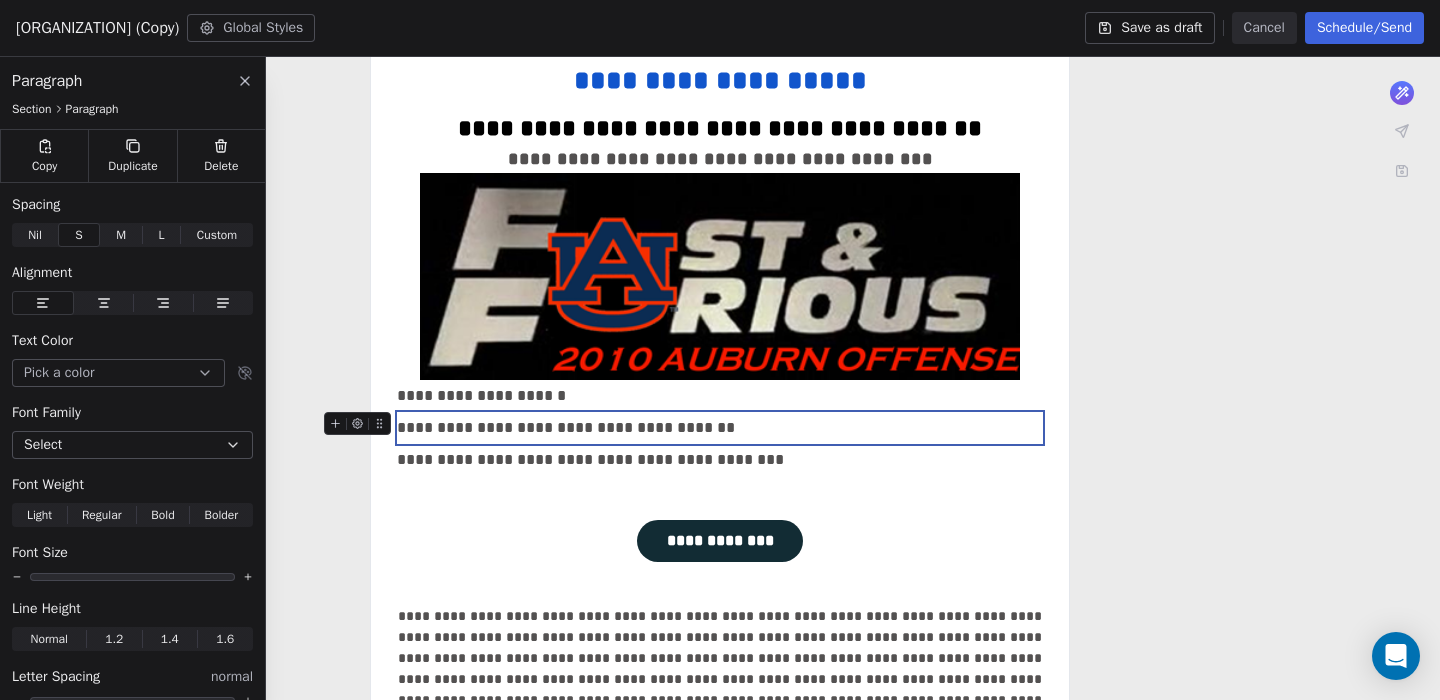 click on "**********" at bounding box center [720, 428] 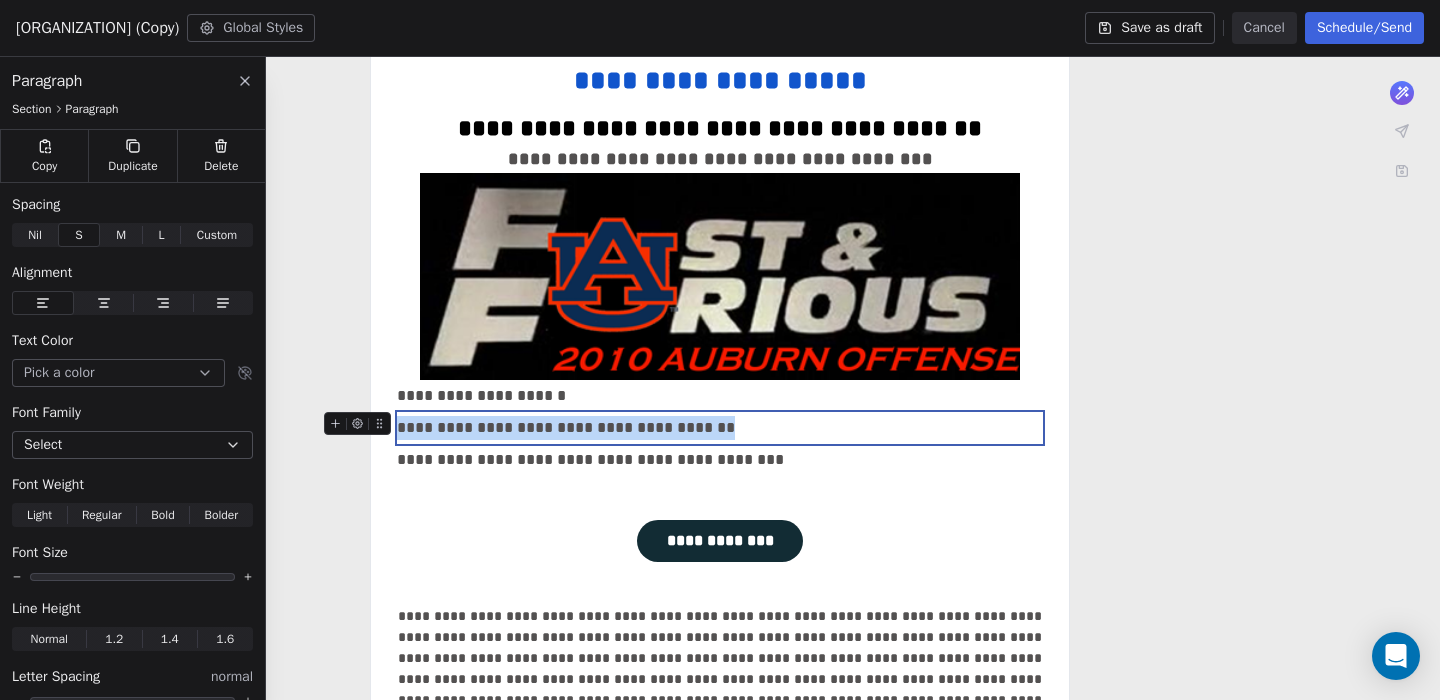 click on "**********" at bounding box center [720, 428] 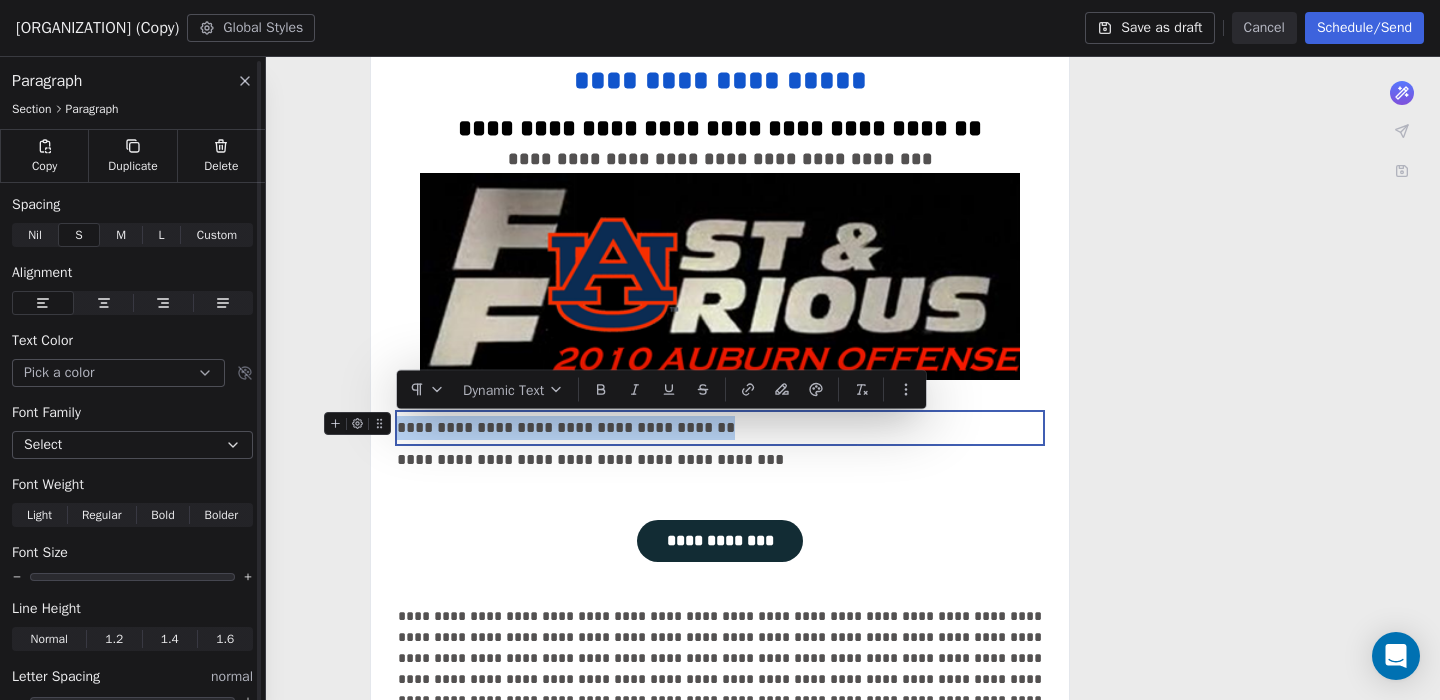 click on "Select" at bounding box center [132, 445] 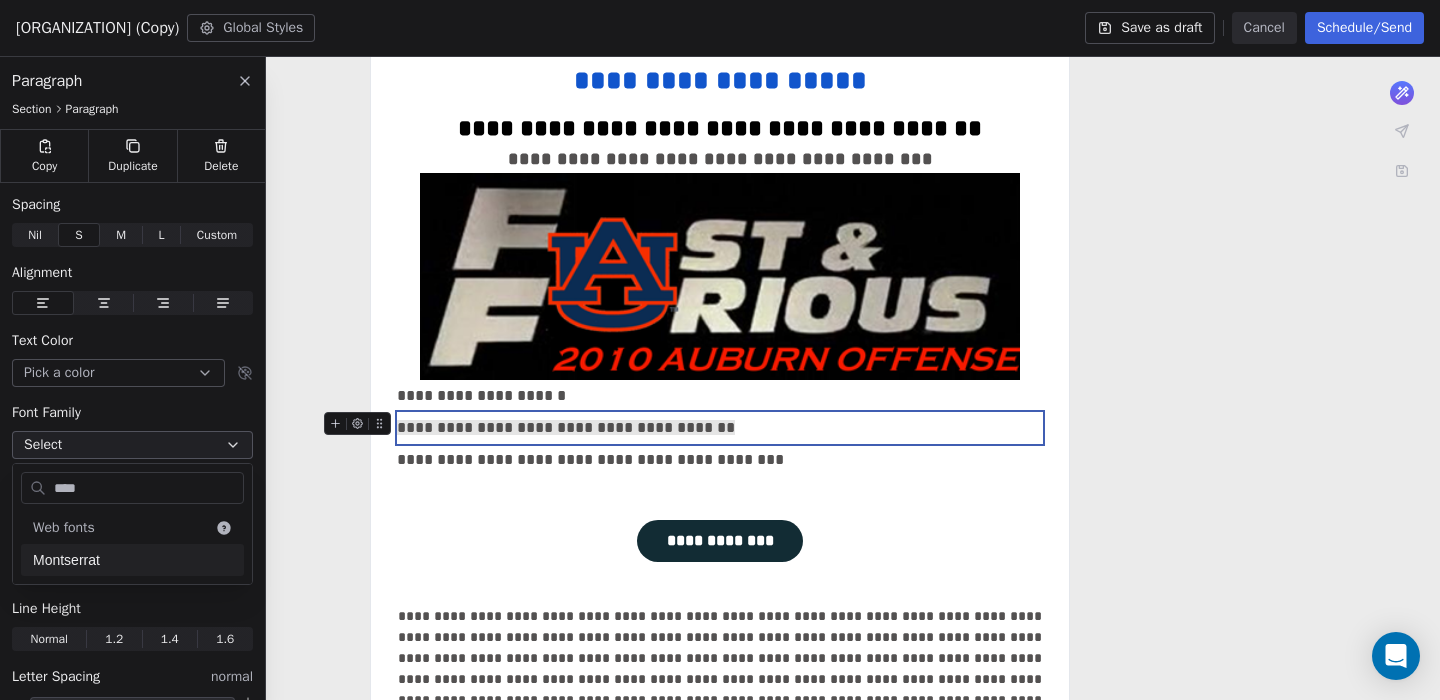 type on "****" 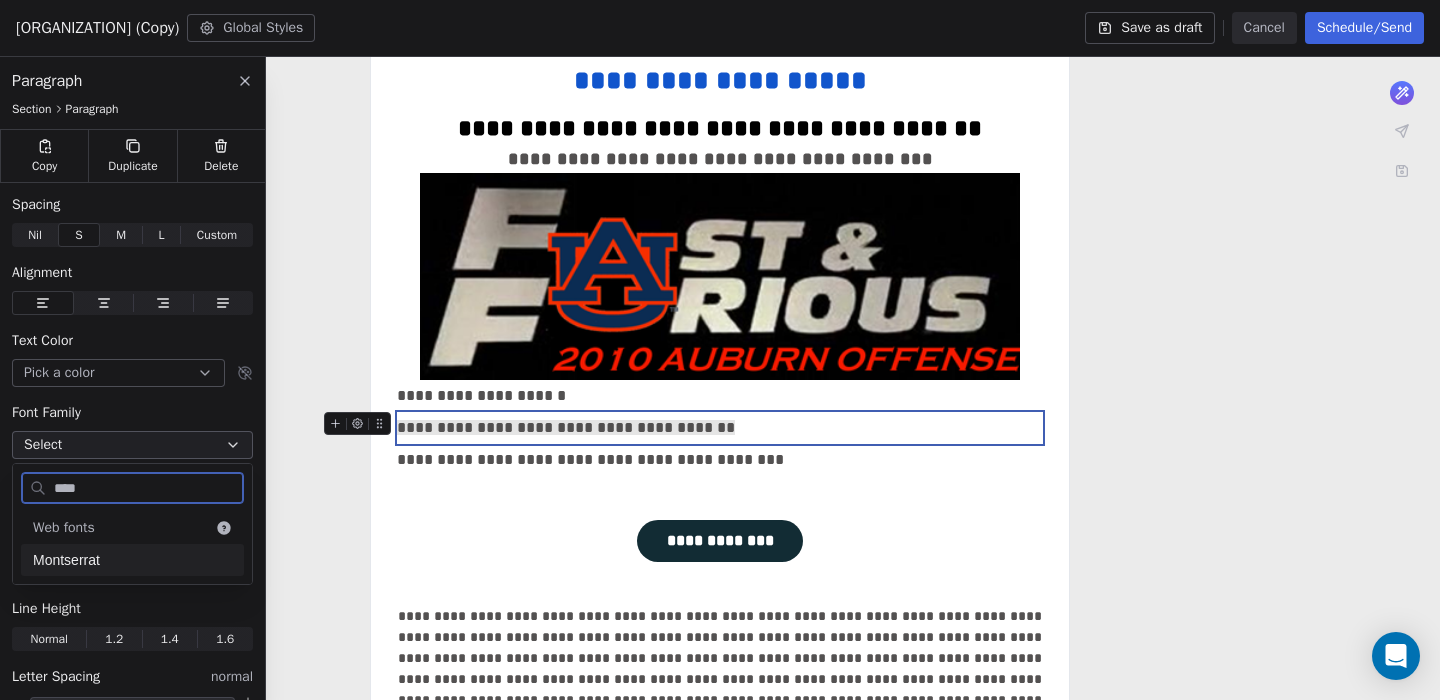 click on "Montserrat" at bounding box center [132, 560] 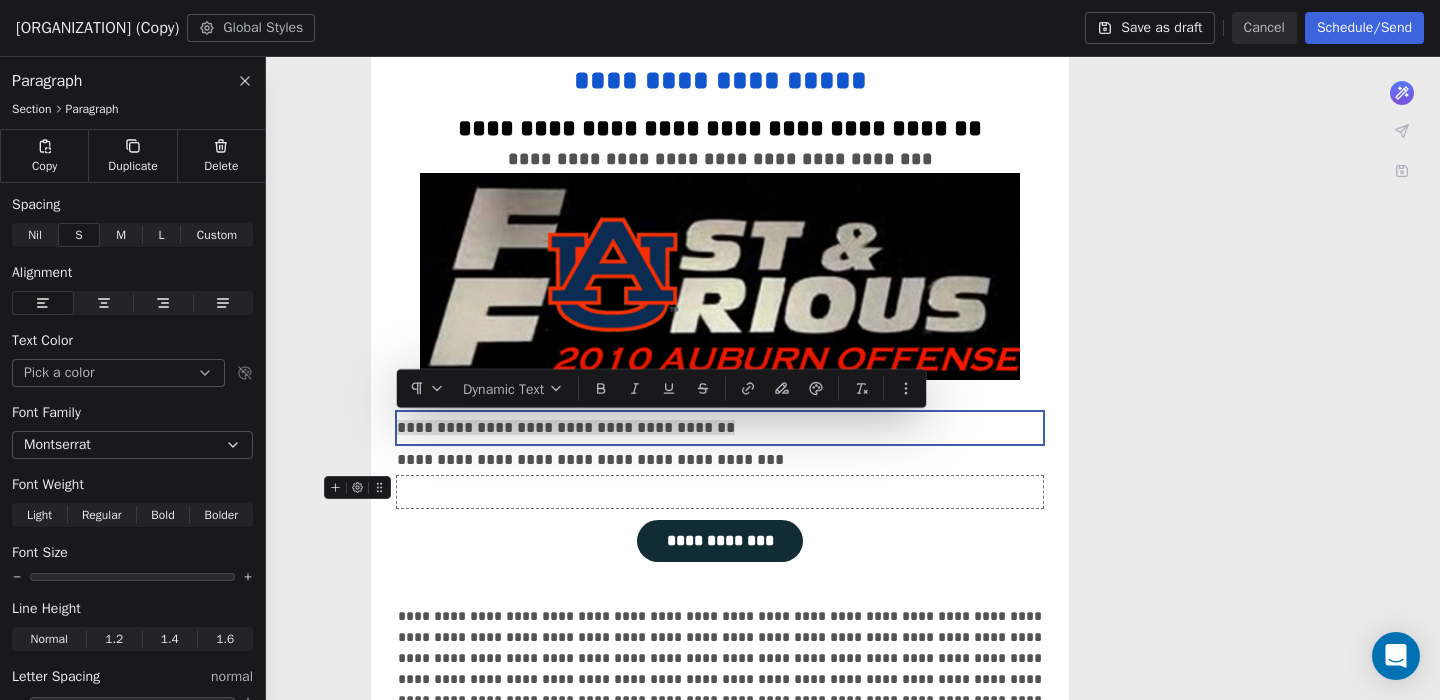 click at bounding box center (720, 492) 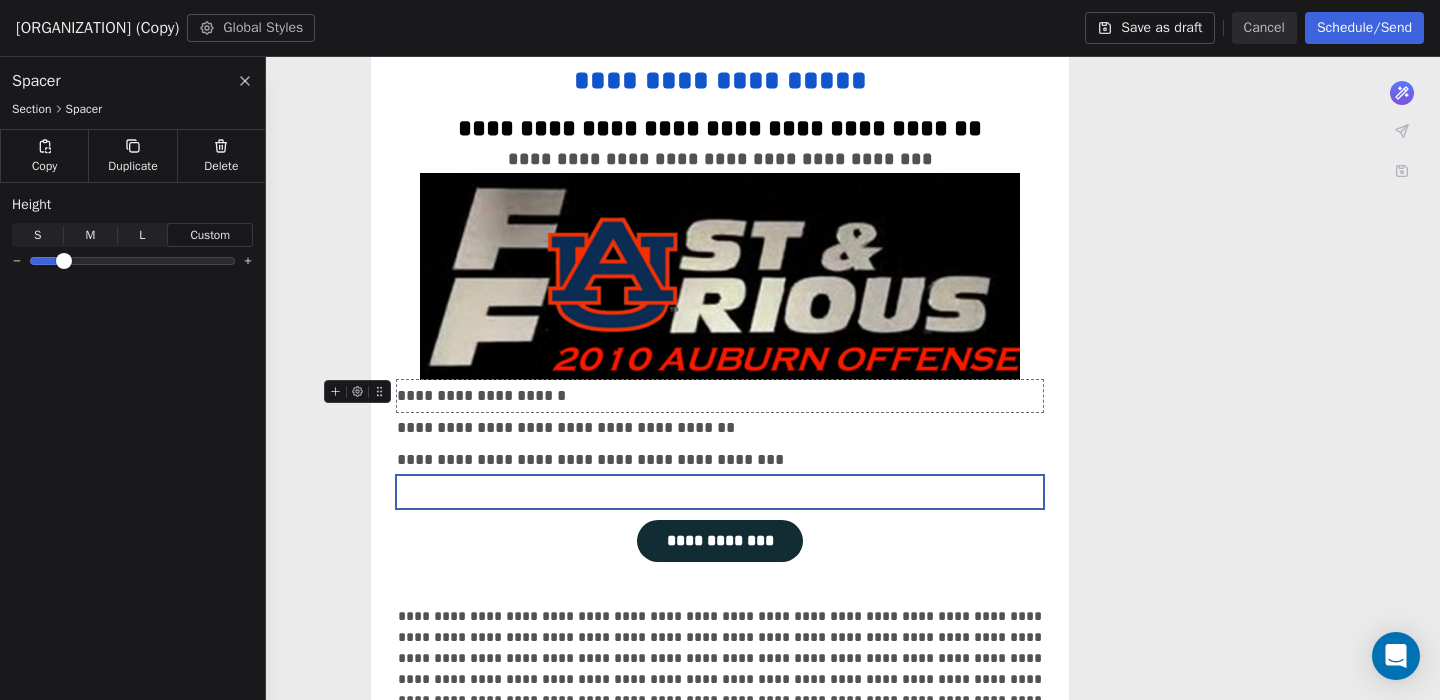 click on "**********" at bounding box center [720, 396] 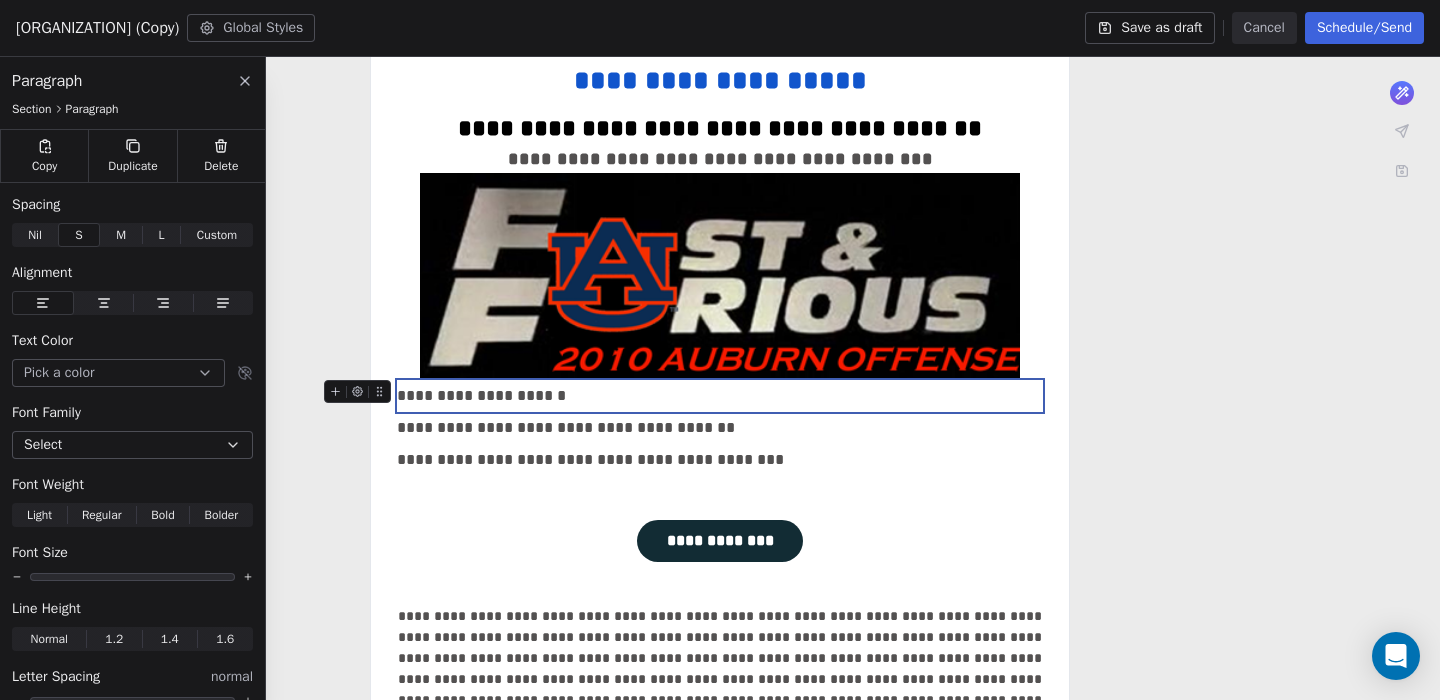 click on "**********" at bounding box center [720, 396] 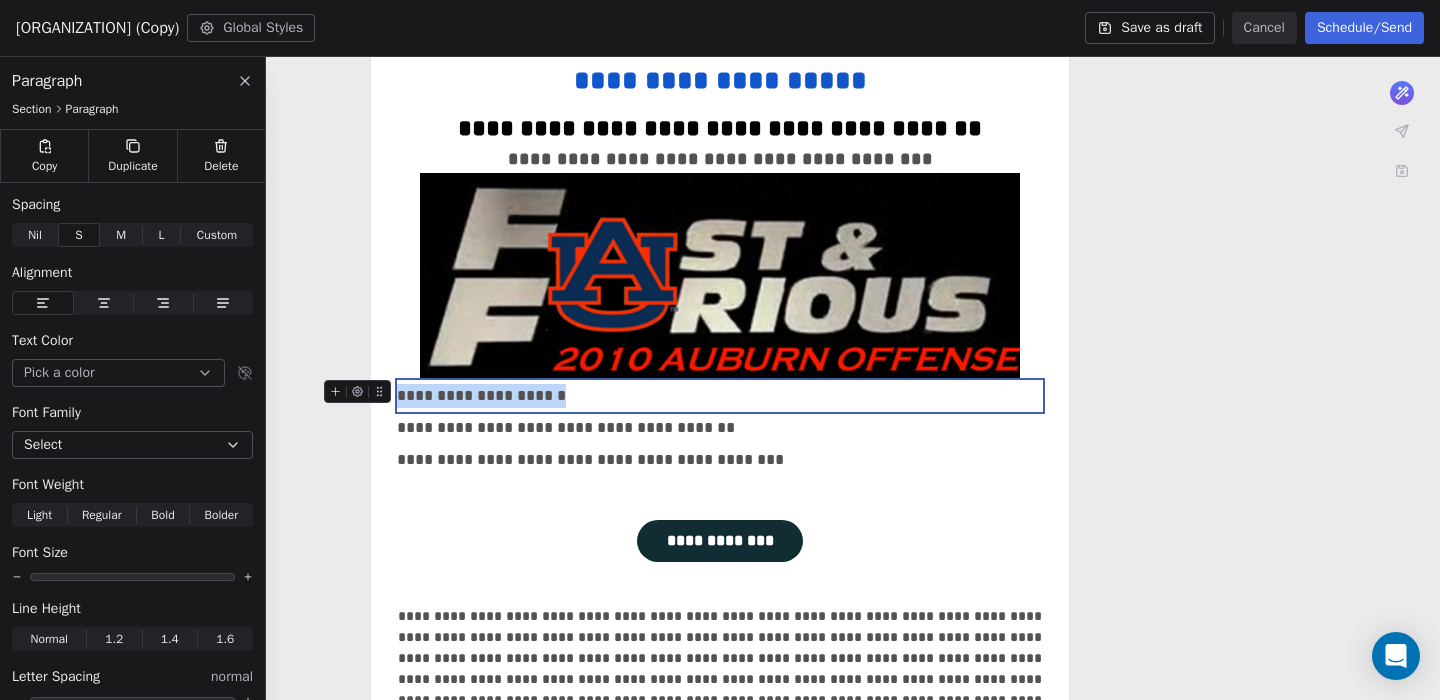 click on "**********" at bounding box center (720, 396) 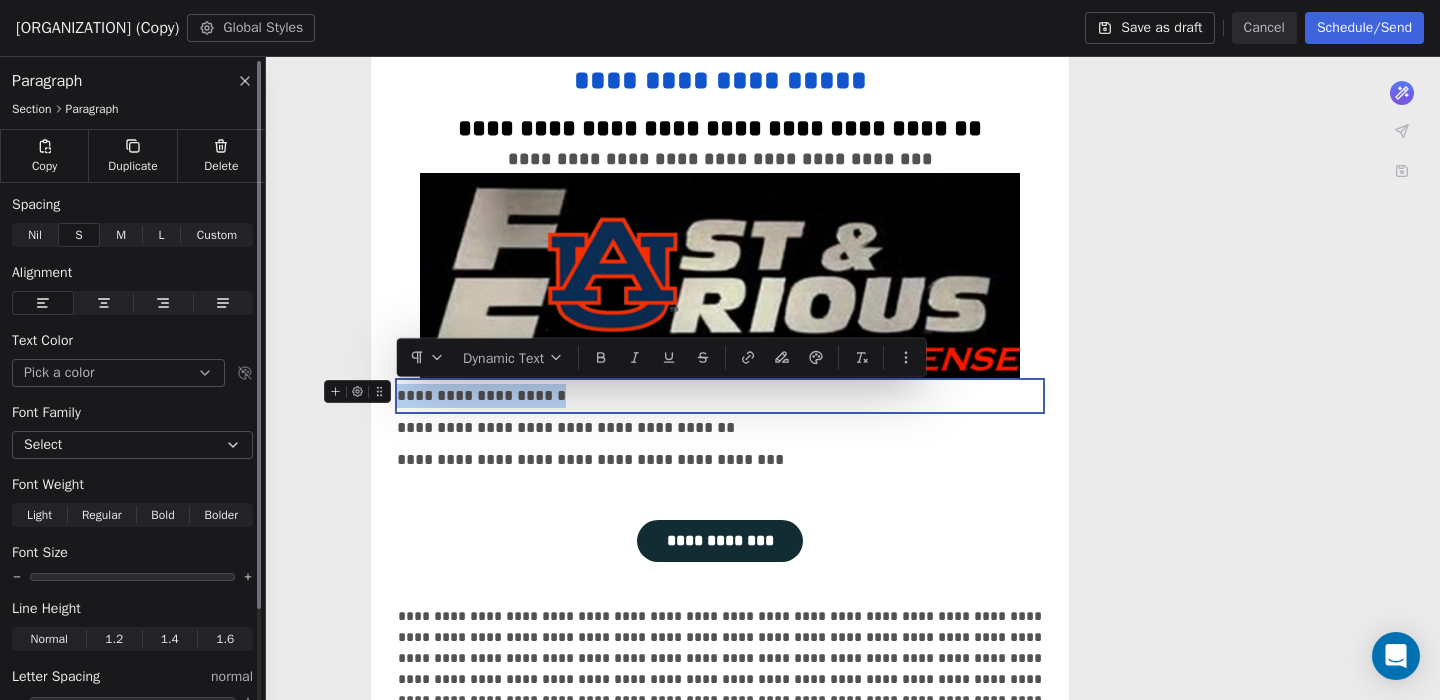 click on "Select" at bounding box center [132, 445] 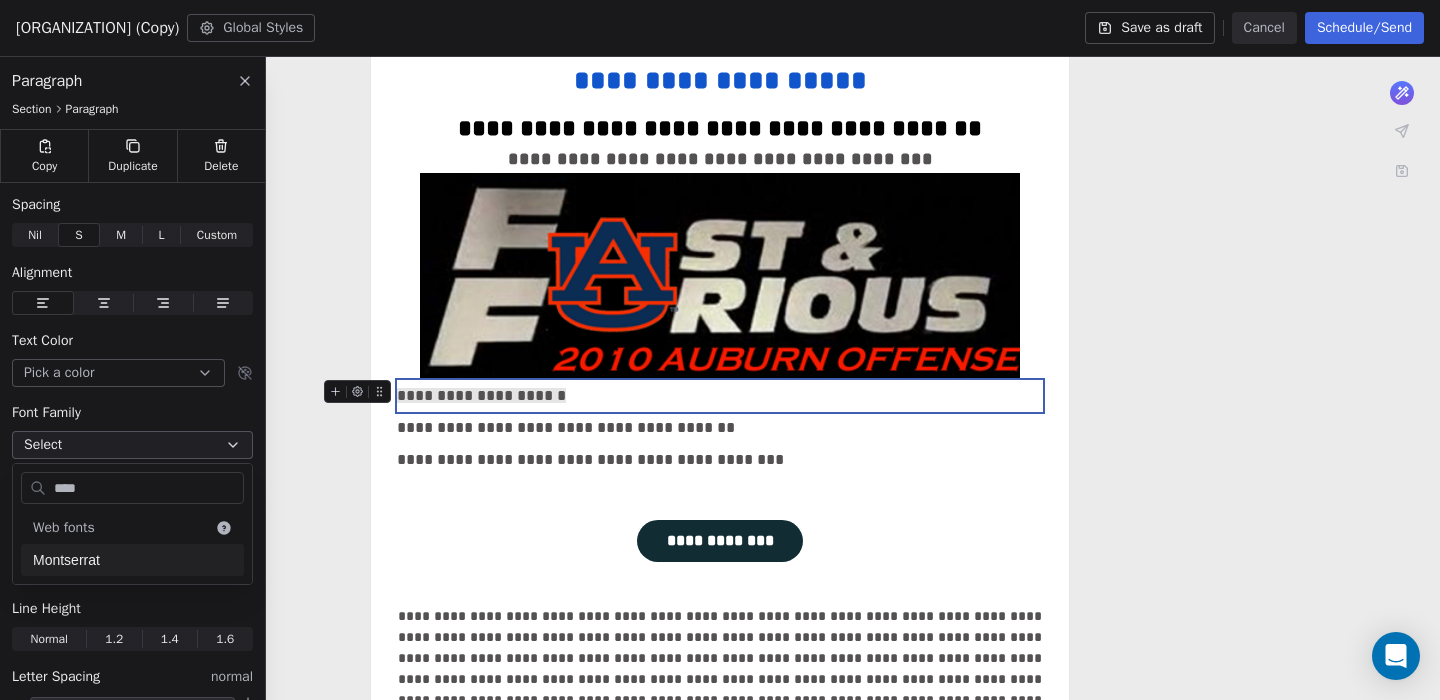 type on "****" 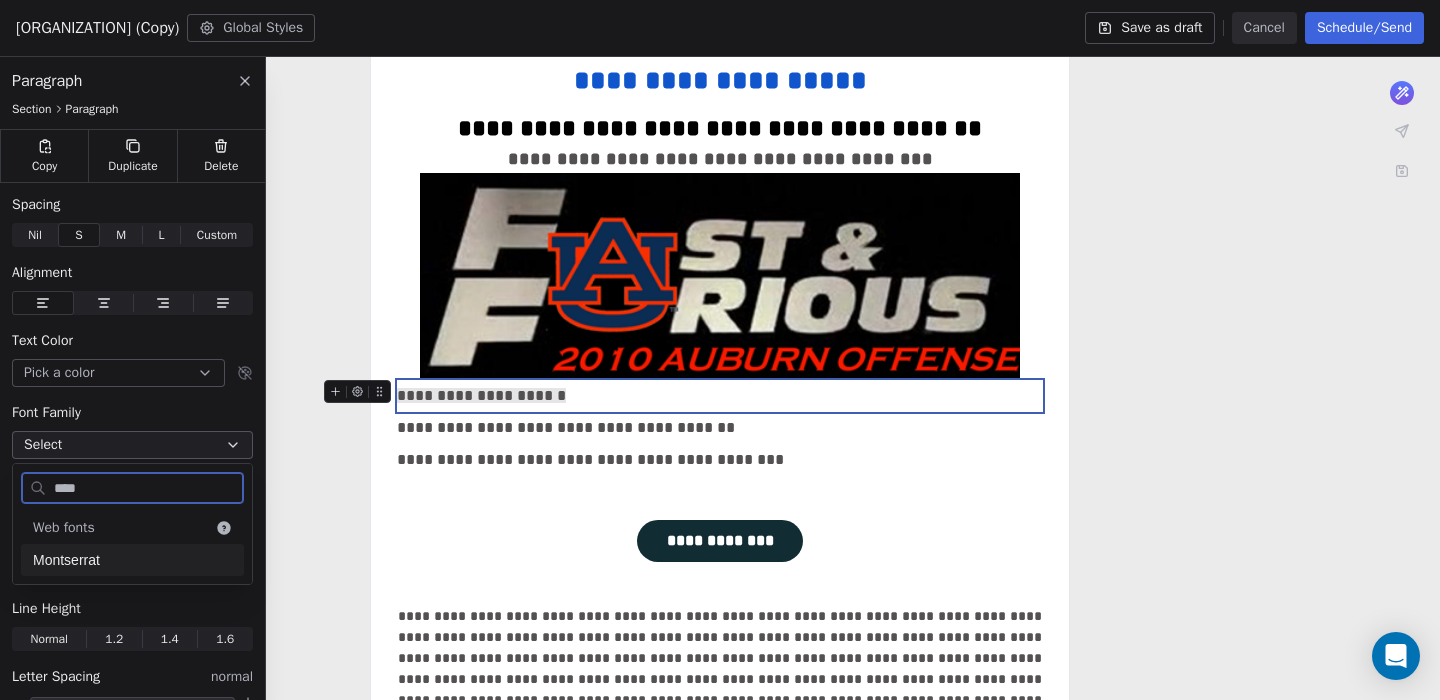 click on "Montserrat" at bounding box center (132, 560) 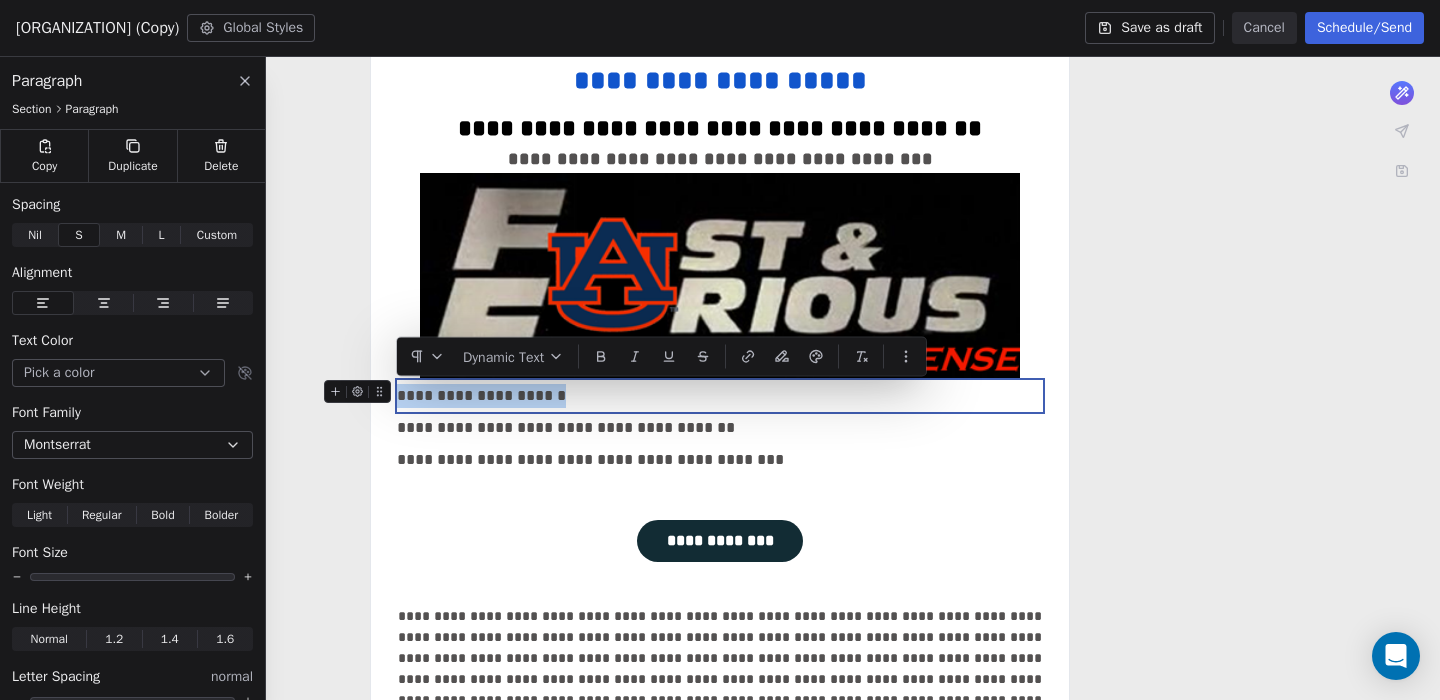 click on "**********" at bounding box center (720, 396) 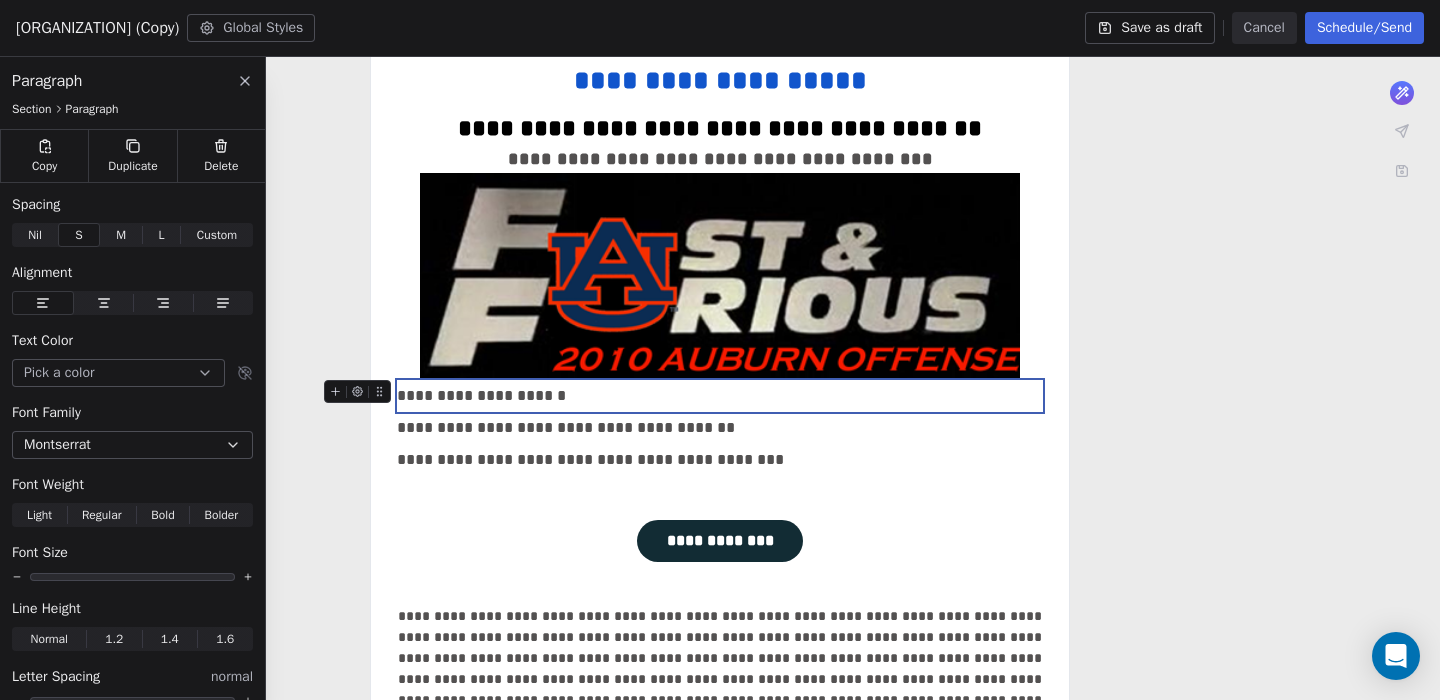 type 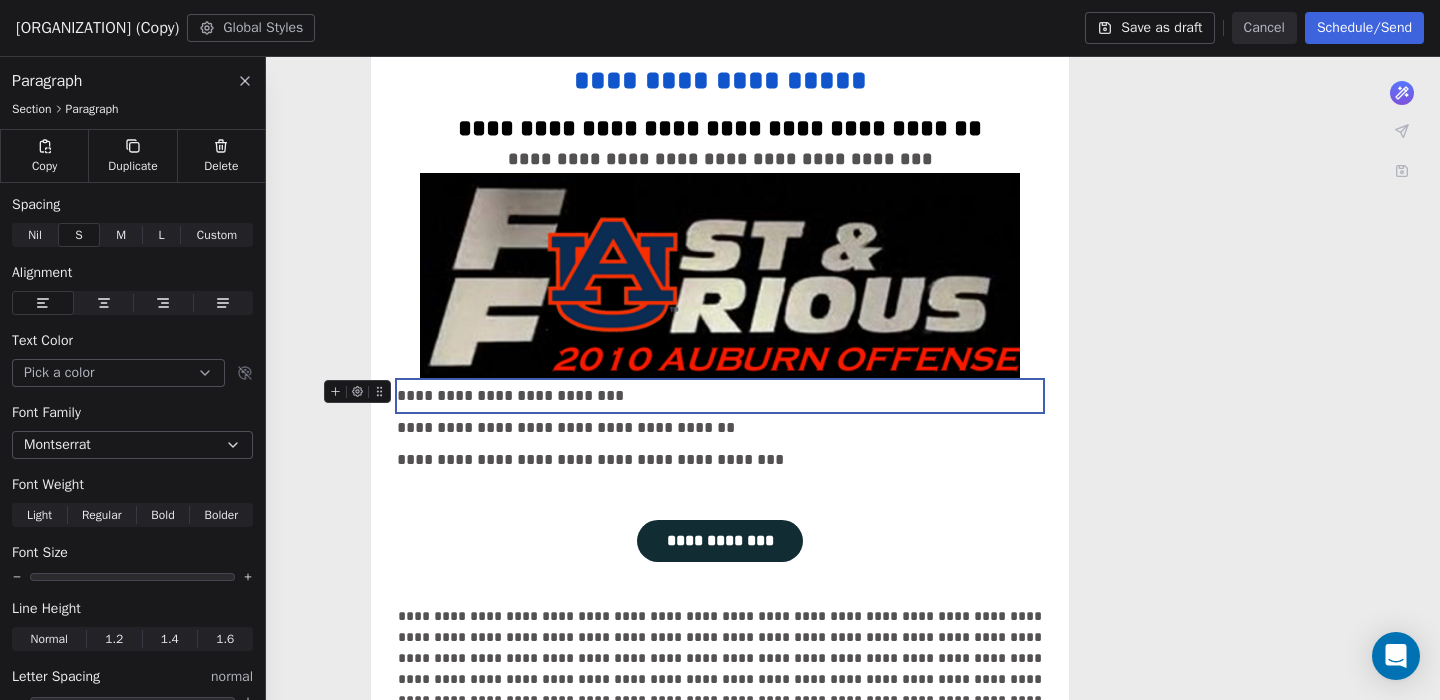 click on "**********" at bounding box center (720, 396) 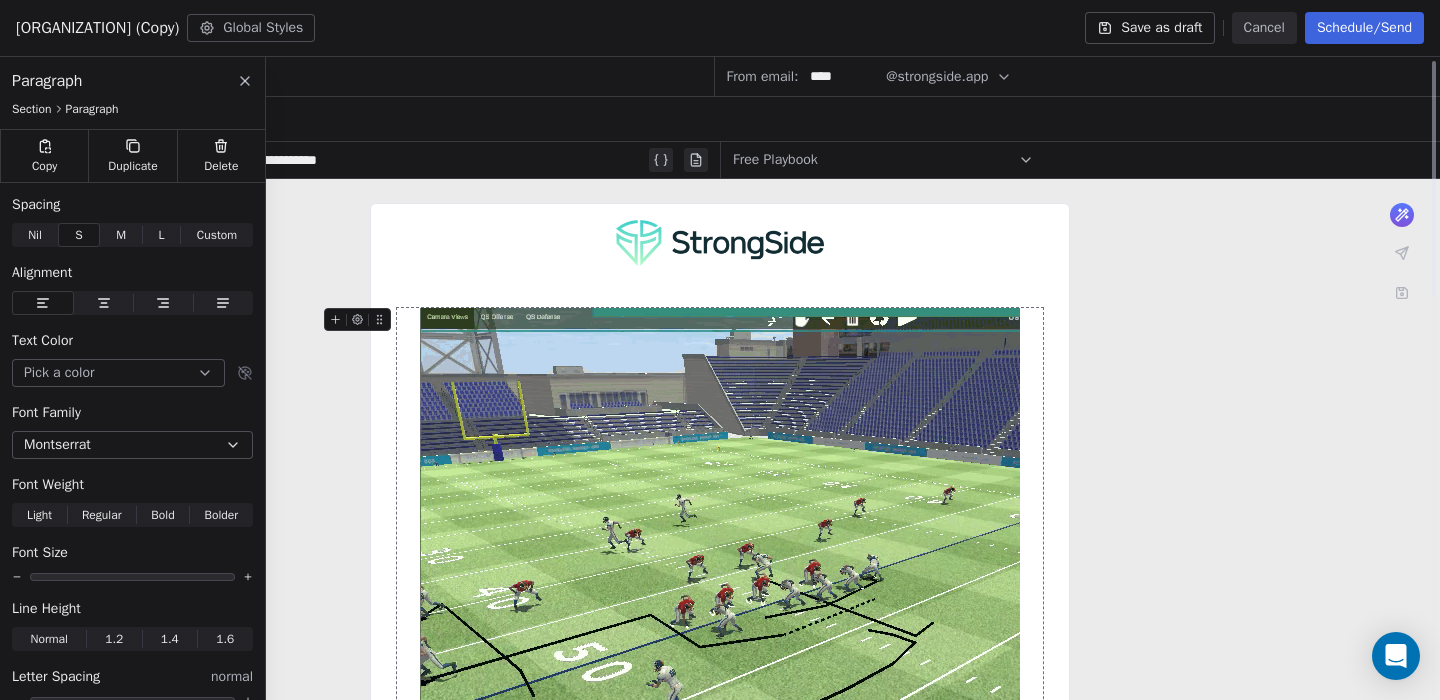 scroll, scrollTop: 0, scrollLeft: 0, axis: both 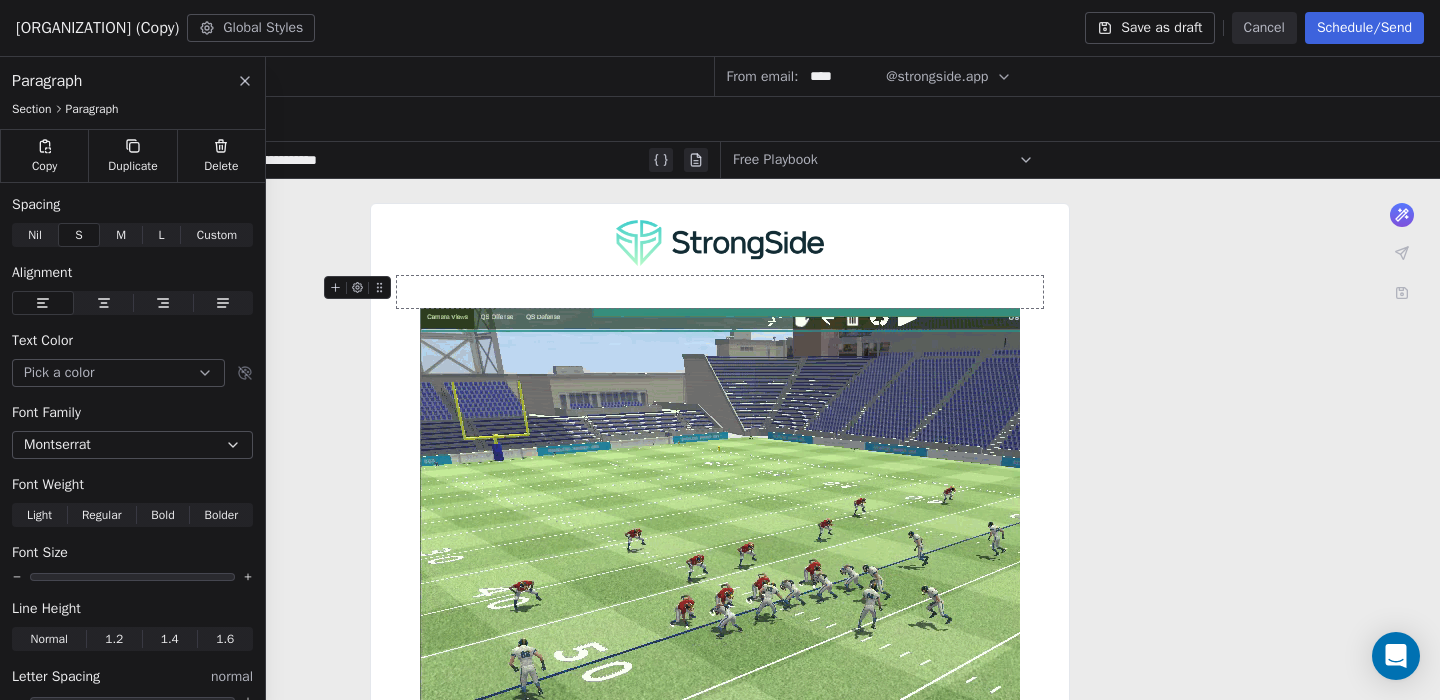 click at bounding box center (720, 292) 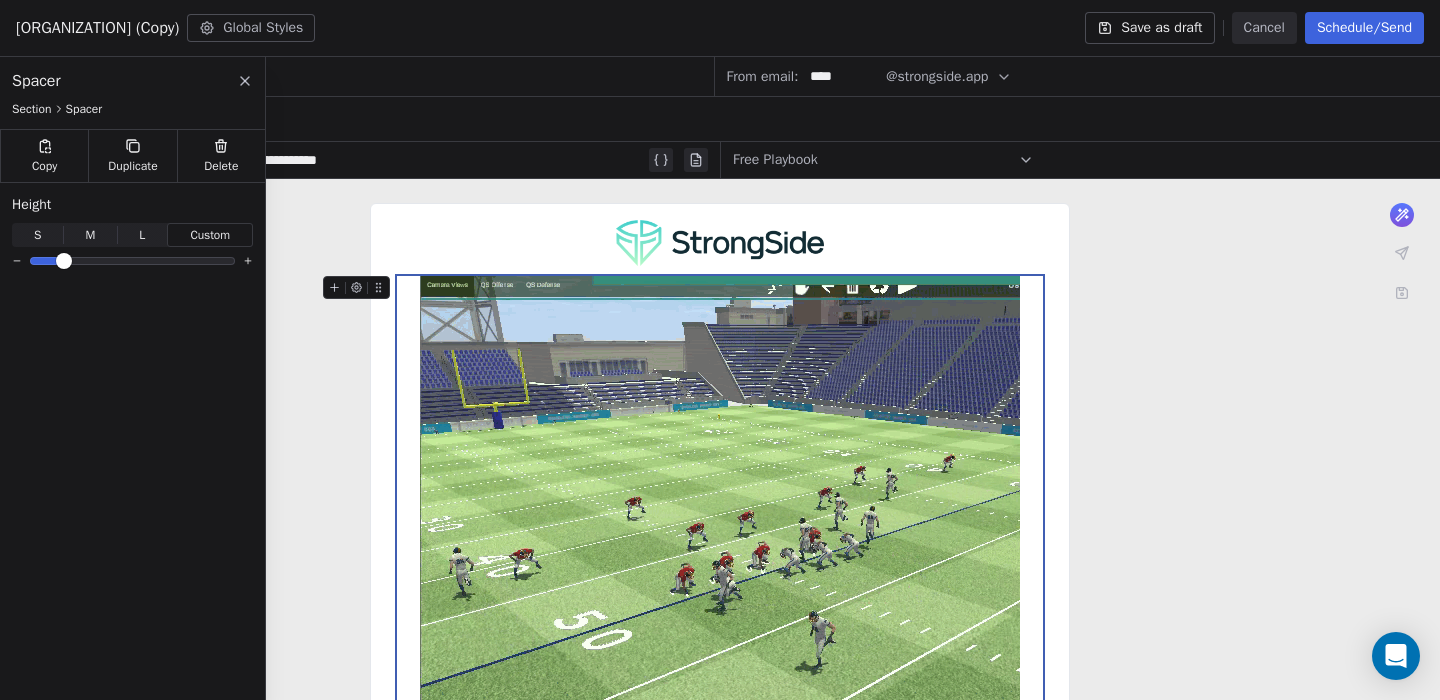 scroll, scrollTop: 81, scrollLeft: 0, axis: vertical 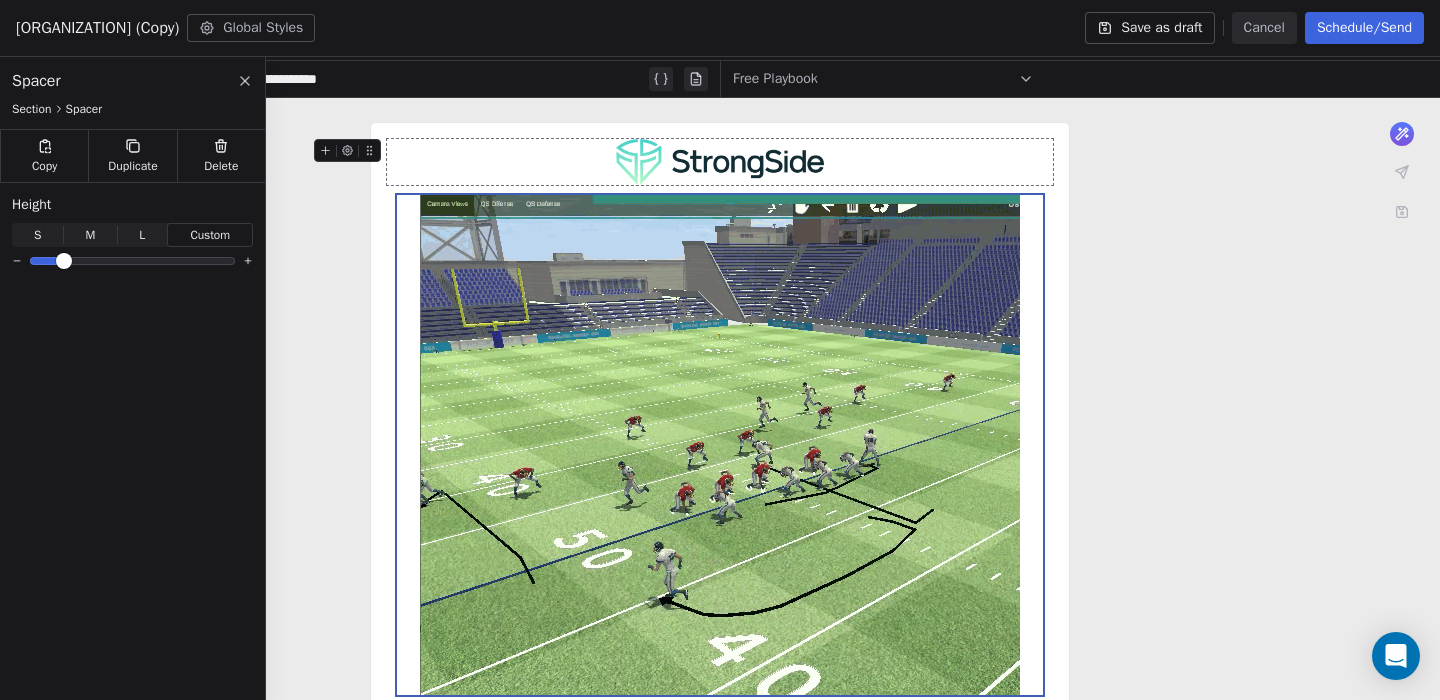 click at bounding box center (720, 162) 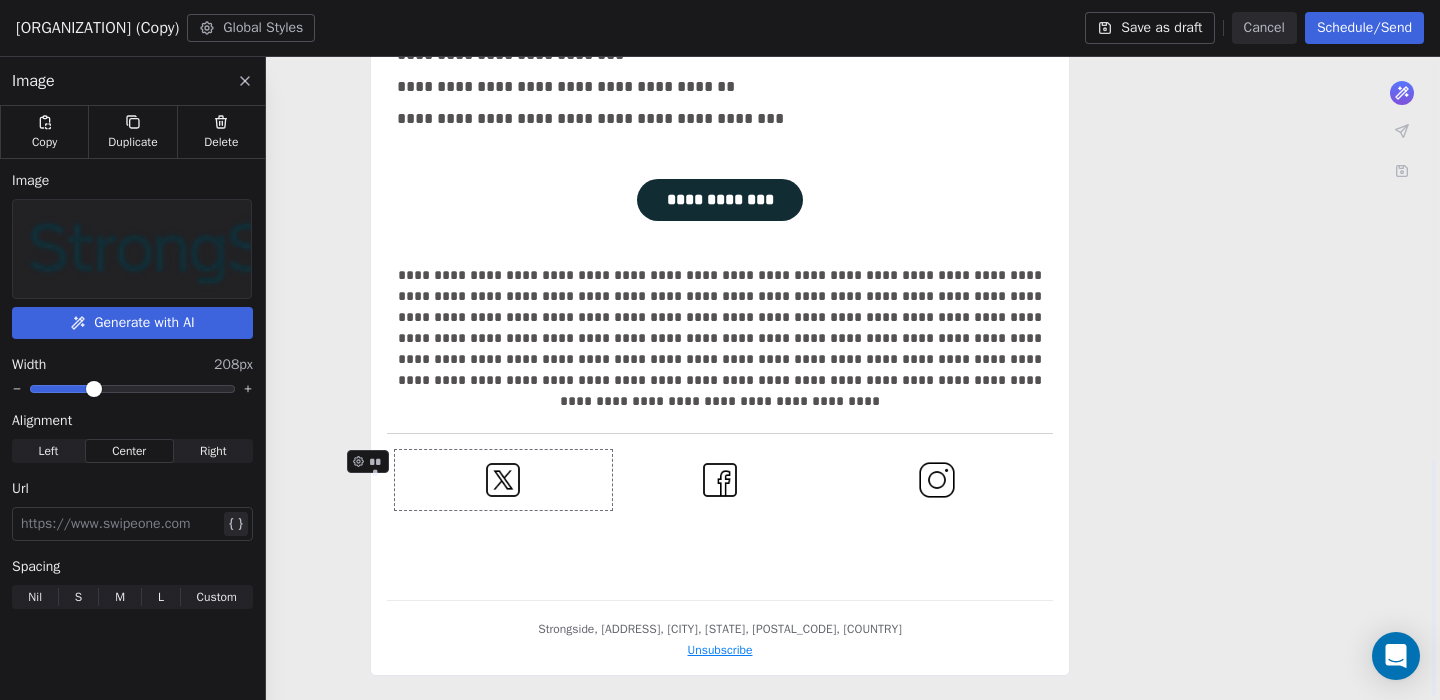 scroll, scrollTop: 1096, scrollLeft: 0, axis: vertical 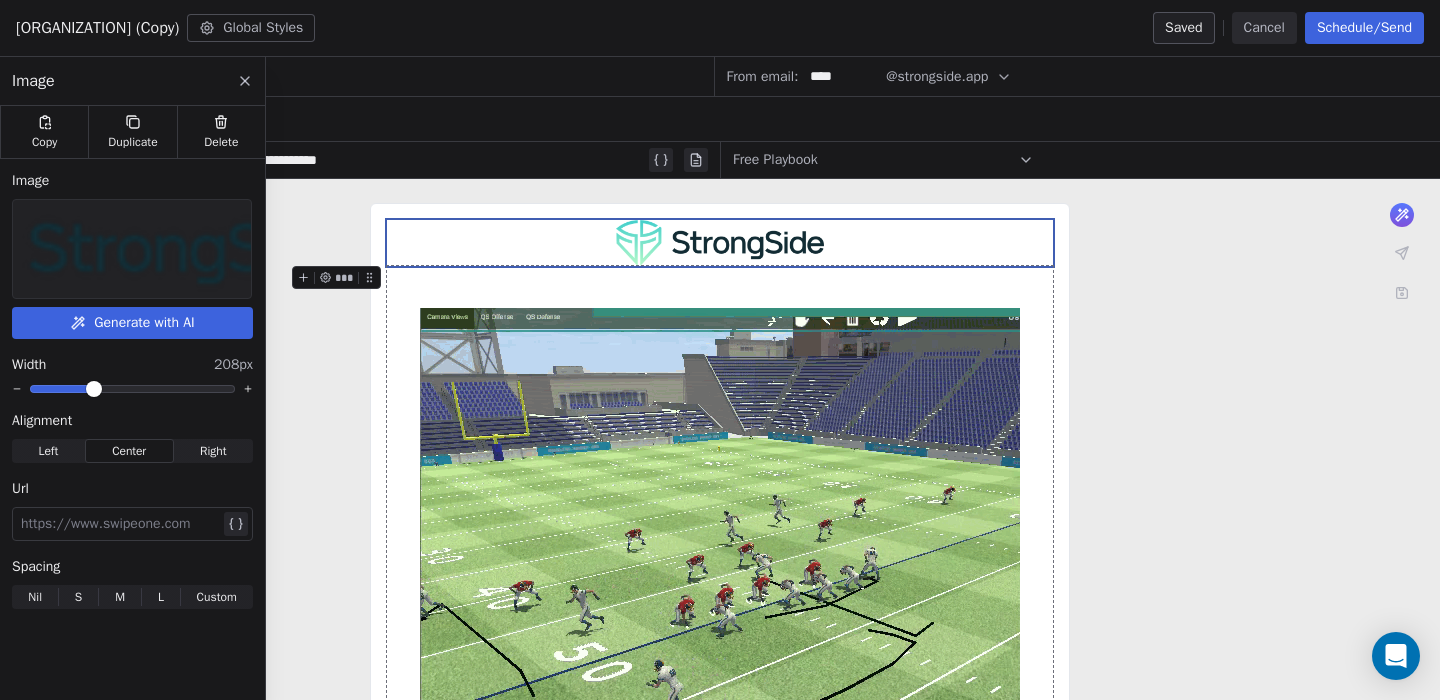 click on "****" at bounding box center (842, 76) 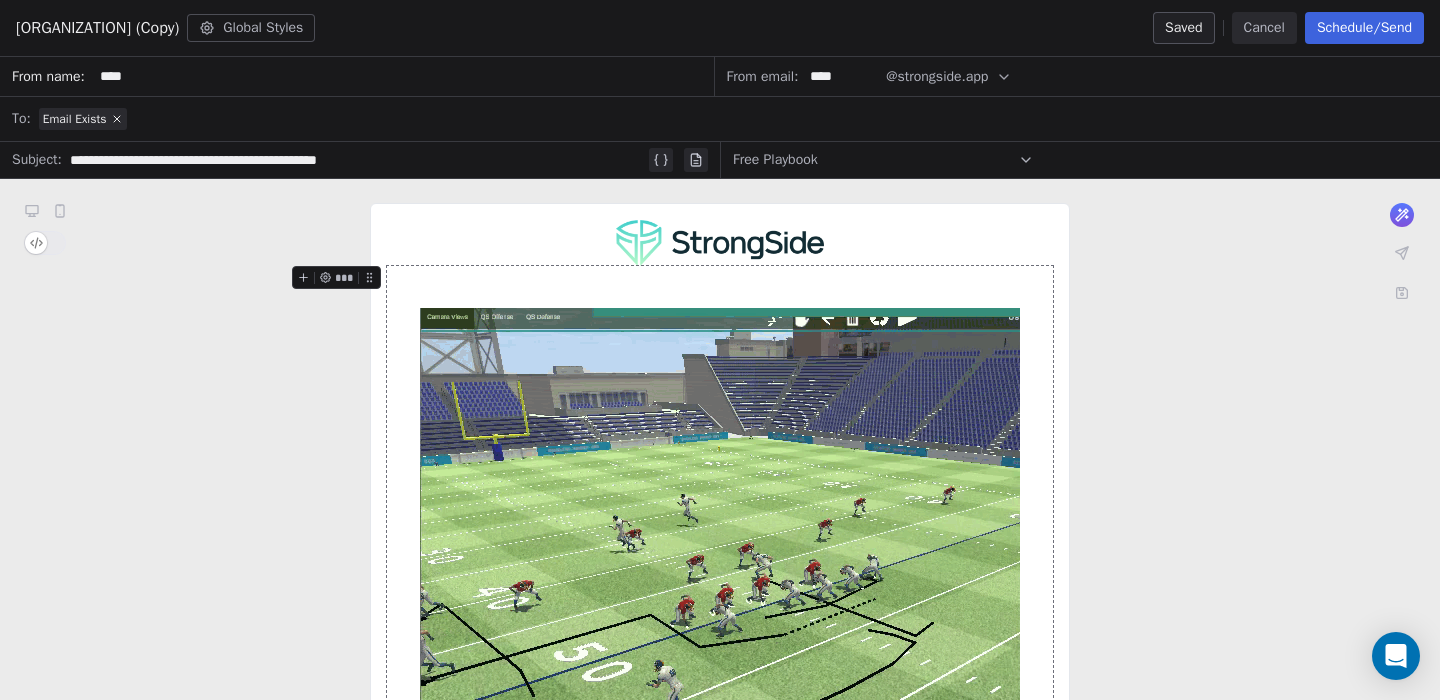 click on "****" at bounding box center (842, 76) 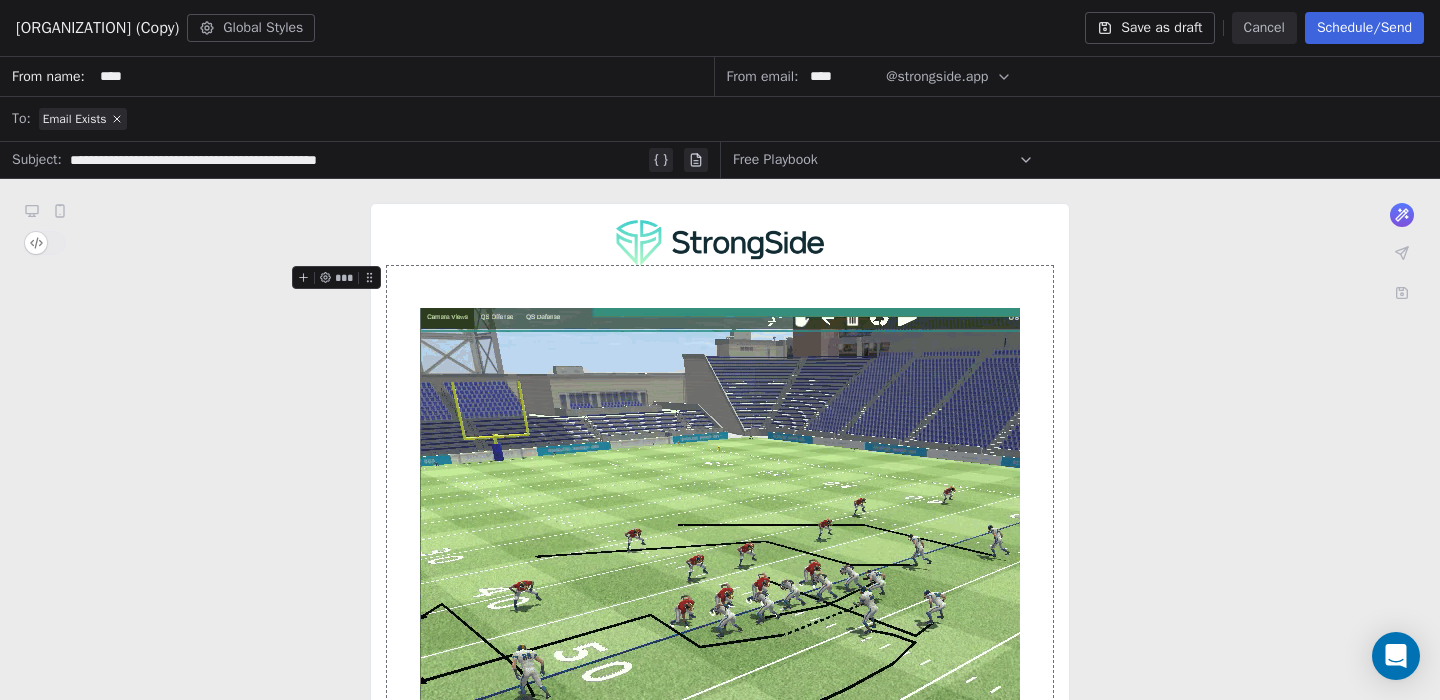 type on "****" 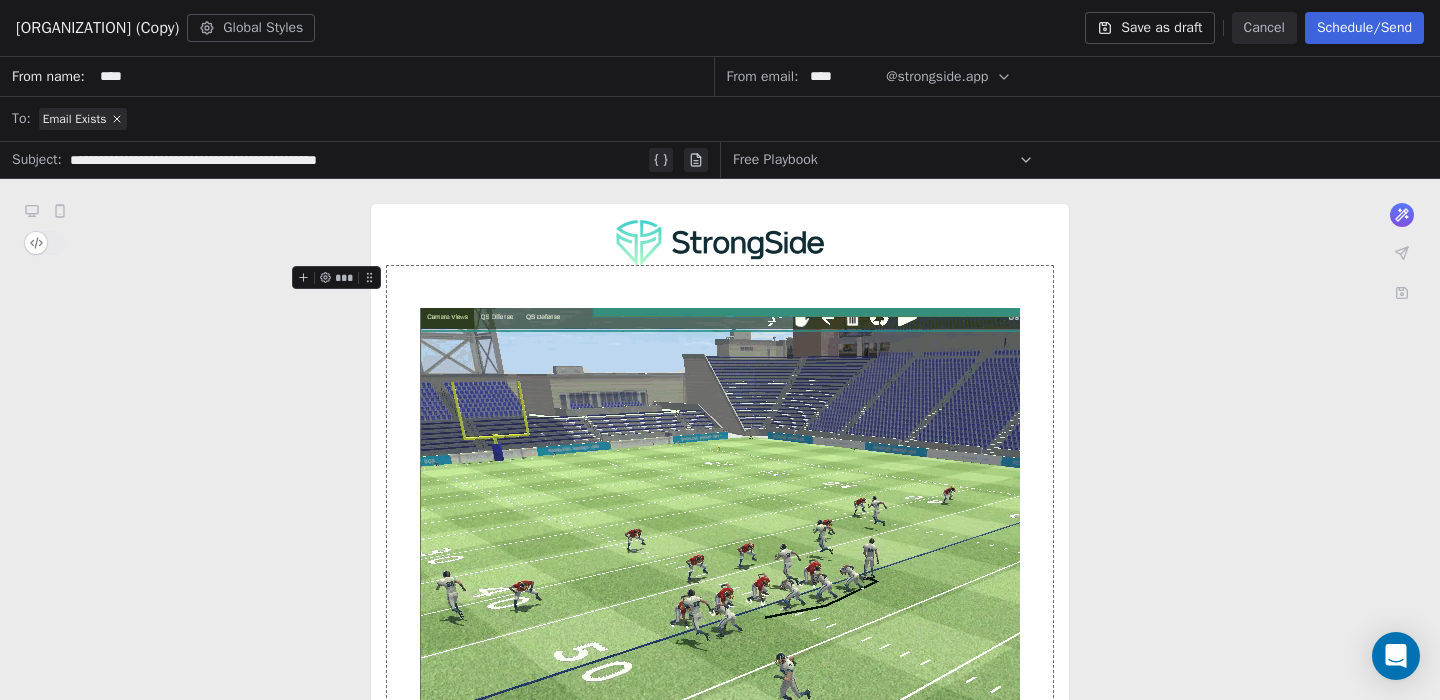 click on "****" at bounding box center (403, 76) 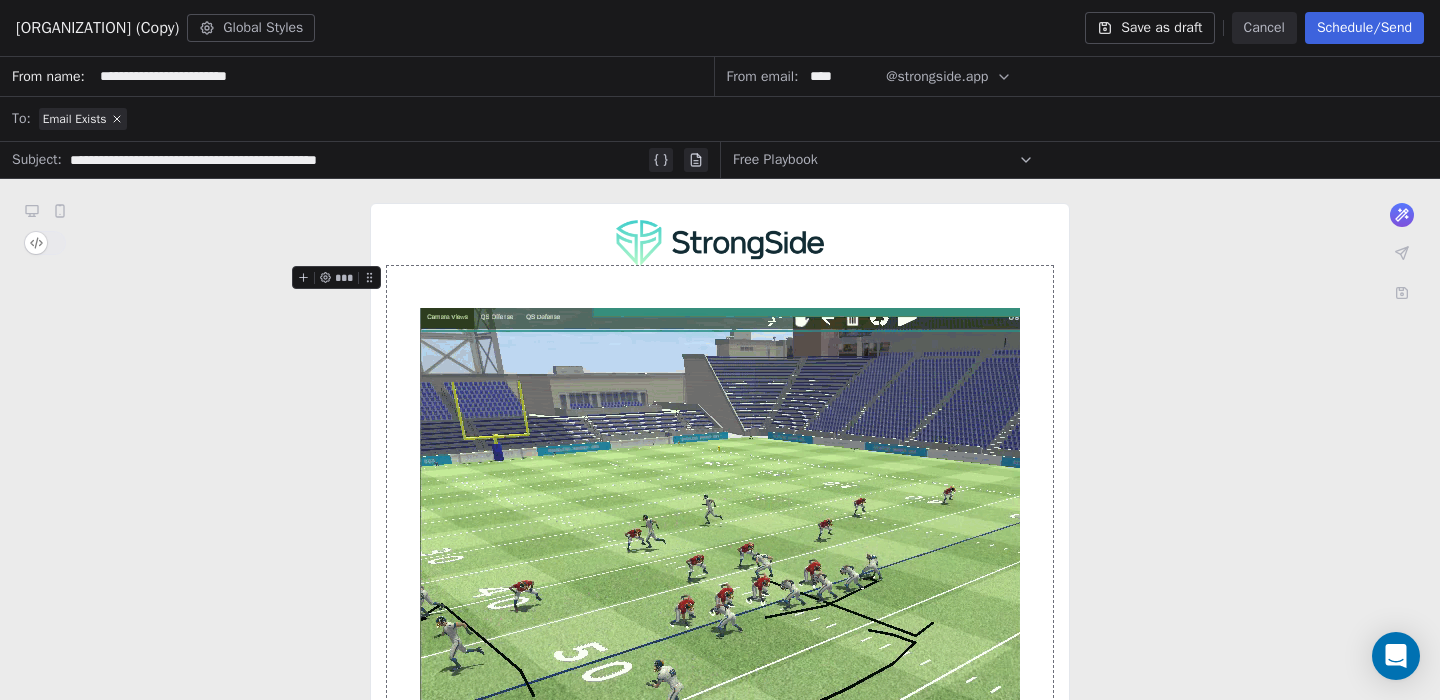 type on "**********" 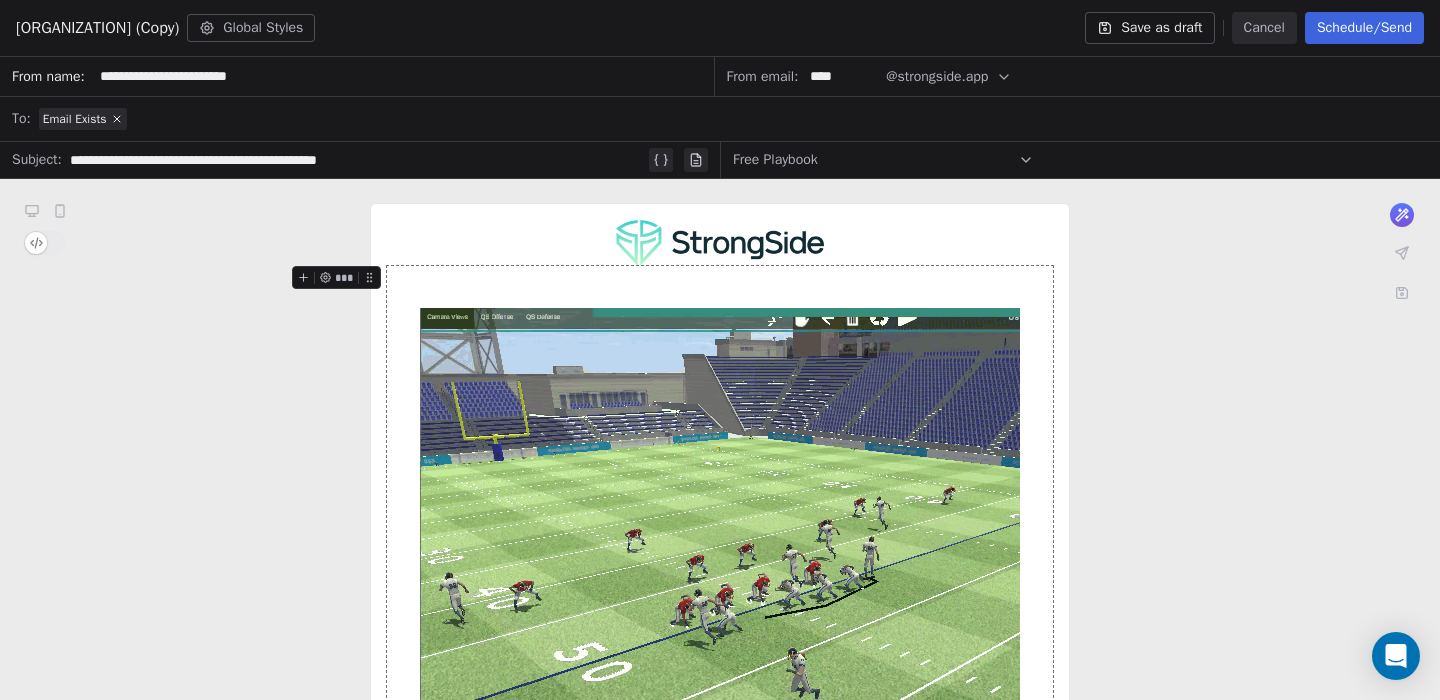 click on "**********" at bounding box center (357, 160) 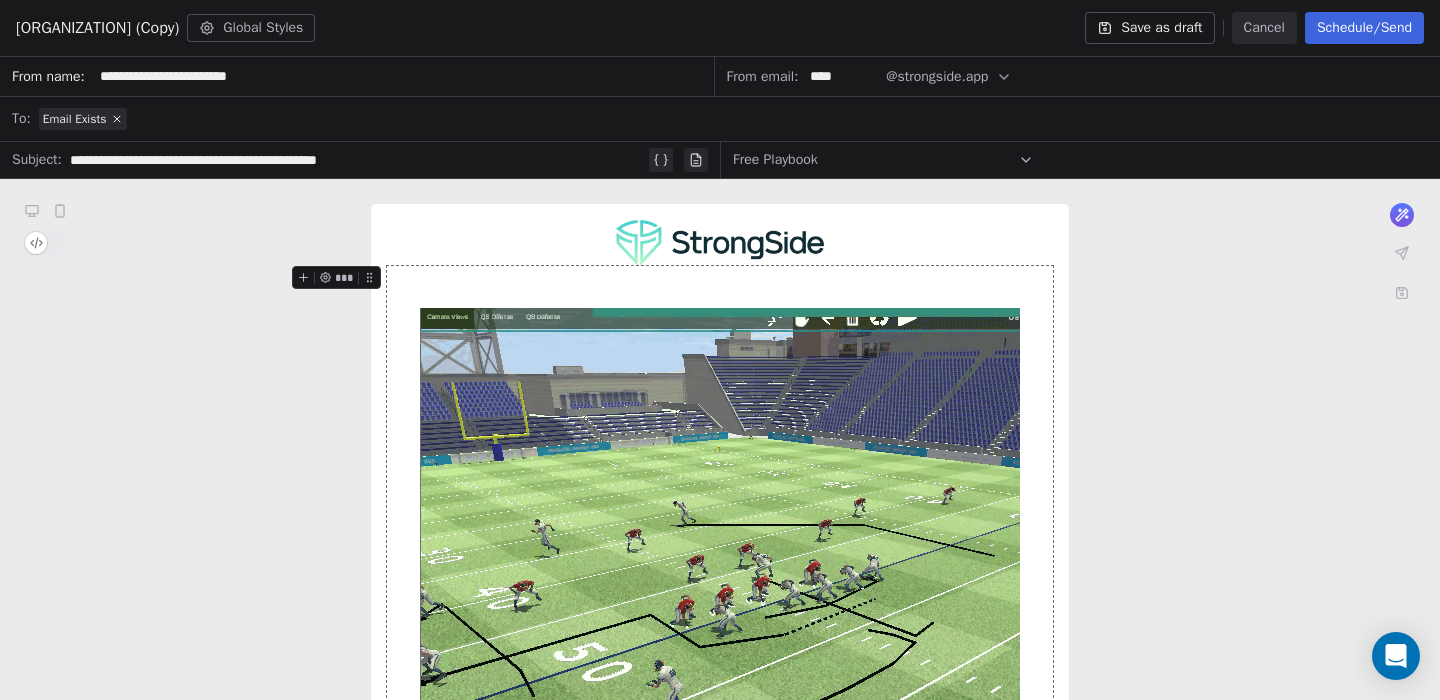 click on "**********" at bounding box center (357, 160) 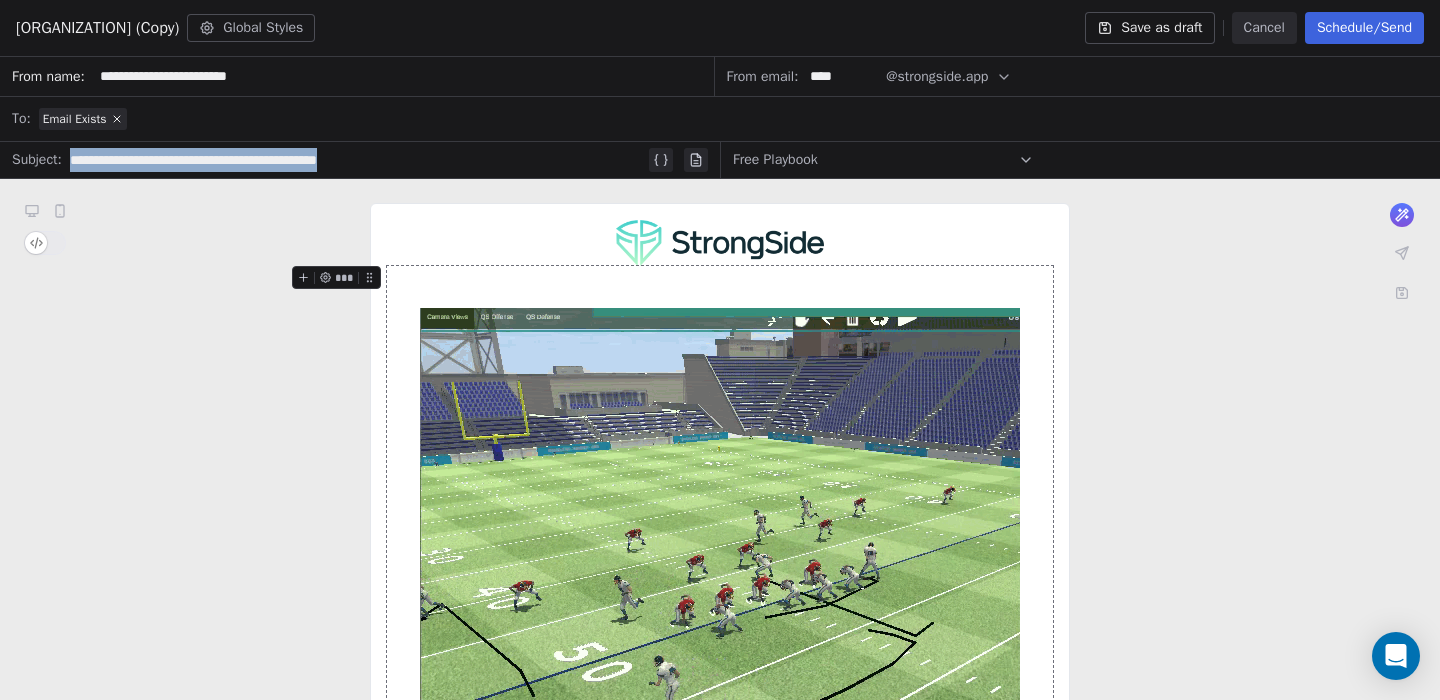 click on "**********" at bounding box center (357, 160) 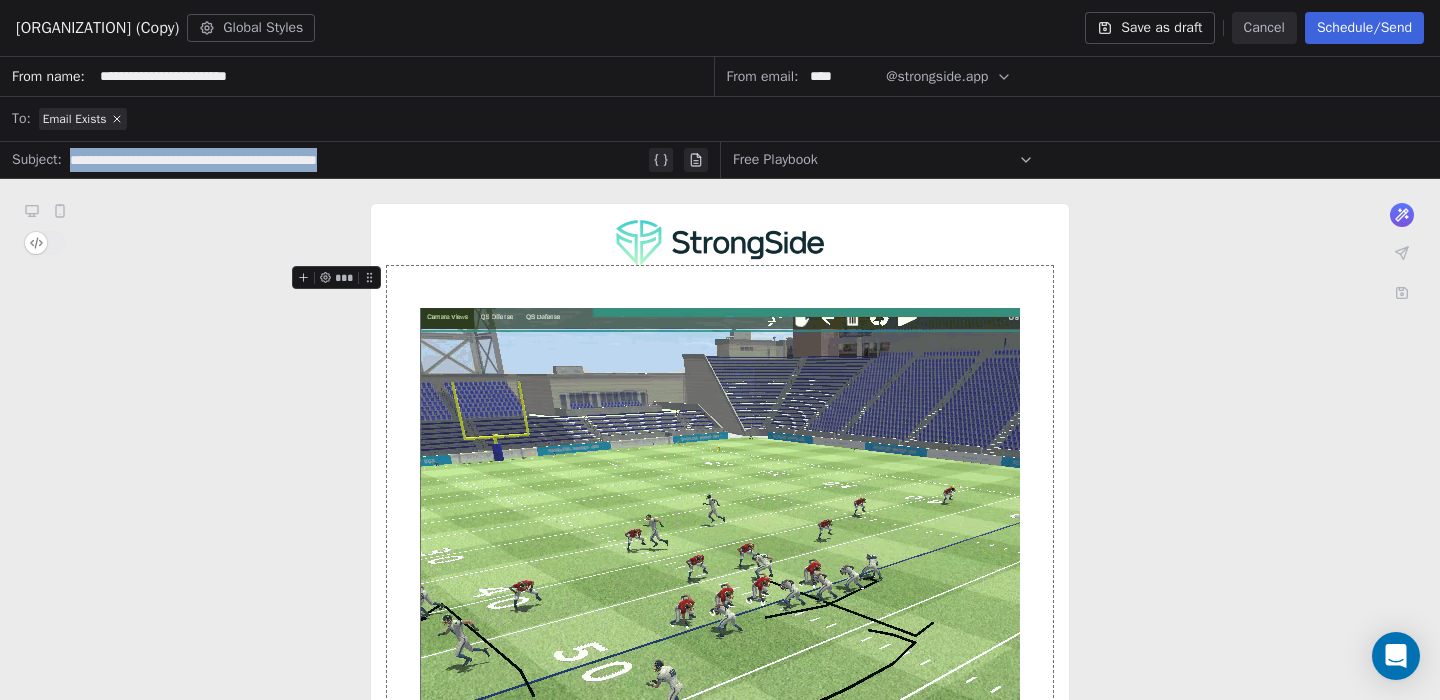 type 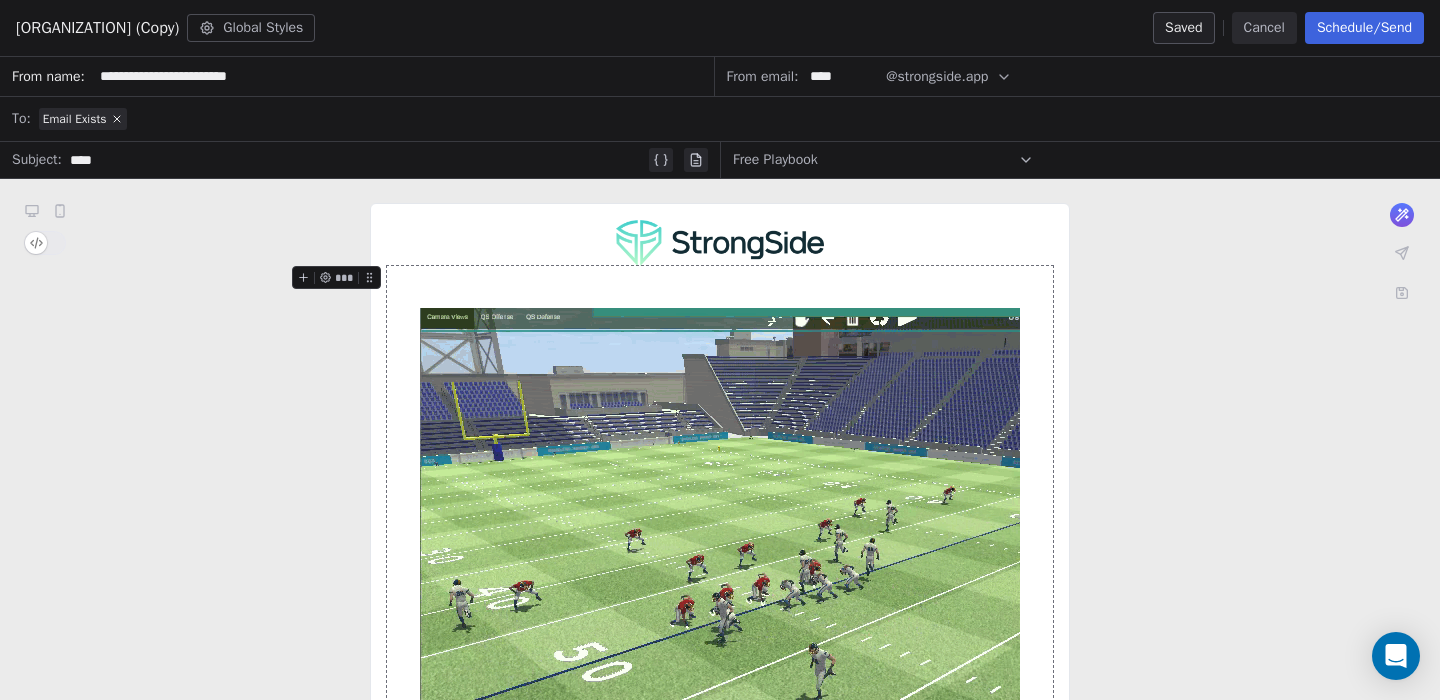 click on "Free Playbook" at bounding box center (775, 160) 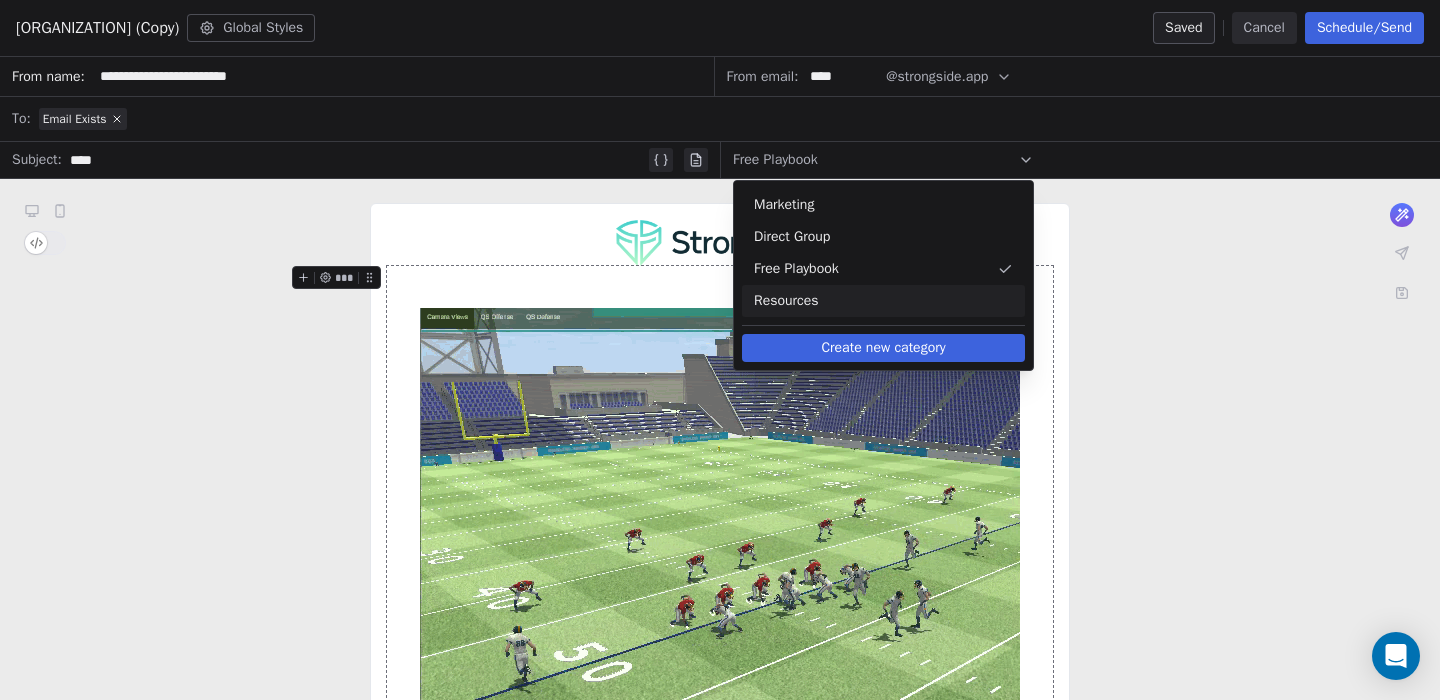 click on "Resources" at bounding box center [883, 301] 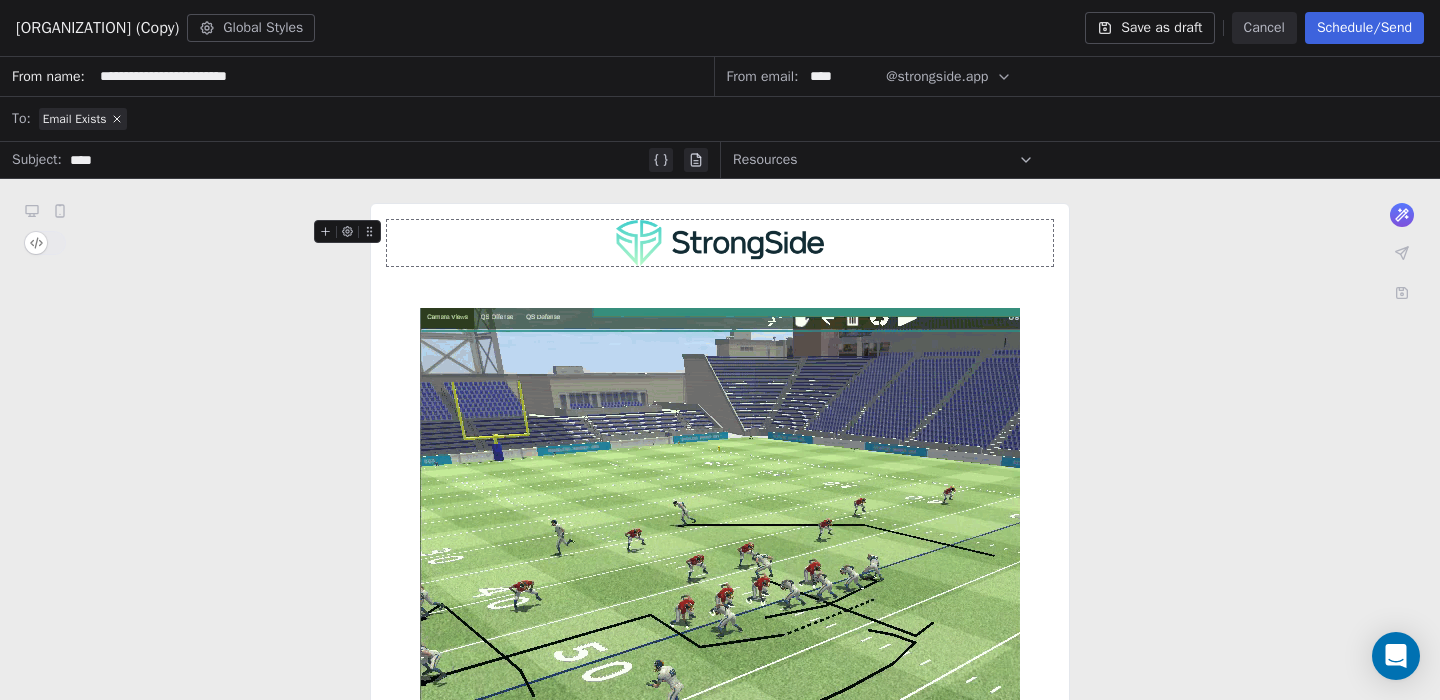 click on "****" at bounding box center [357, 160] 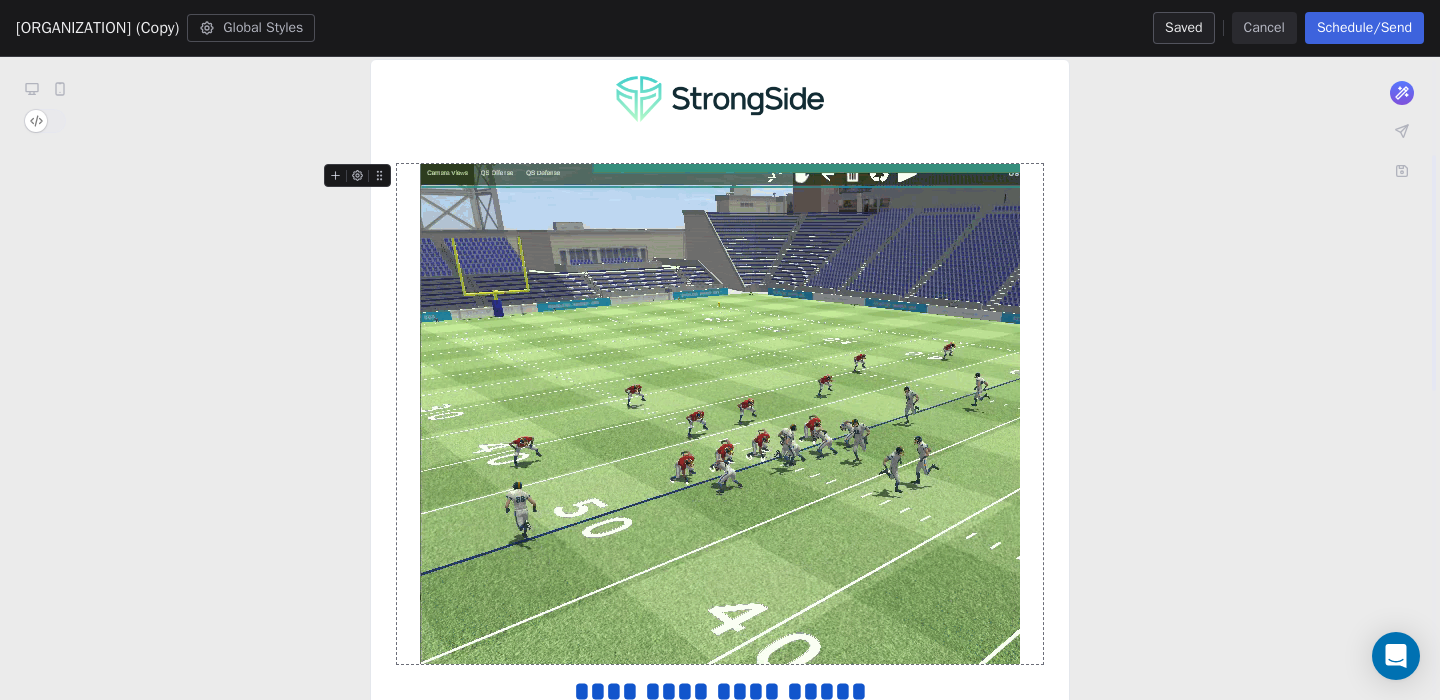 scroll, scrollTop: 259, scrollLeft: 0, axis: vertical 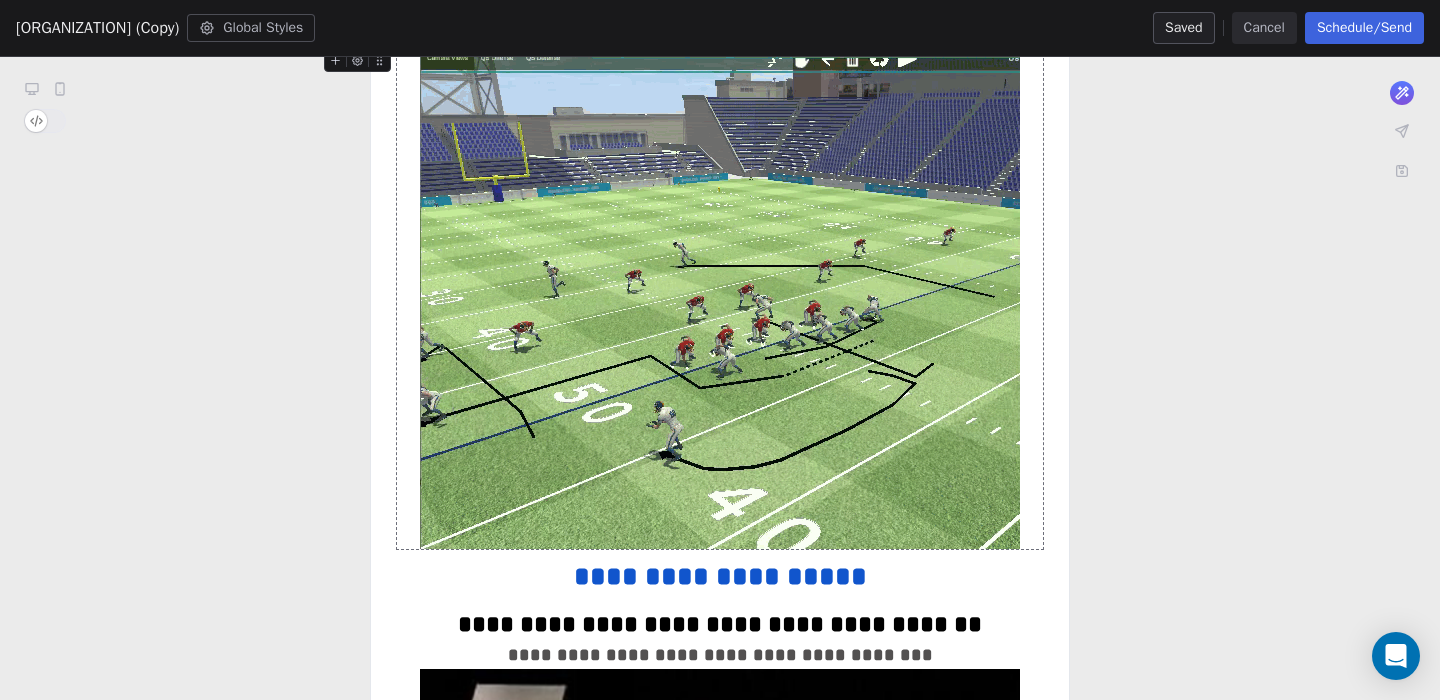 click at bounding box center (720, 299) 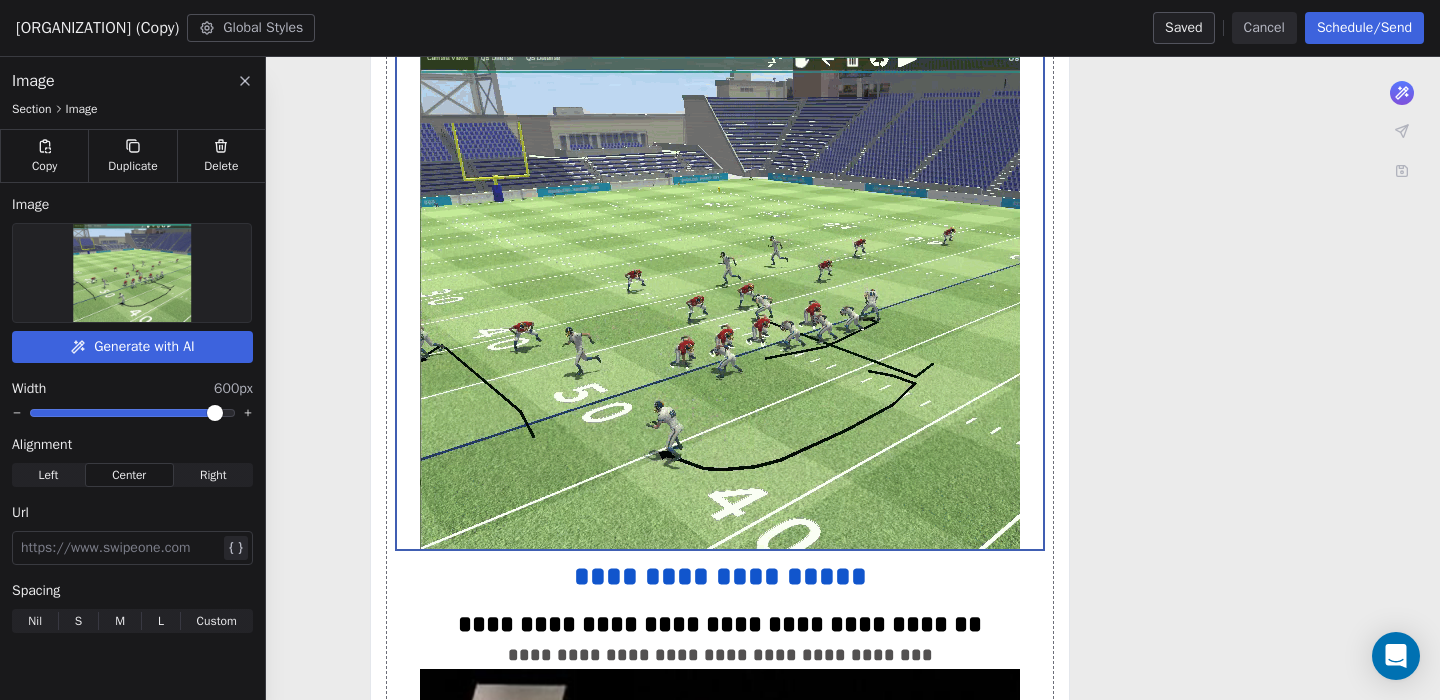 click at bounding box center (132, 273) 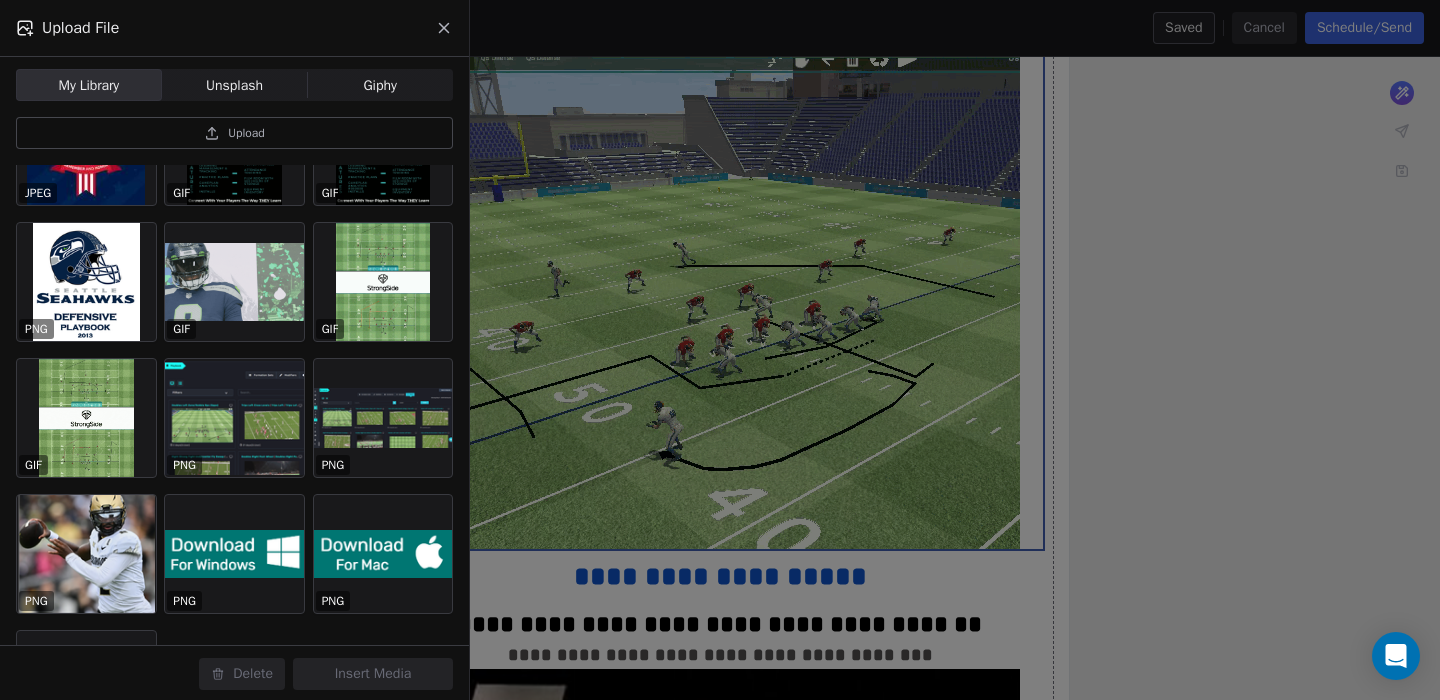 scroll, scrollTop: 1320, scrollLeft: 0, axis: vertical 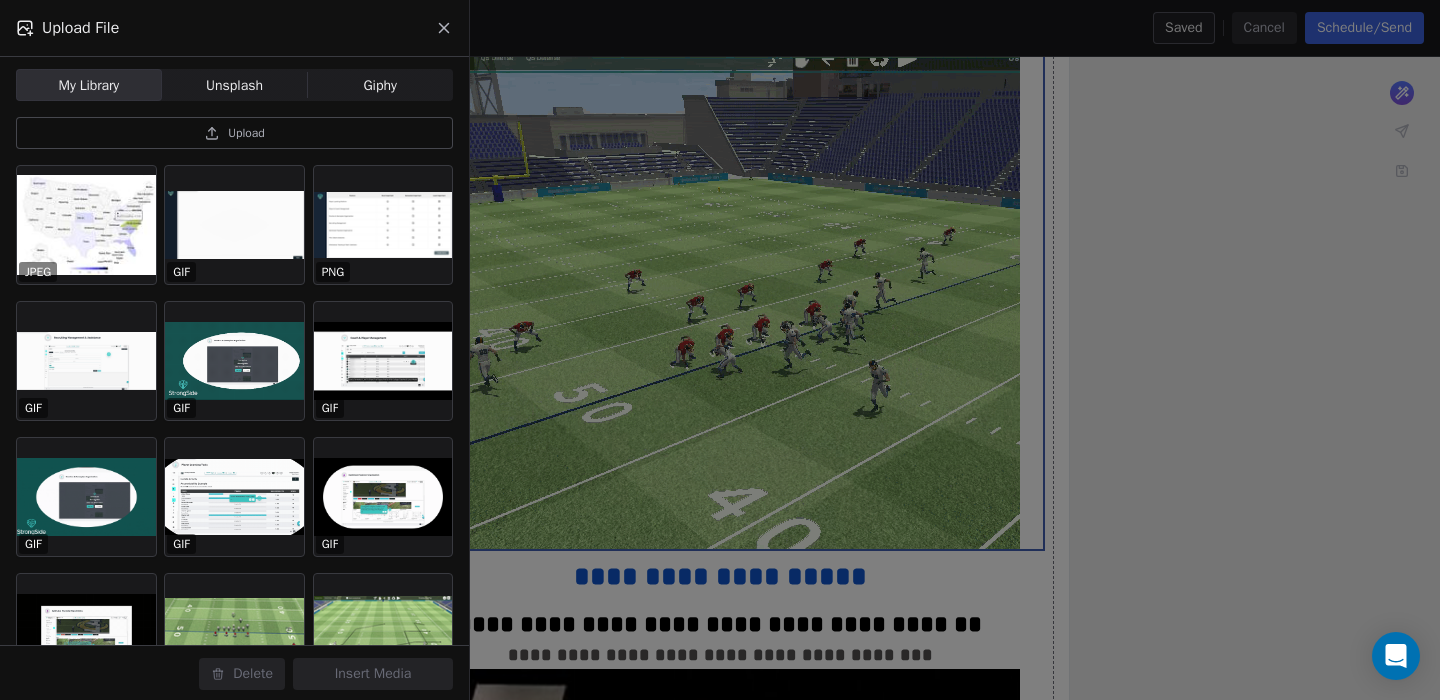 click on "Upload JPEG GIF PNG GIF GIF GIF GIF GIF GIF GIF PNG PNG PNG PNG PNG PNG PNG GIF PNG GIF GIF GIF GIF GIF GIF GIF JPEG JPEG GIF GIF PNG GIF GIF GIF PNG PNG PNG PNG PNG GIF GIF PNG PNG PNG PNG GIF GIF GIF PNG GIF GIF PNG PNG PNG PNG PNG PNG GIF GIF GIF" at bounding box center (234, 381) 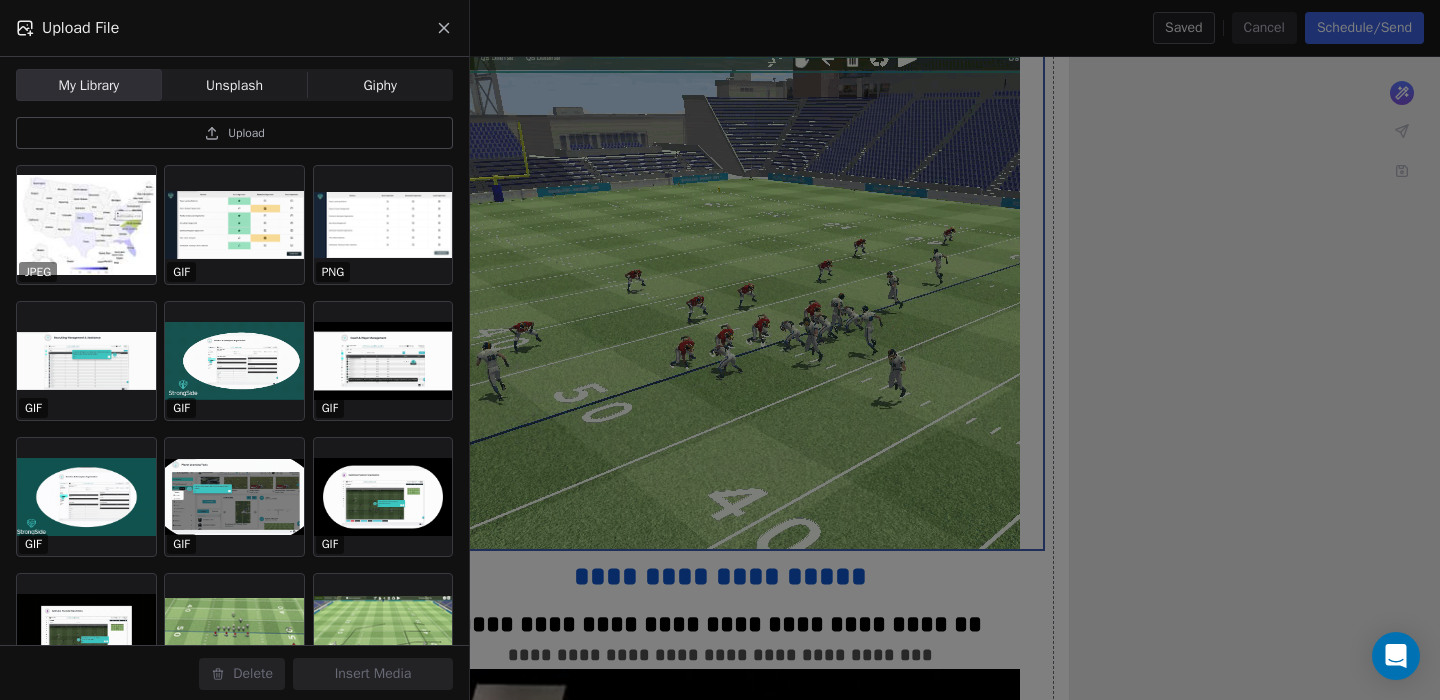 click on "Upload" at bounding box center (234, 133) 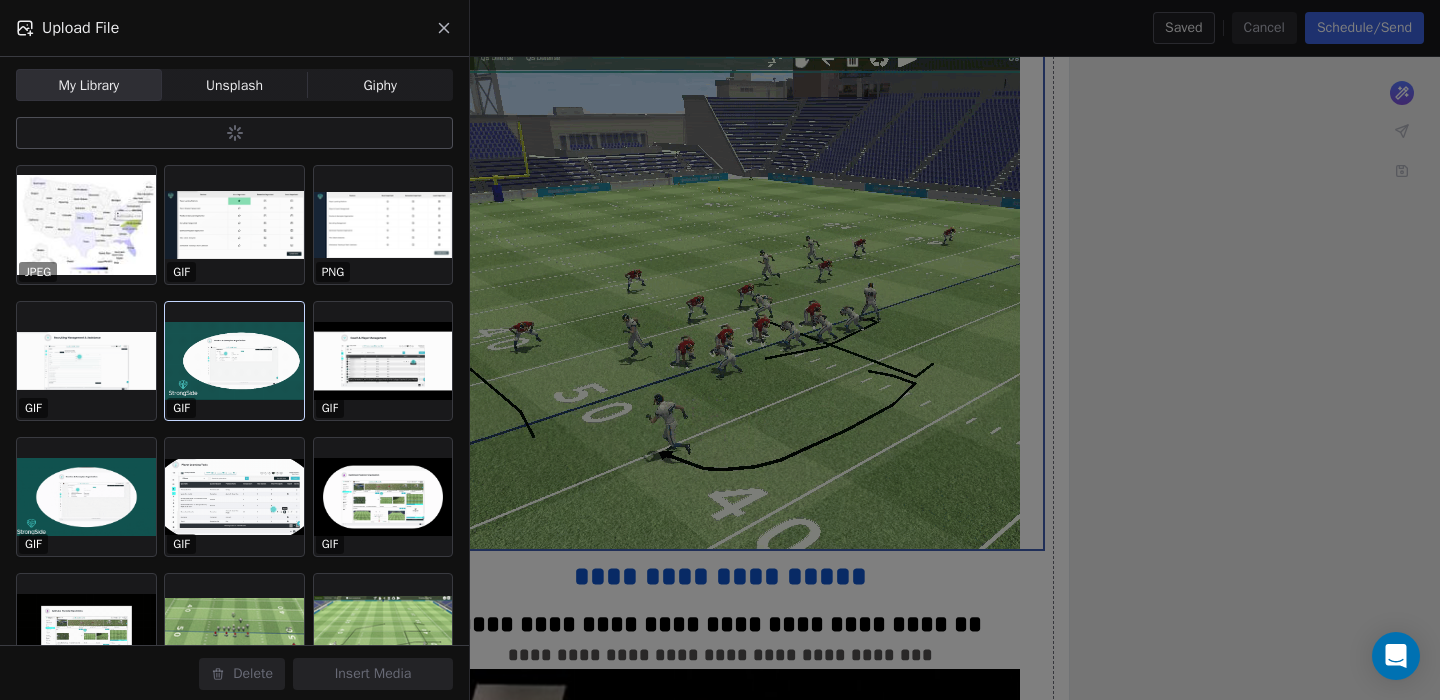 scroll, scrollTop: 0, scrollLeft: 0, axis: both 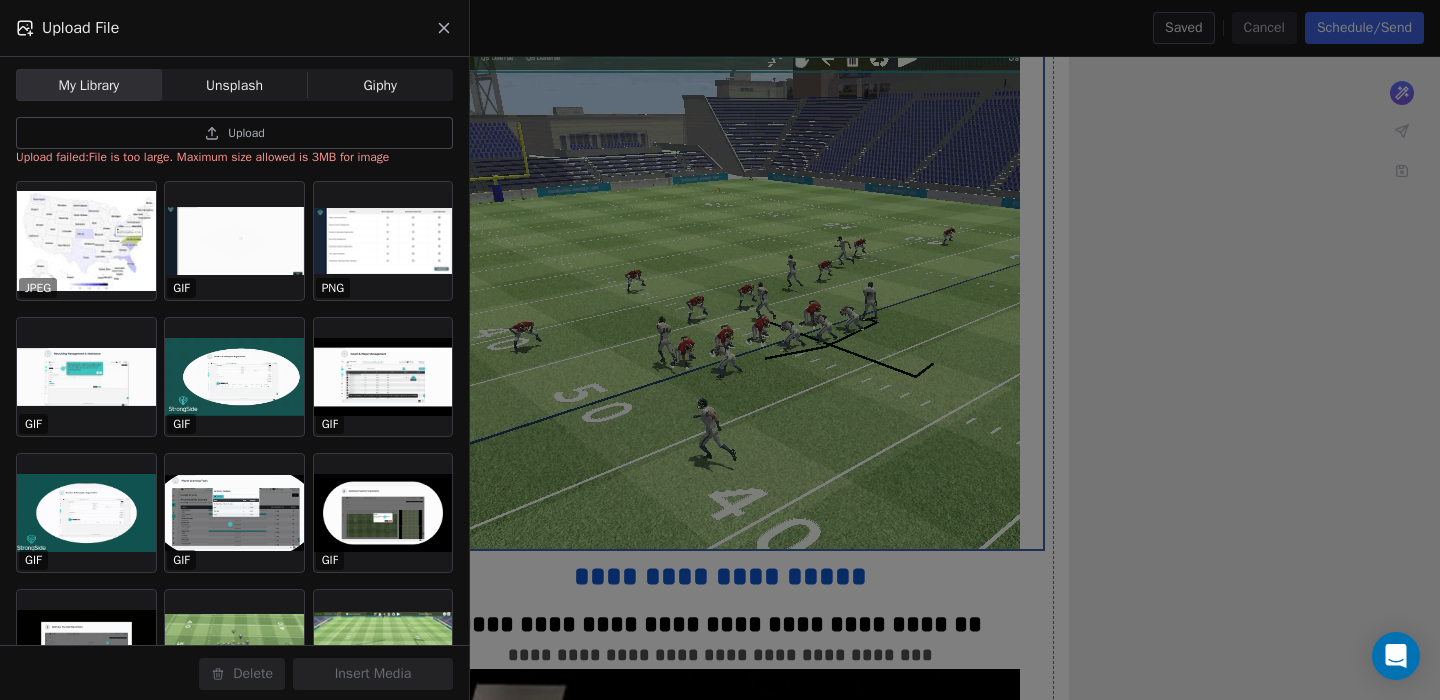 click 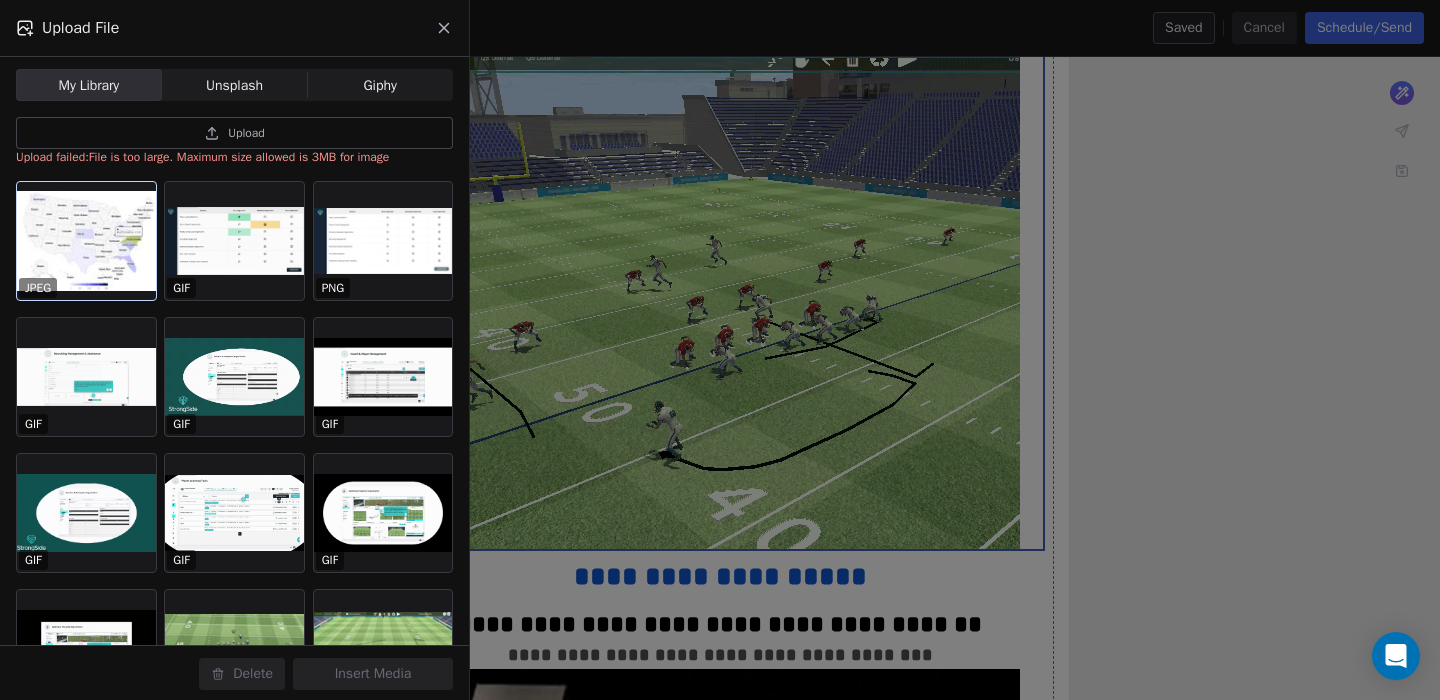 scroll, scrollTop: 0, scrollLeft: 0, axis: both 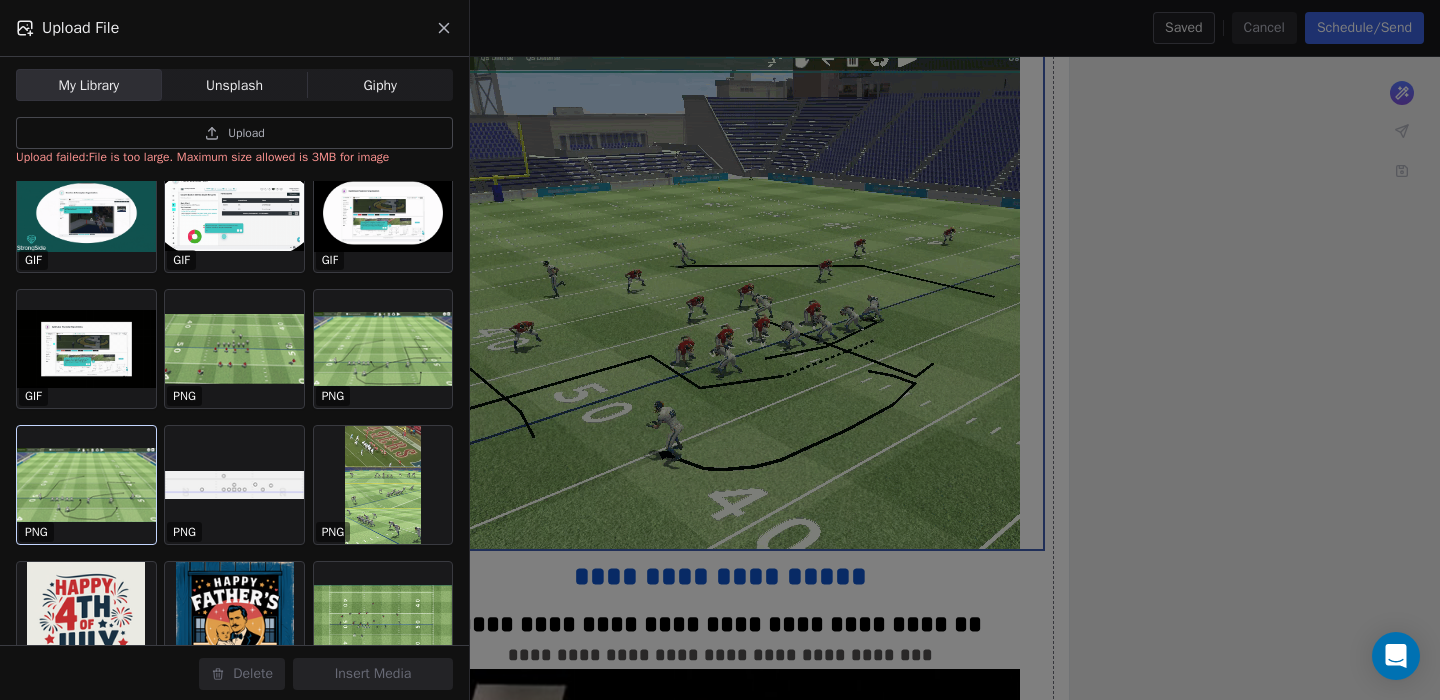 click at bounding box center [86, 485] 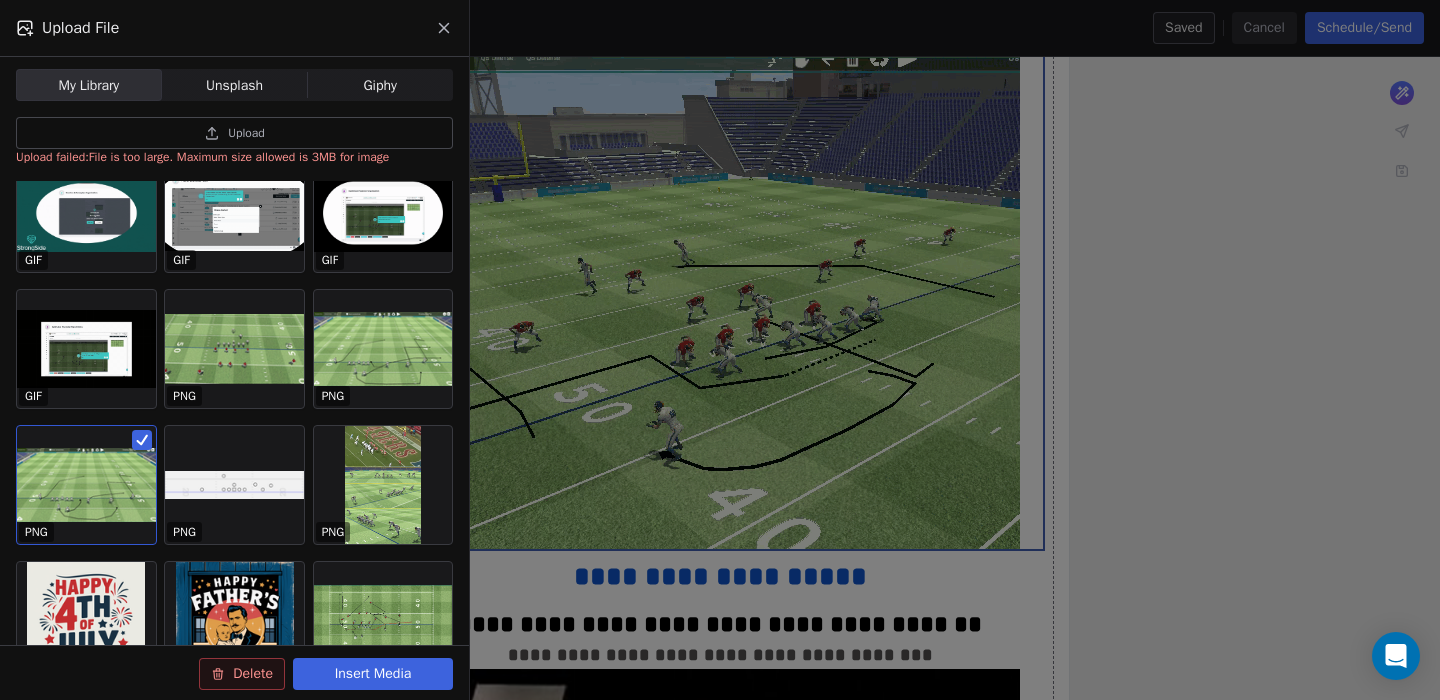 click on "Insert Media" at bounding box center (373, 674) 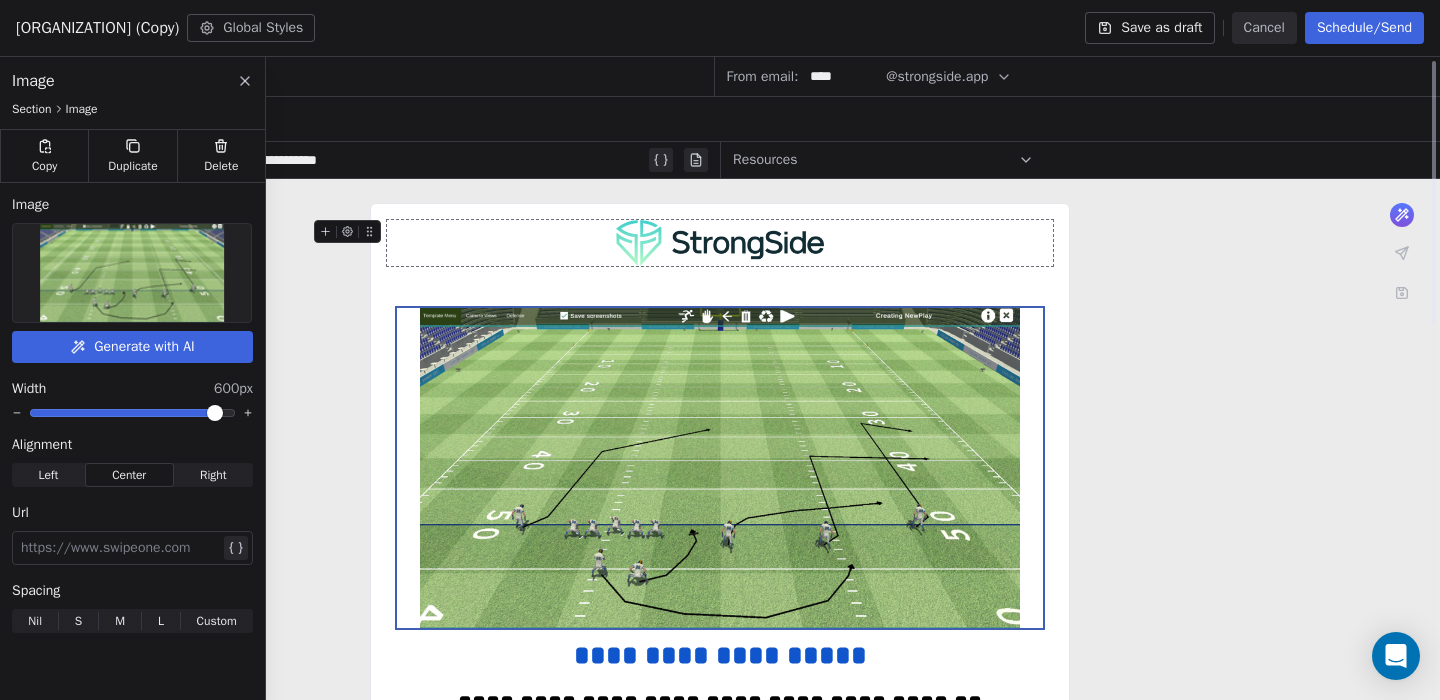 scroll, scrollTop: 0, scrollLeft: 0, axis: both 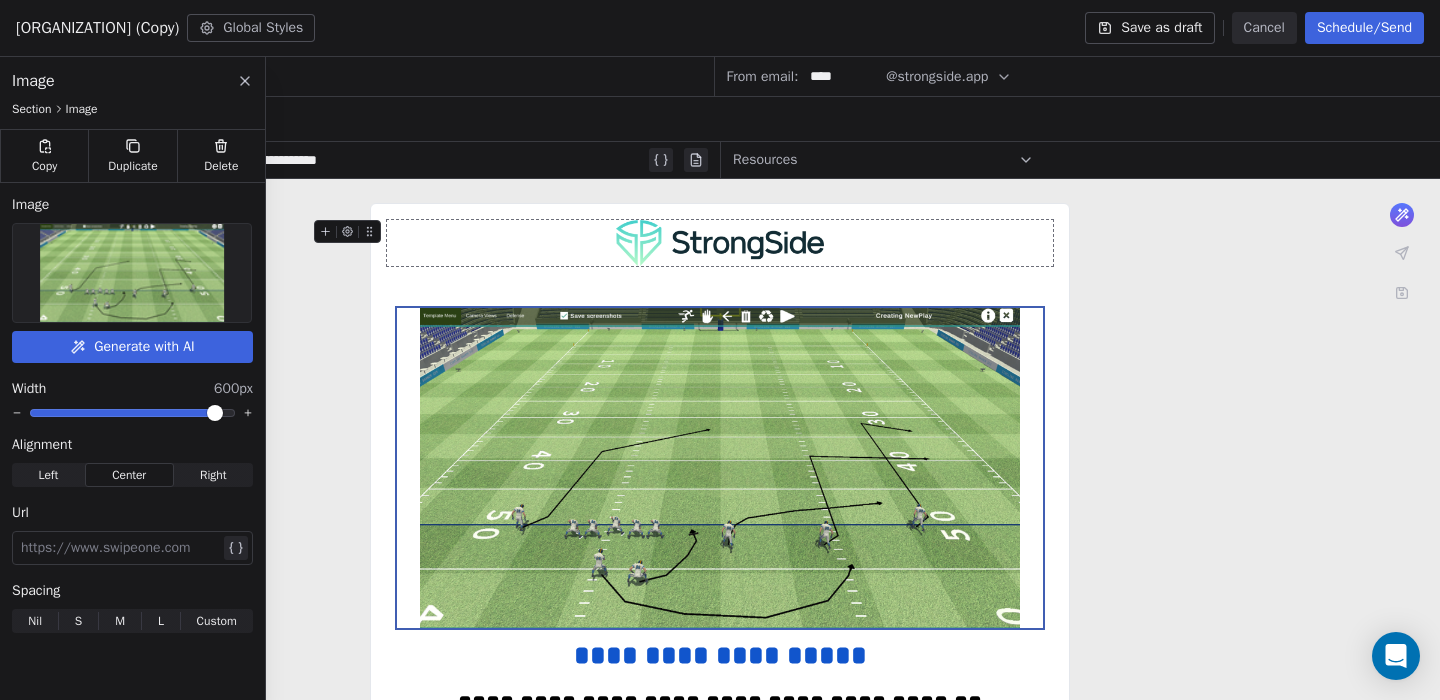 click 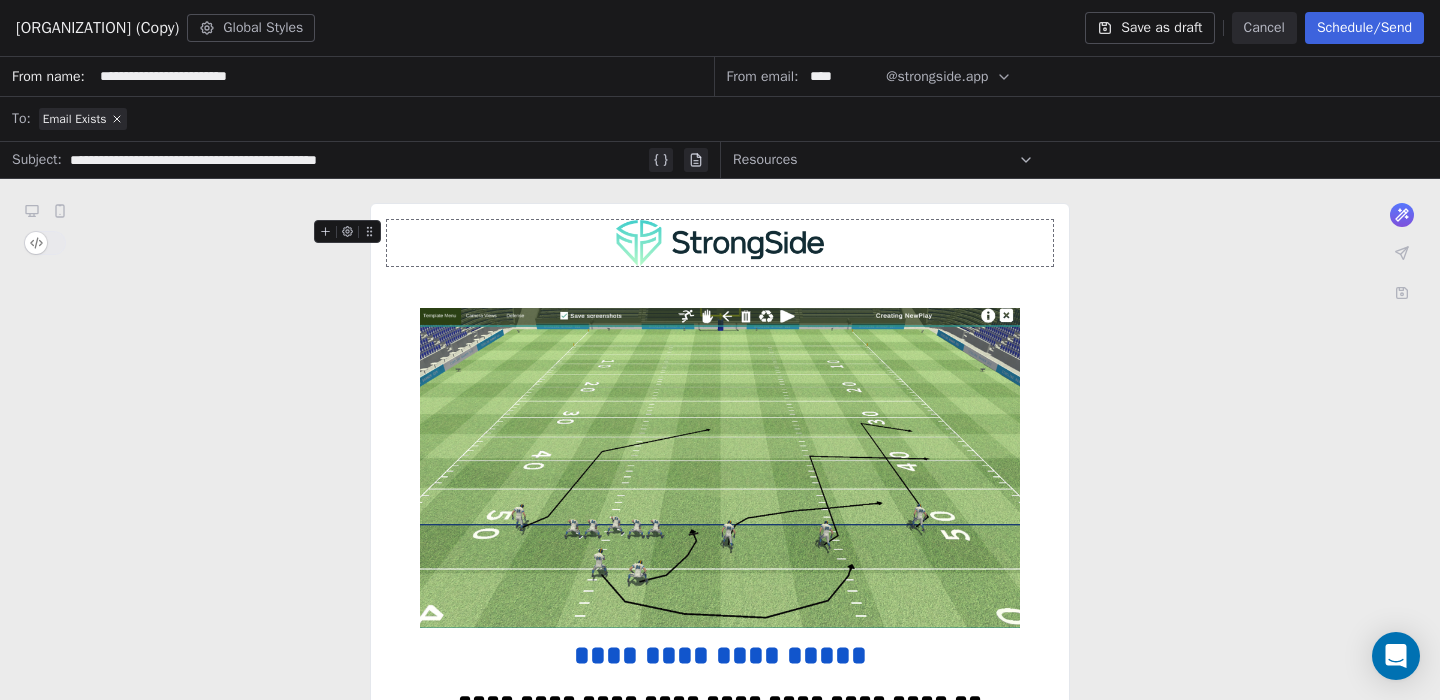 click on "Resources" at bounding box center (883, 160) 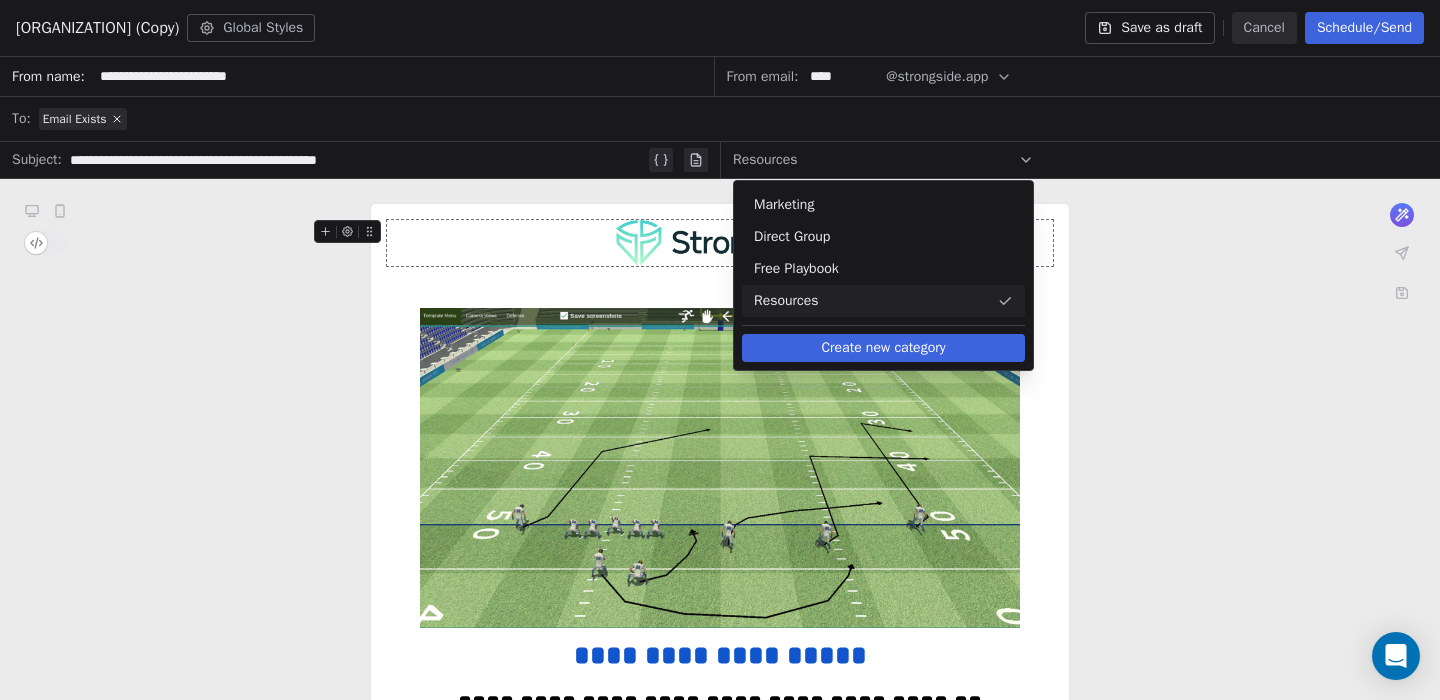 click on "Email Exists" at bounding box center (733, 119) 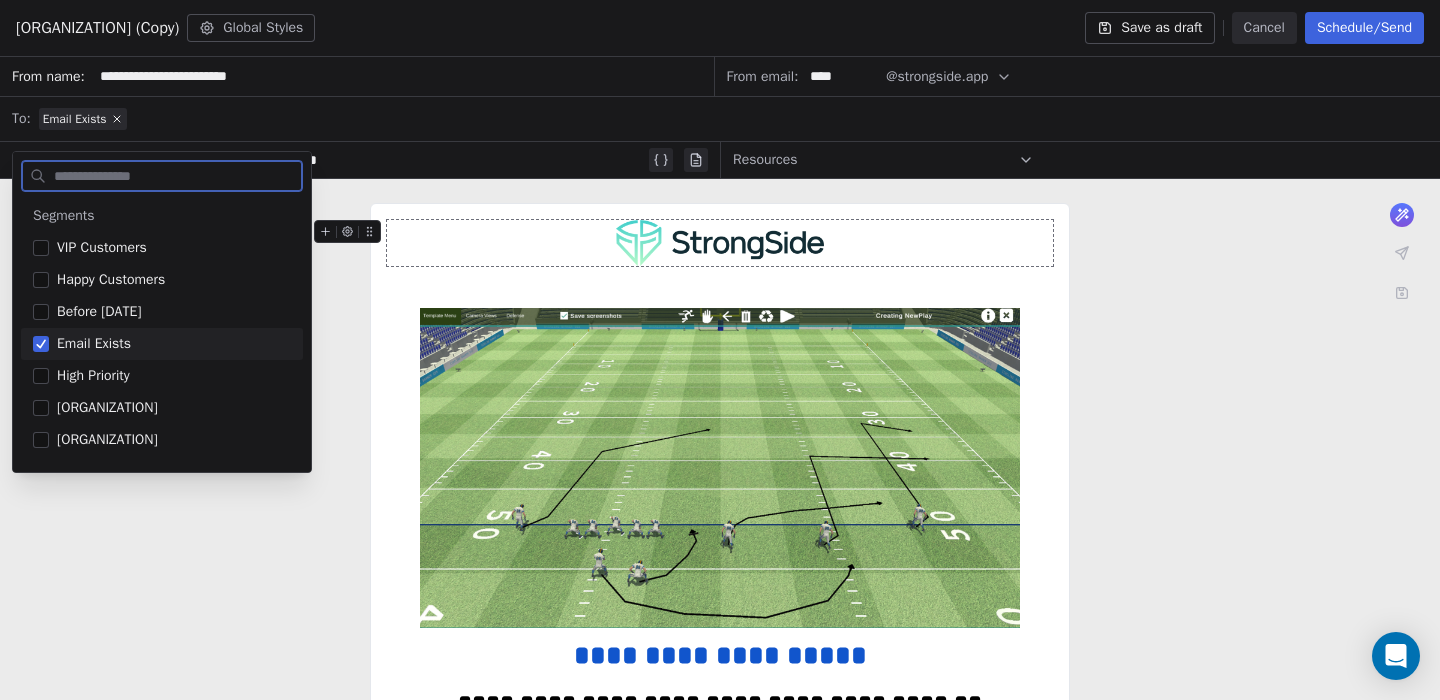 click on "**********" at bounding box center [403, 76] 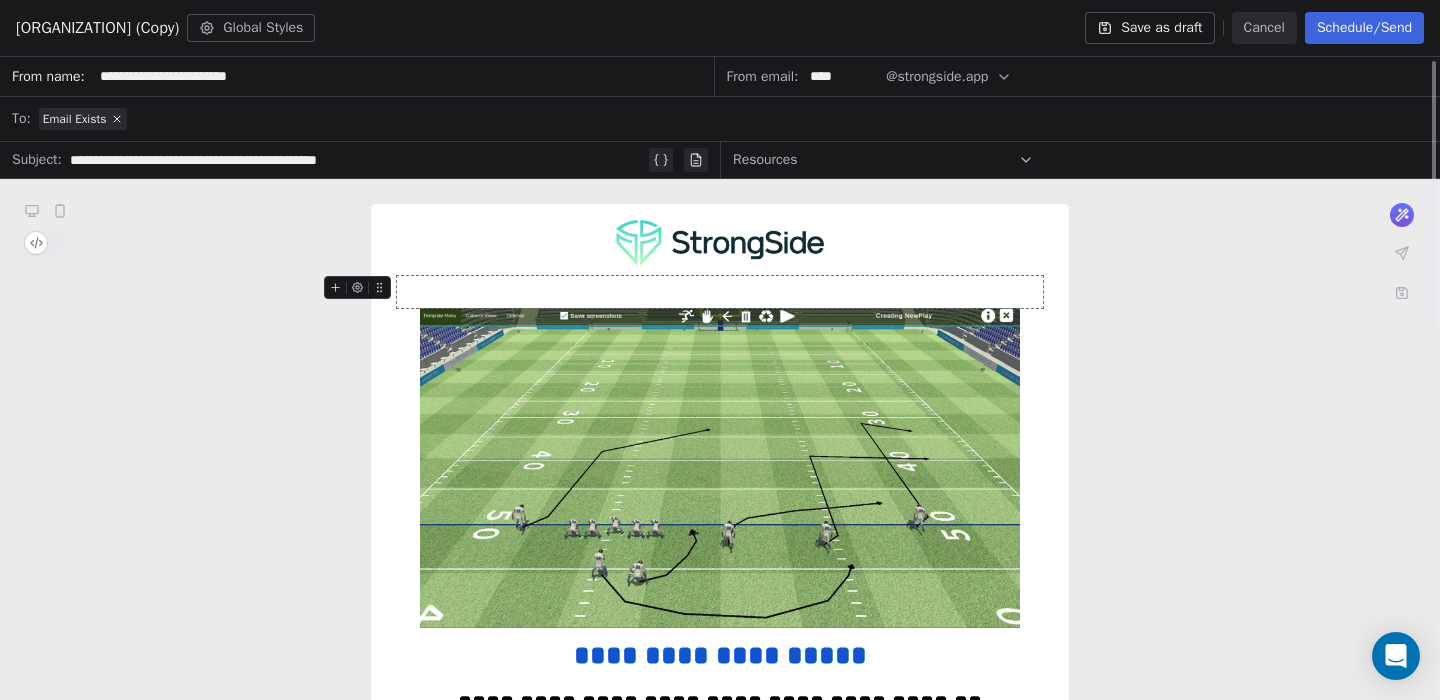 scroll, scrollTop: 0, scrollLeft: 0, axis: both 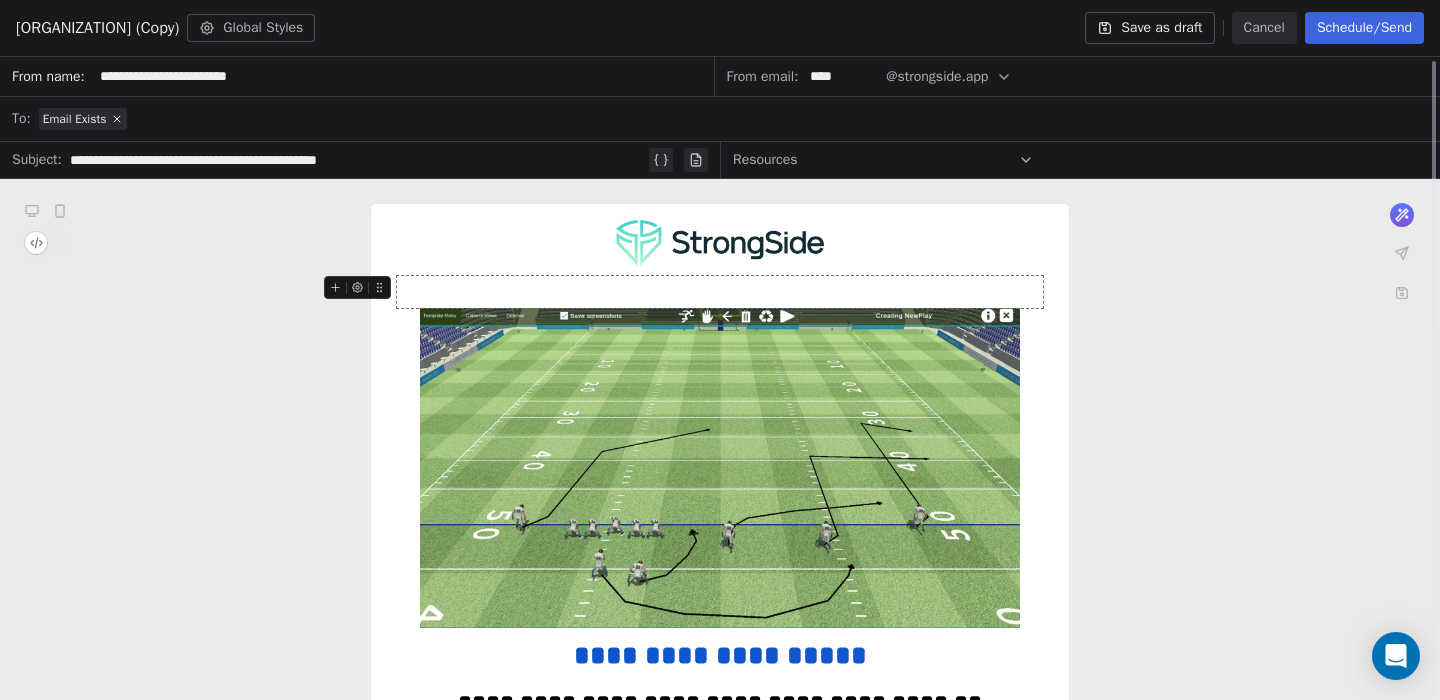 click on "Schedule/Send" at bounding box center (1364, 28) 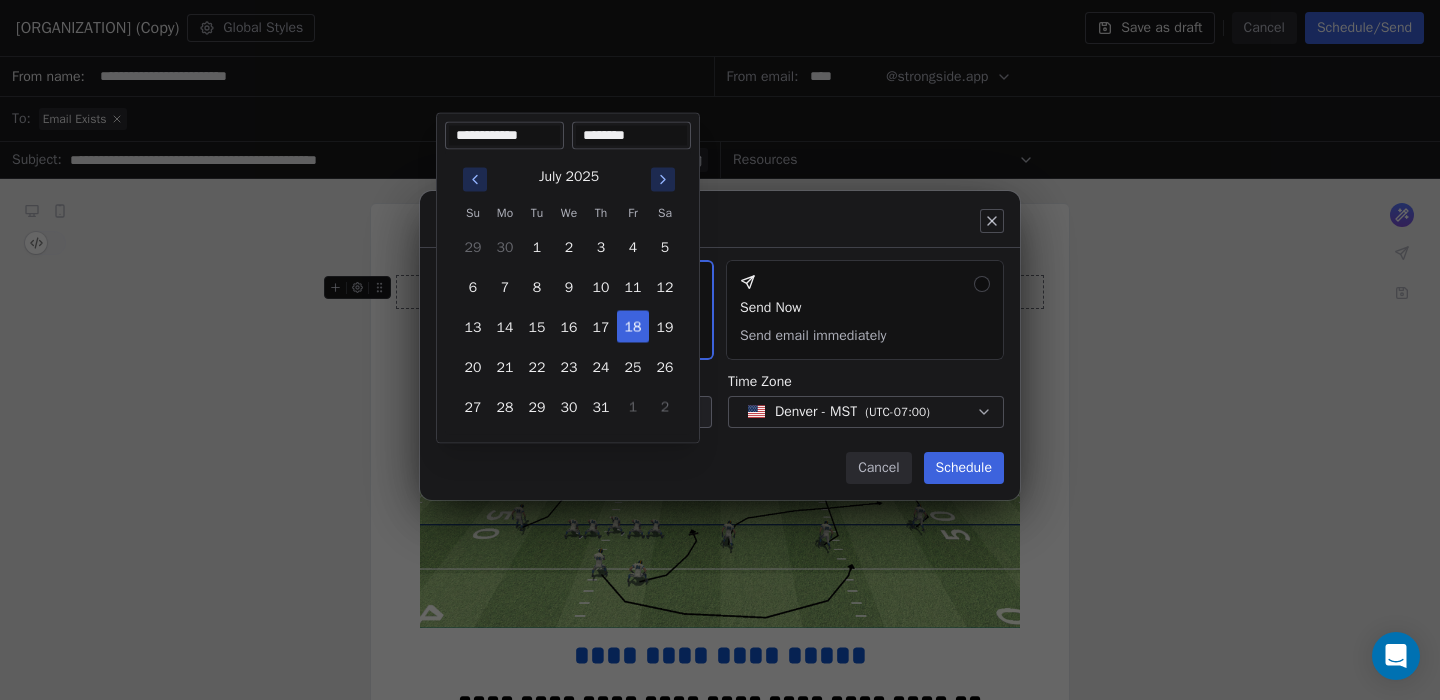 click on "Strongside Contacts People Marketing Workflows Campaigns Sales Pipelines Sequences Beta Tools Apps AI Agents Help & Support Campaigns Create new campaign All ( 64 ) All ( 64 ) Drafts ( 12 ) Drafts ( 12 ) In Progress ( 2 ) In Progress ( 2 ) Scheduled ( 2 ) Scheduled ( 2 ) Sent ( 48 ) Sent ( 48 ) Name Status Analytics Actions [ORGANIZATION] (Copy) Created on [DATE] at [TIME] To: Email Exists Draft - Open Rate - Click Rate - Unsubscribe Resources Email - Youth Practice Plans Created on [DATE] at [TIME] To: Email Exists Draft - Open Rate - Click Rate - Unsubscribe Resources Email - Practice Plans Created on [DATE] at [TIME] To: Email Exists Draft - Open Rate - Click Rate - Unsubscribe Delete Created on [DATE] at [TIME] To: No segment selected Draft - Open Rate - Click Rate - Unsubscribe Resources Email - Coaching Youth Football Scheduled on [DATE] at [TIME] To: Email Exists Scheduled - Open Rate - Click Rate - Unsubscribe Template Copy Created on [DATE] at [TIME] - -" at bounding box center [720, 350] 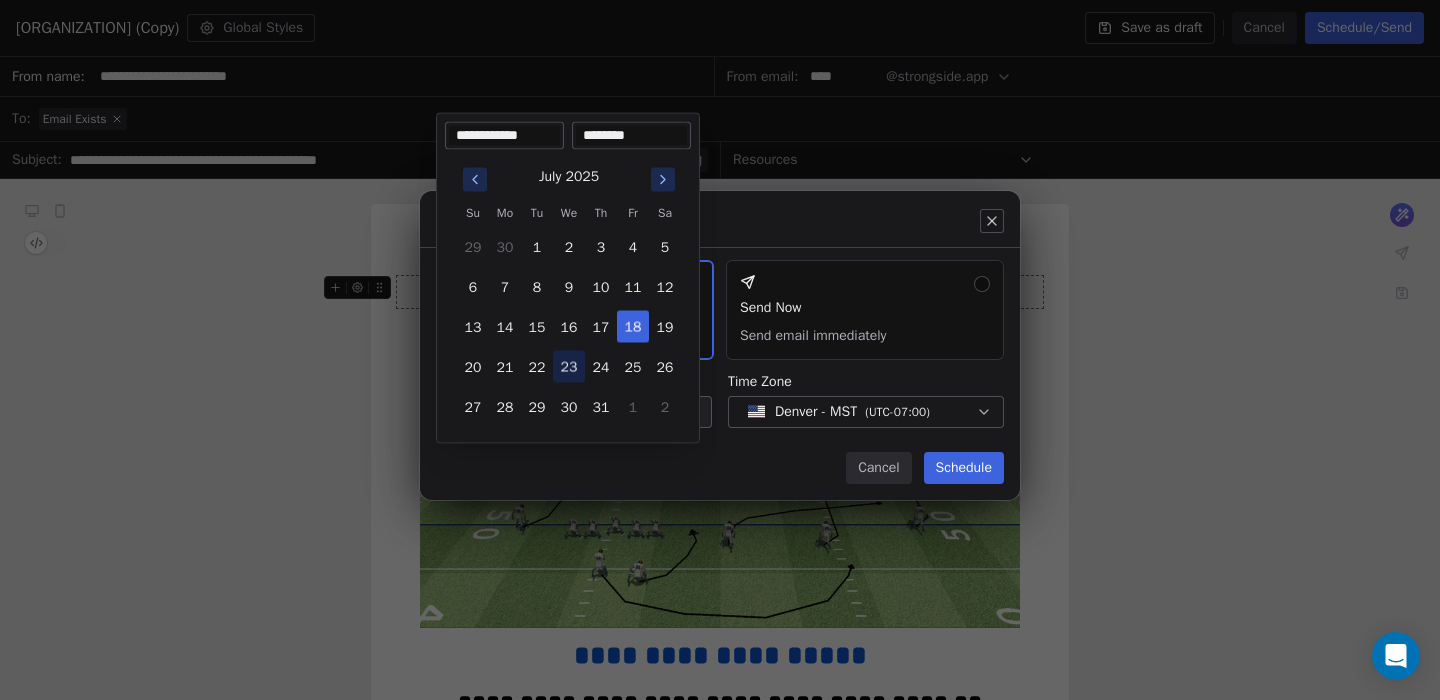 click on "23" at bounding box center [569, 367] 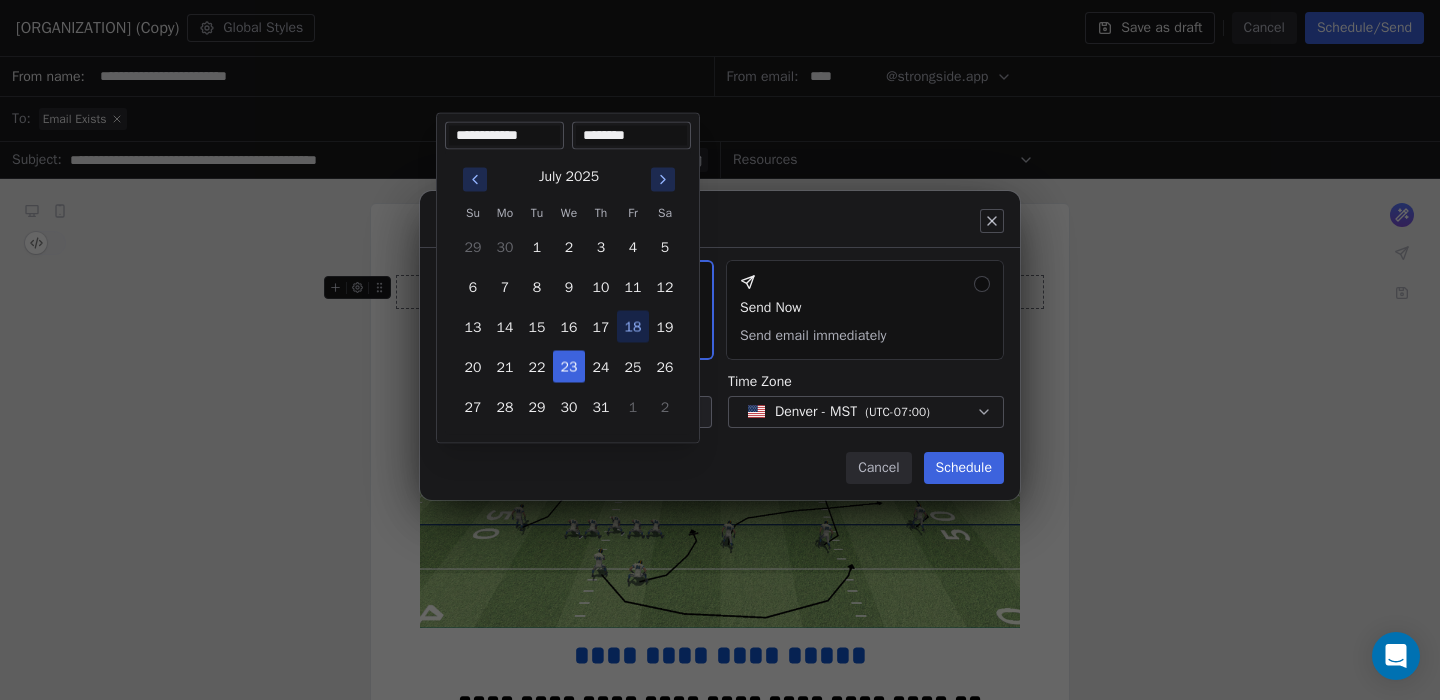 click on "Send or schedule email Schedule & Send Choose a future date and time Send Now Send email immediately Date & Time Select Date Time Zone Denver - MST ( UTC-07:00 ) Cancel Schedule" at bounding box center (720, 350) 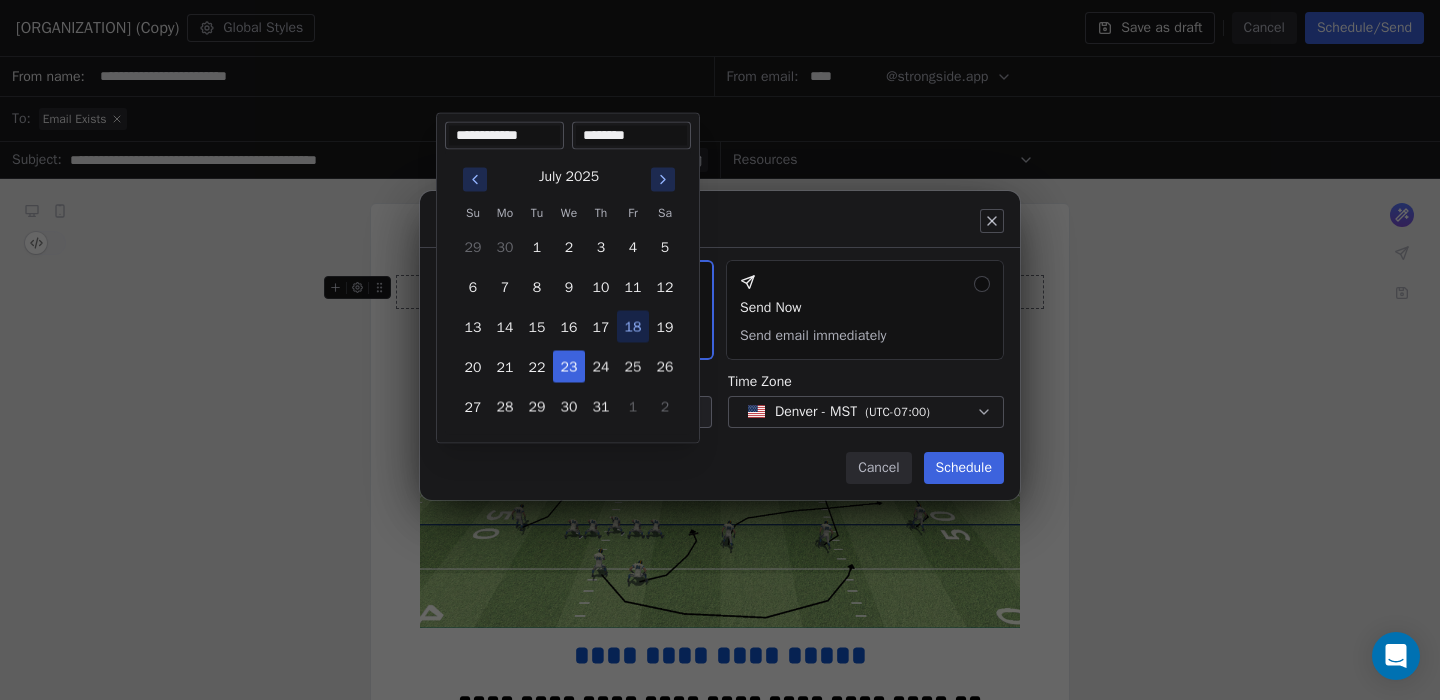 click on "Strongside Contacts People Marketing Workflows Campaigns Sales Pipelines Sequences Beta Tools Apps AI Agents Help & Support Campaigns Create new campaign All ( 64 ) All ( 64 ) Drafts ( 12 ) Drafts ( 12 ) In Progress ( 2 ) In Progress ( 2 ) Scheduled ( 2 ) Scheduled ( 2 ) Sent ( 48 ) Sent ( 48 ) Name Status Analytics Actions [ORGANIZATION] (Copy) Created on [DATE] at [TIME] To: Email Exists Draft - Open Rate - Click Rate - Unsubscribe Resources Email - Youth Practice Plans Created on [DATE] at [TIME] To: Email Exists Draft - Open Rate - Click Rate - Unsubscribe Resources Email - Practice Plans Created on [DATE] at [TIME] To: Email Exists Draft - Open Rate - Click Rate - Unsubscribe Delete Created on [DATE] at [TIME] To: No segment selected Draft - Open Rate - Click Rate - Unsubscribe Resources Email - Coaching Youth Football Scheduled on [DATE] at [TIME] To: Email Exists Scheduled - Open Rate - Click Rate - Unsubscribe Template Copy Created on [DATE] at [TIME] - -" at bounding box center (720, 350) 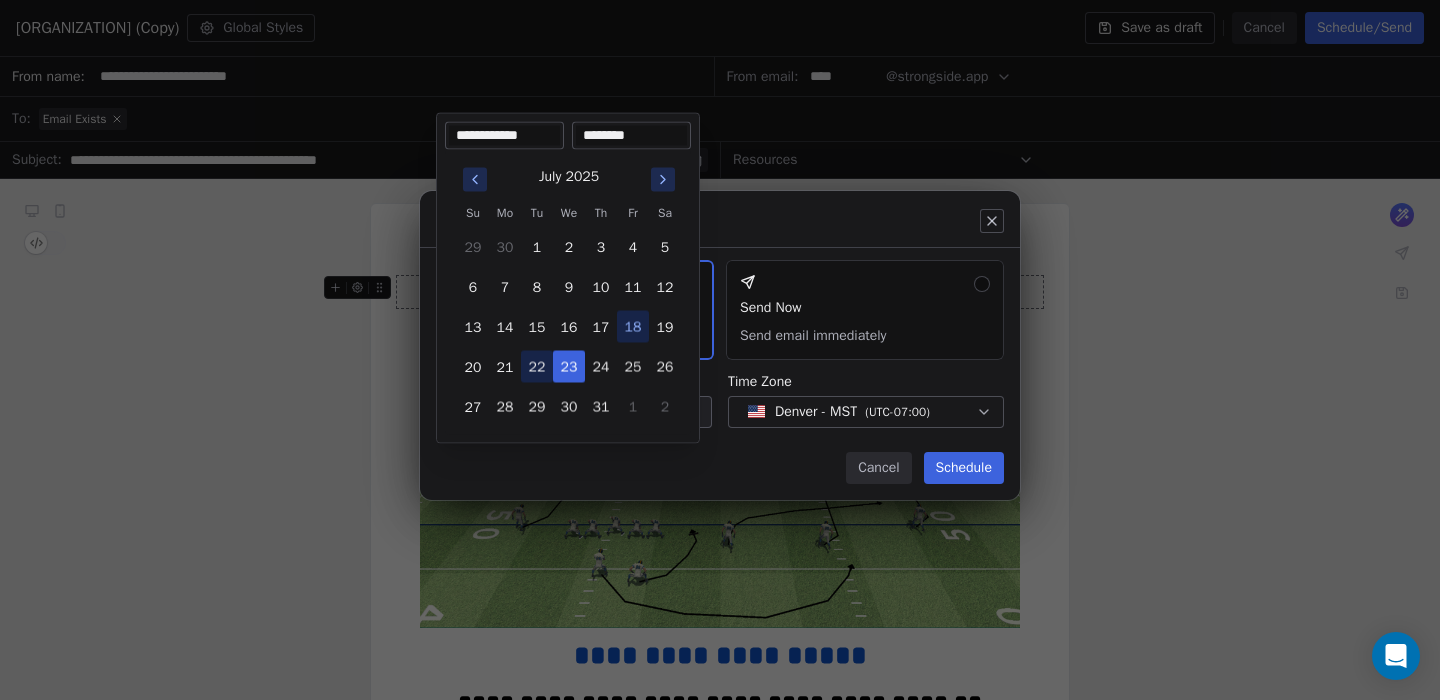 click on "22" at bounding box center (537, 367) 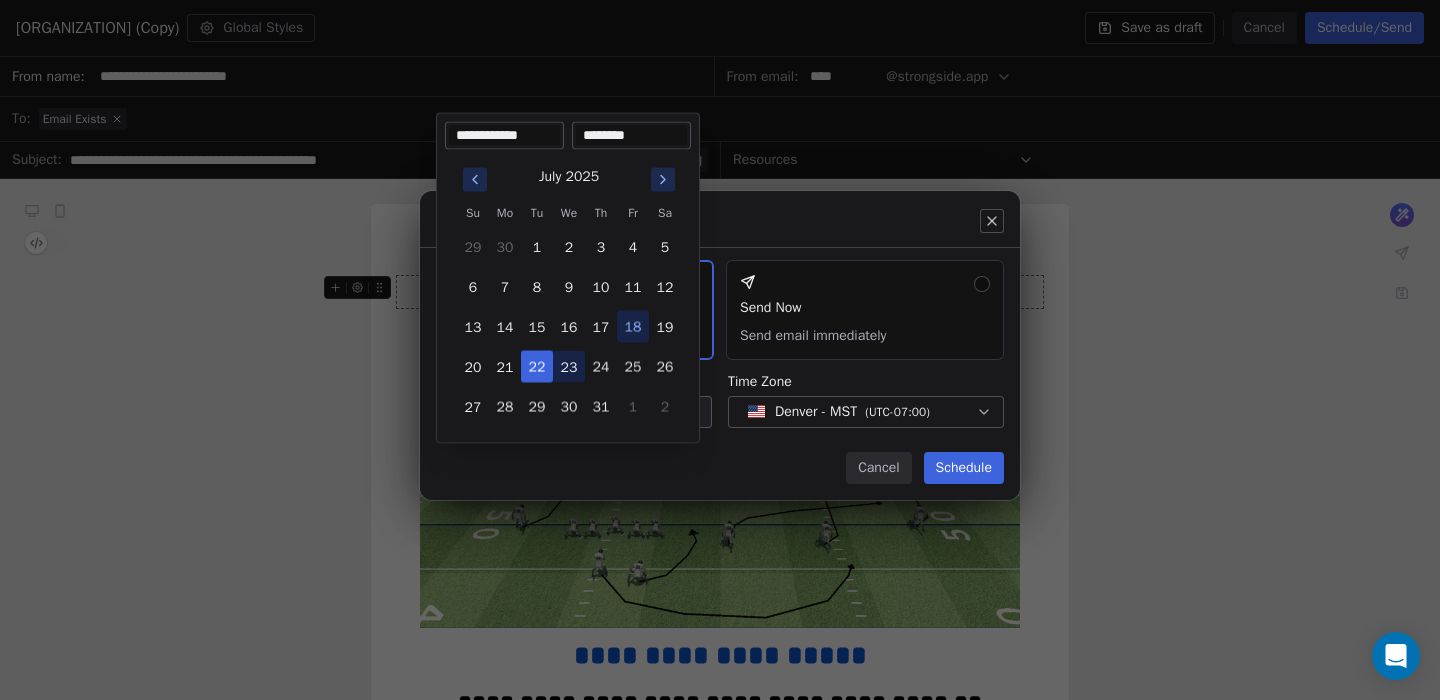 click on "23" at bounding box center (569, 367) 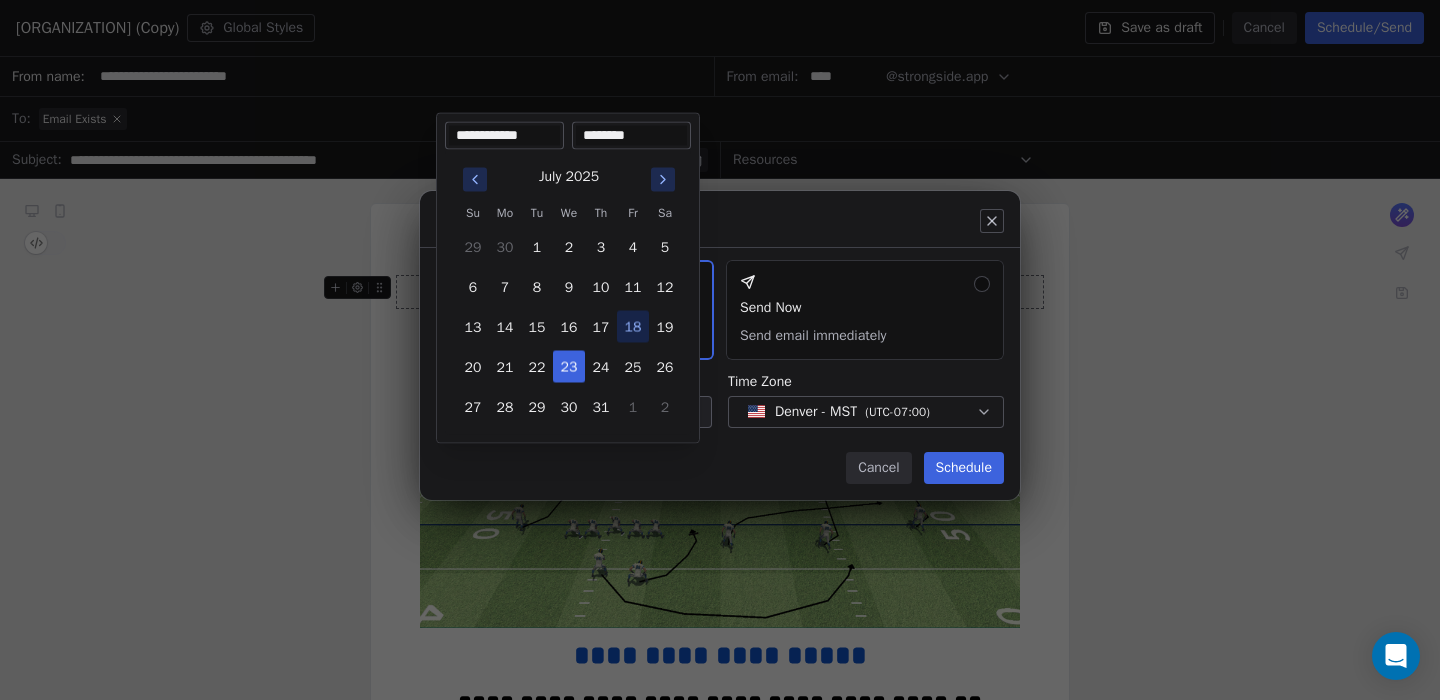 click on "Send or schedule email Schedule & Send Choose a future date and time Send Now Send email immediately Date & Time [DATE] [TIME] Time Zone Denver - MST ( UTC-07:00 ) Cancel Schedule" at bounding box center (720, 350) 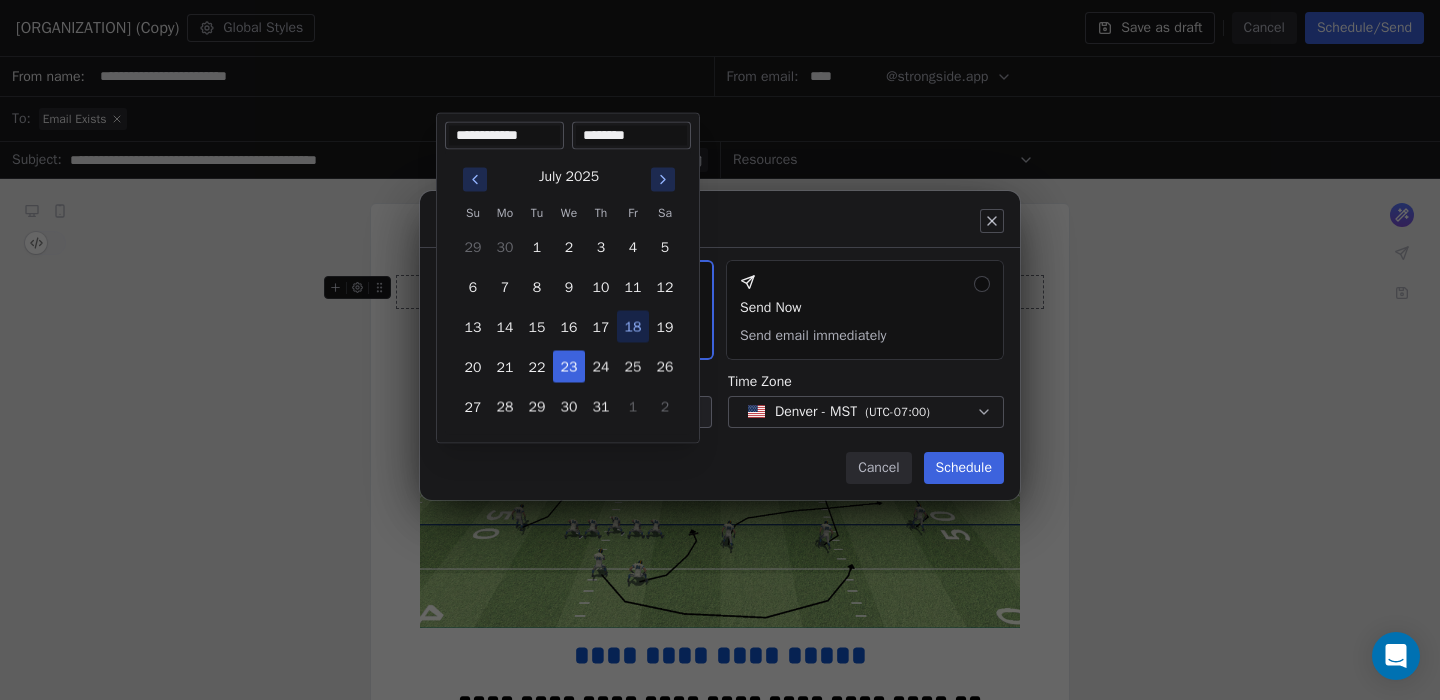 click on "Strongside Contacts People Marketing Workflows Campaigns Sales Pipelines Sequences Beta Tools Apps AI Agents Help & Support Campaigns Create new campaign All ( 64 ) All ( 64 ) Drafts ( 12 ) Drafts ( 12 ) In Progress ( 2 ) In Progress ( 2 ) Scheduled ( 2 ) Scheduled ( 2 ) Sent ( 48 ) Sent ( 48 ) Name Status Analytics Actions [ORGANIZATION] (Copy) Created on [DATE] at [TIME] To: Email Exists Draft - Open Rate - Click Rate - Unsubscribe Resources Email - Youth Practice Plans Created on [DATE] at [TIME] To: Email Exists Draft - Open Rate - Click Rate - Unsubscribe Resources Email - Practice Plans Created on [DATE] at [TIME] To: Email Exists Draft - Open Rate - Click Rate - Unsubscribe Delete Created on [DATE] at [TIME] To: No segment selected Draft - Open Rate - Click Rate - Unsubscribe Resources Email - Coaching Youth Football Scheduled on [DATE] at [TIME] To: Email Exists Scheduled - Open Rate - Click Rate - Unsubscribe Template Copy Created on [DATE] at [TIME] - -" at bounding box center (720, 350) 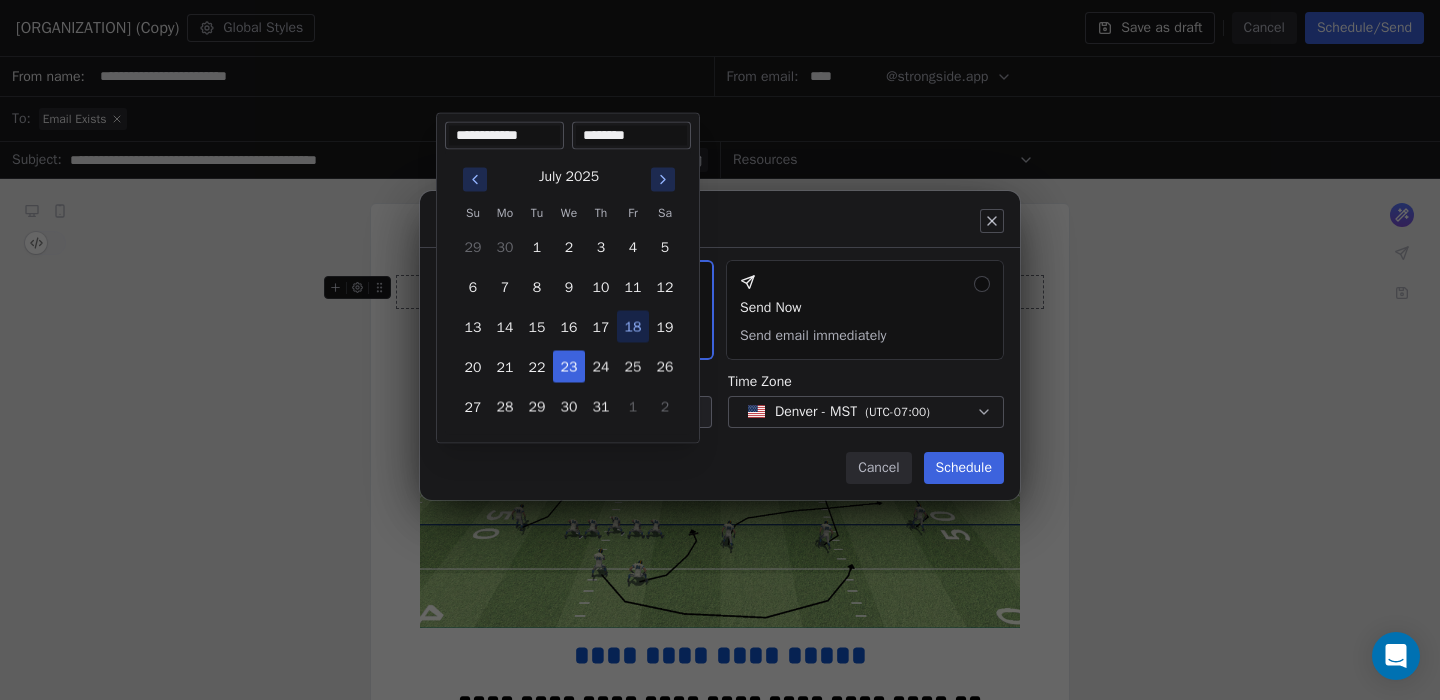 click on "Send or schedule email Schedule & Send Choose a future date and time Send Now Send email immediately Date & Time [DATE] [TIME] Time Zone Denver - MST ( UTC-07:00 ) Cancel Schedule" at bounding box center (720, 350) 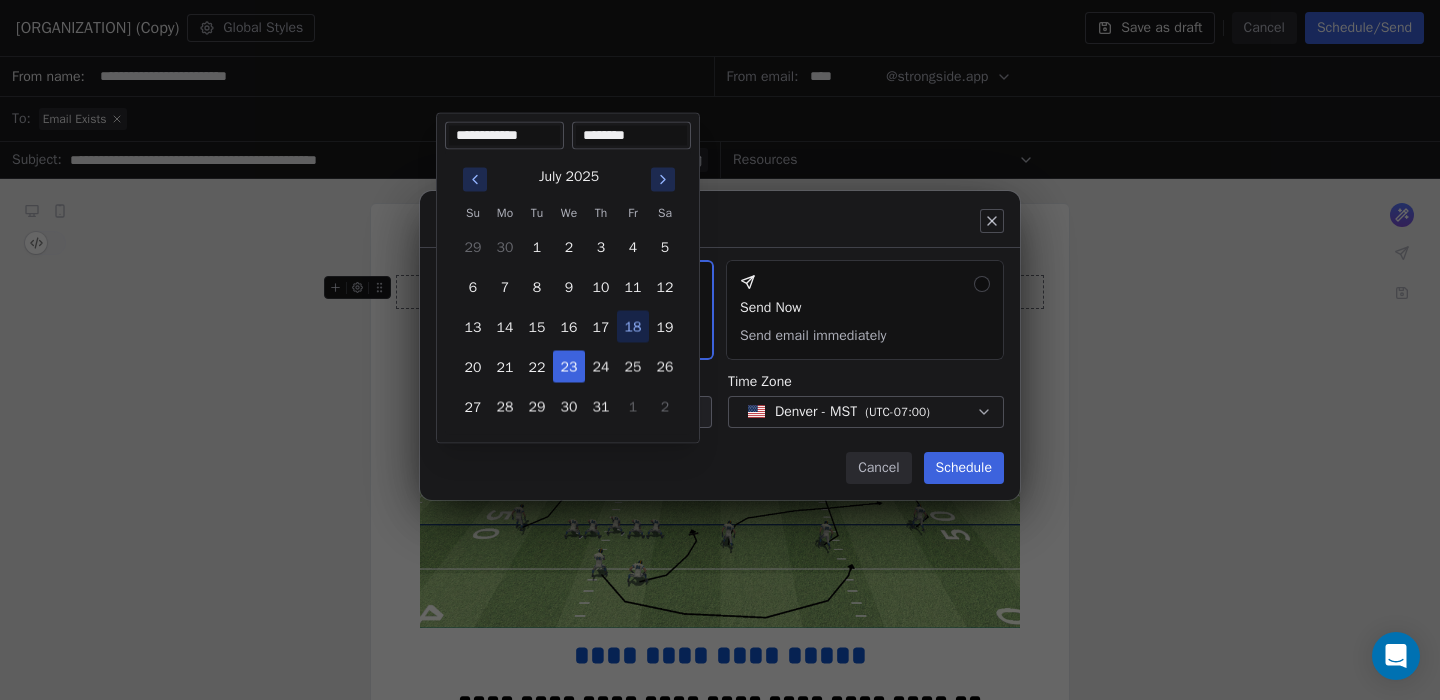 click on "Strongside Contacts People Marketing Workflows Campaigns Sales Pipelines Sequences Beta Tools Apps AI Agents Help & Support Campaigns Create new campaign All ( 64 ) All ( 64 ) Drafts ( 12 ) Drafts ( 12 ) In Progress ( 2 ) In Progress ( 2 ) Scheduled ( 2 ) Scheduled ( 2 ) Sent ( 48 ) Sent ( 48 ) Name Status Analytics Actions [ORGANIZATION] (Copy) Created on [DATE] at [TIME] To: Email Exists Draft - Open Rate - Click Rate - Unsubscribe Resources Email - Youth Practice Plans Created on [DATE] at [TIME] To: Email Exists Draft - Open Rate - Click Rate - Unsubscribe Resources Email - Practice Plans Created on [DATE] at [TIME] To: Email Exists Draft - Open Rate - Click Rate - Unsubscribe Delete Created on [DATE] at [TIME] To: No segment selected Draft - Open Rate - Click Rate - Unsubscribe Resources Email - Coaching Youth Football Scheduled on [DATE] at [TIME] To: Email Exists Scheduled - Open Rate - Click Rate - Unsubscribe Template Copy Created on [DATE] at [TIME] - -" at bounding box center (720, 350) 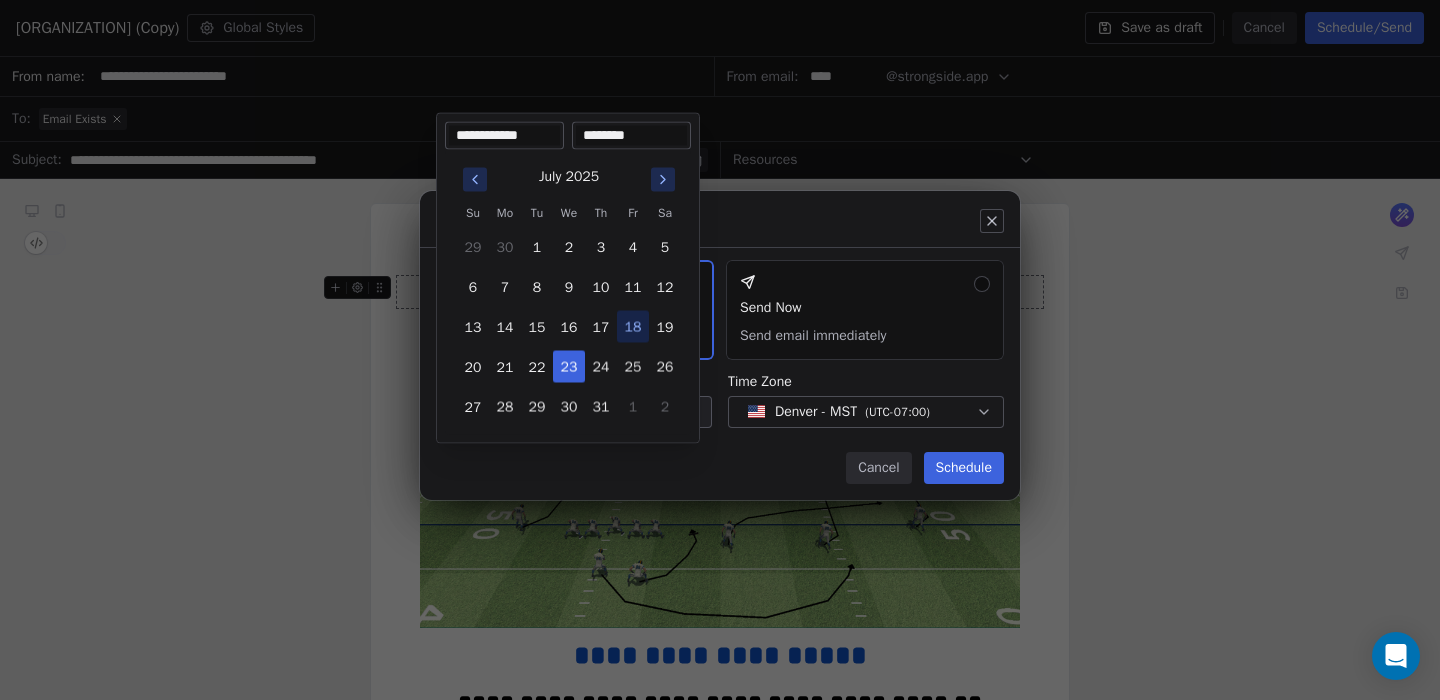 click on "********" at bounding box center [631, 136] 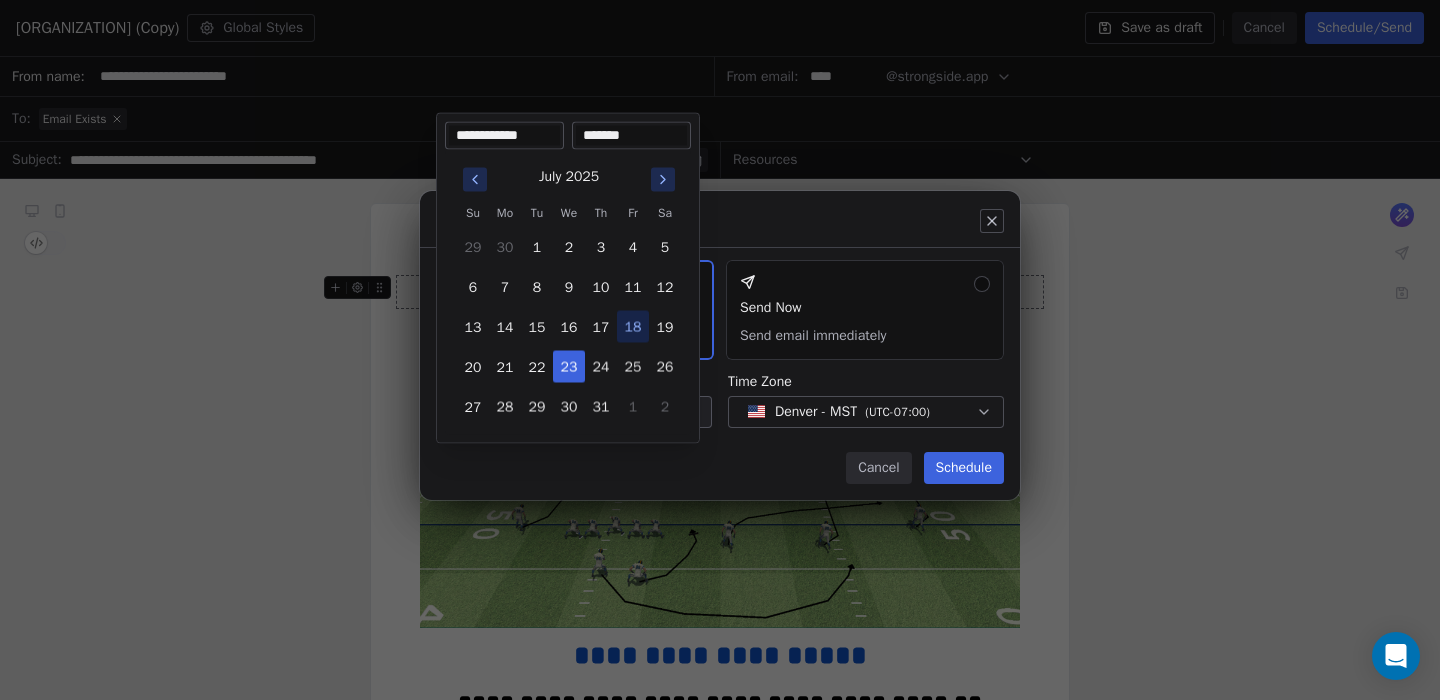 type on "********" 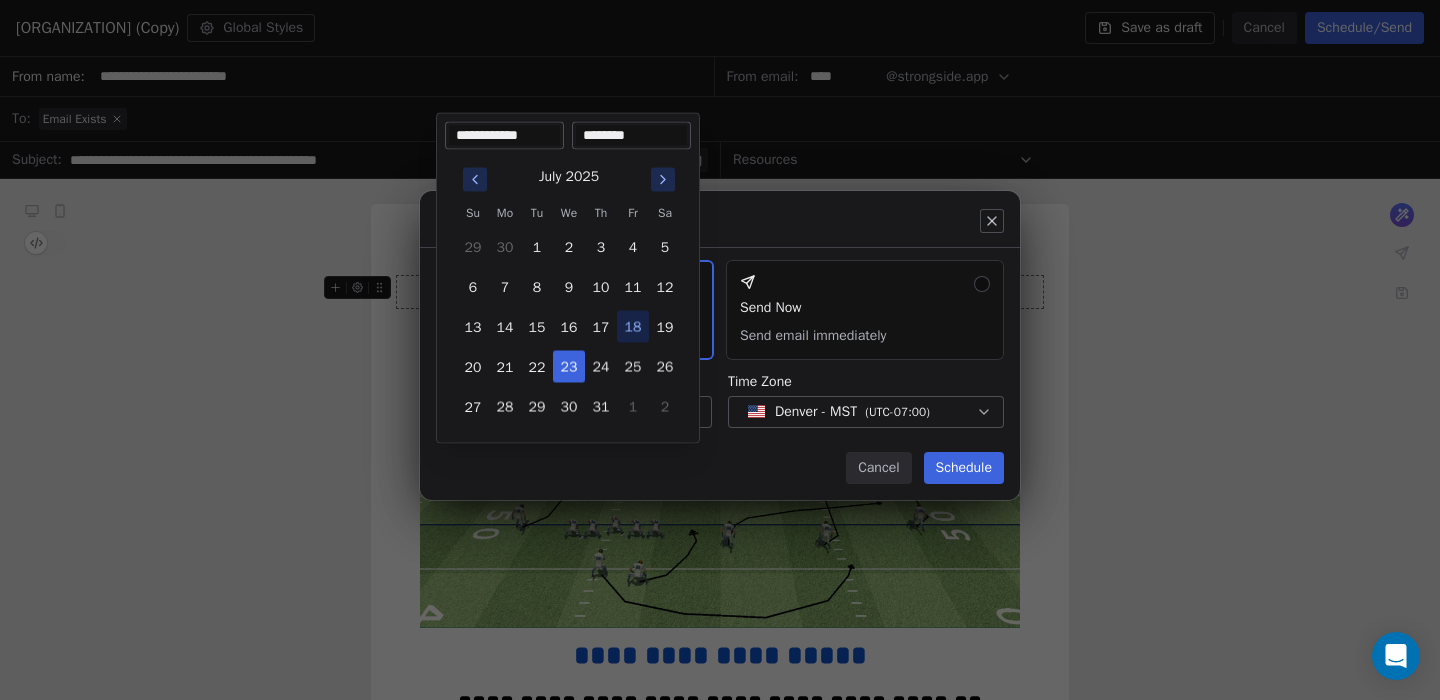 click on "Send or schedule email Schedule & Send Choose a future date and time Send Now Send email immediately Date & Time [DATE] [TIME] Time Zone Denver - MST ( UTC-07:00 ) Cancel Schedule" at bounding box center (720, 350) 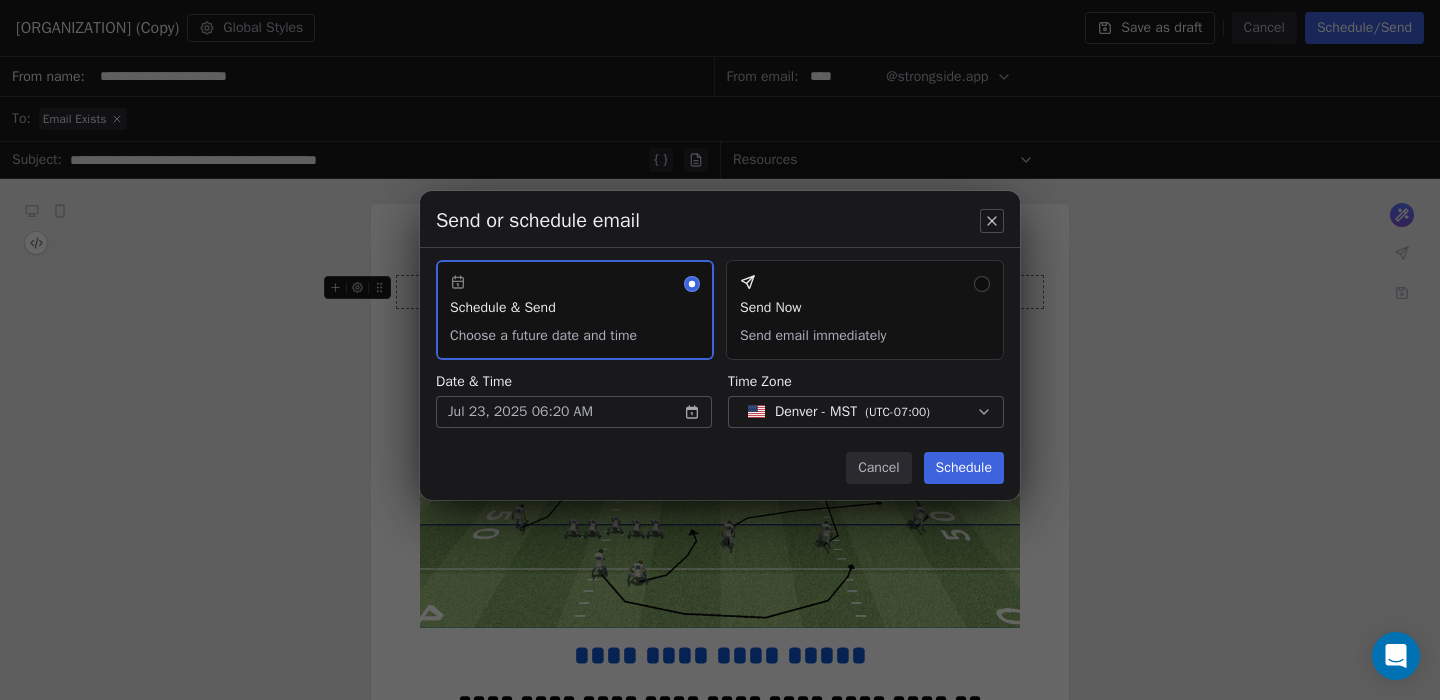 click on "Schedule" at bounding box center (964, 468) 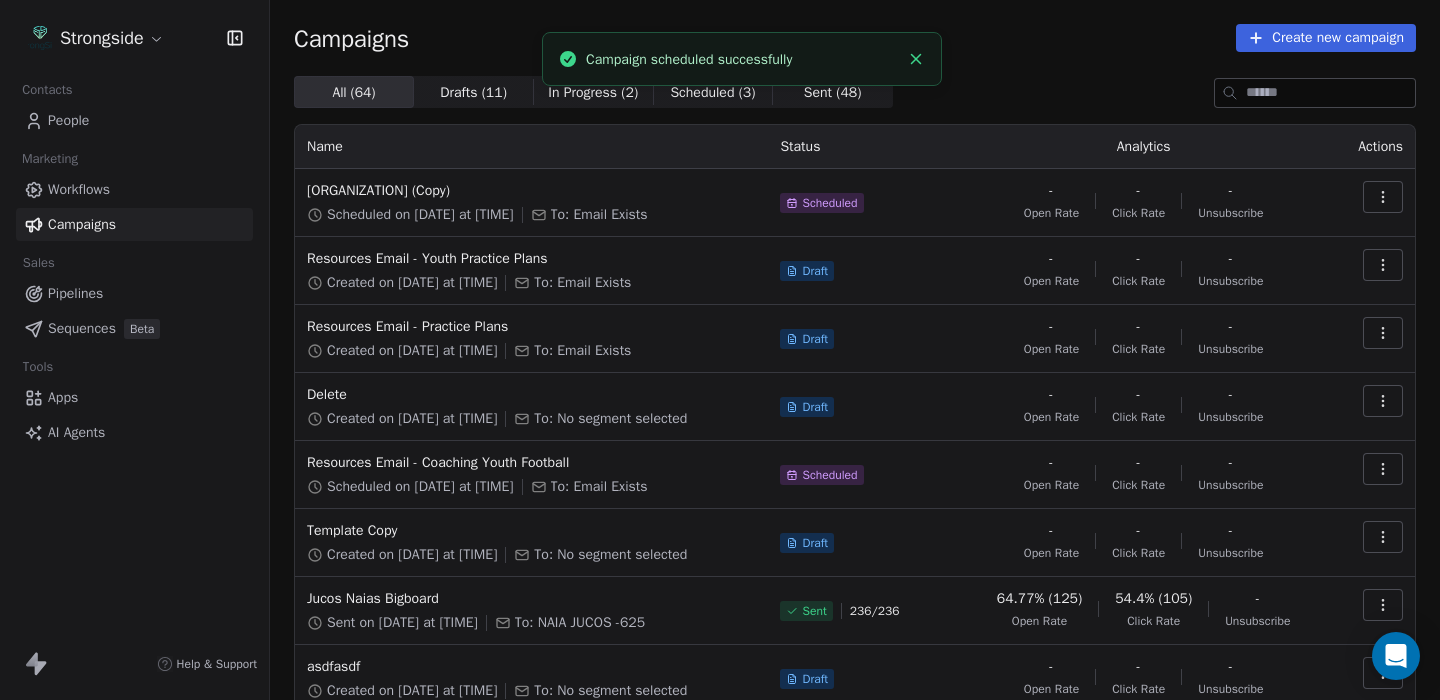 scroll, scrollTop: 44, scrollLeft: 0, axis: vertical 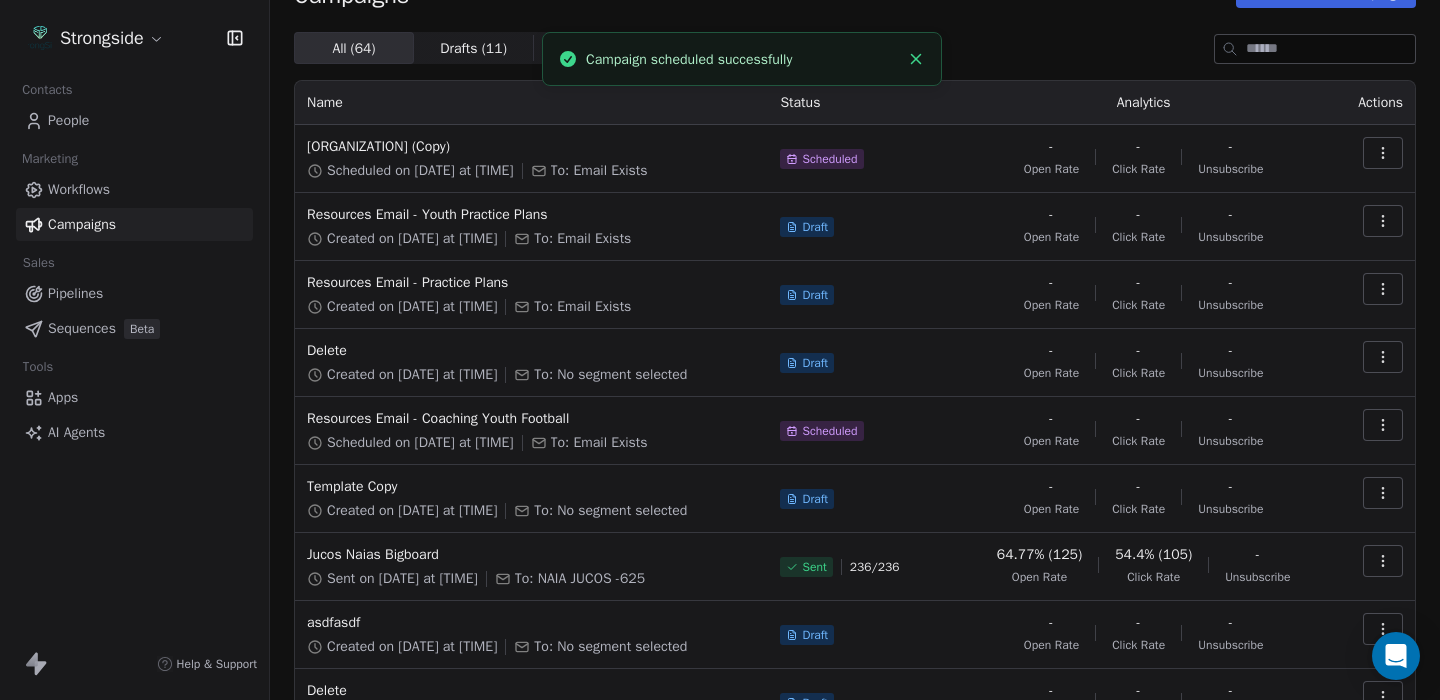 click 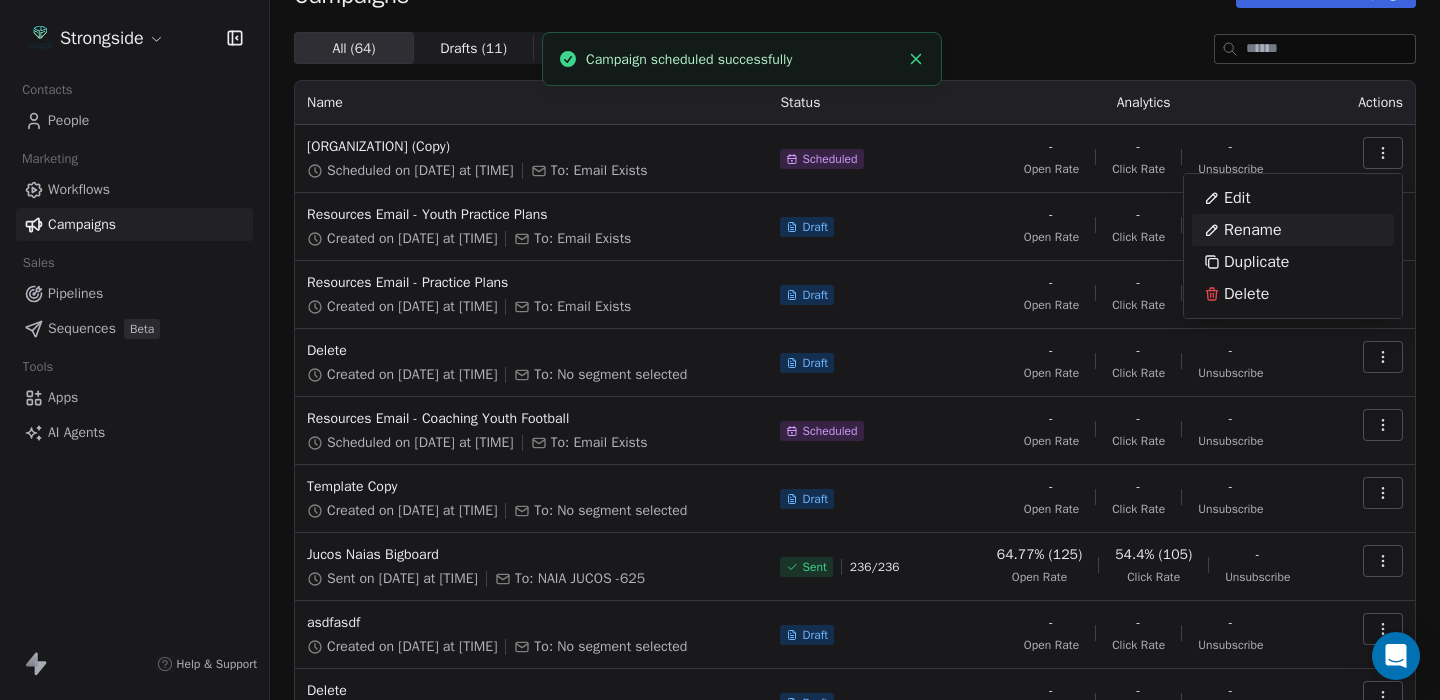 click on "Rename" at bounding box center [1253, 230] 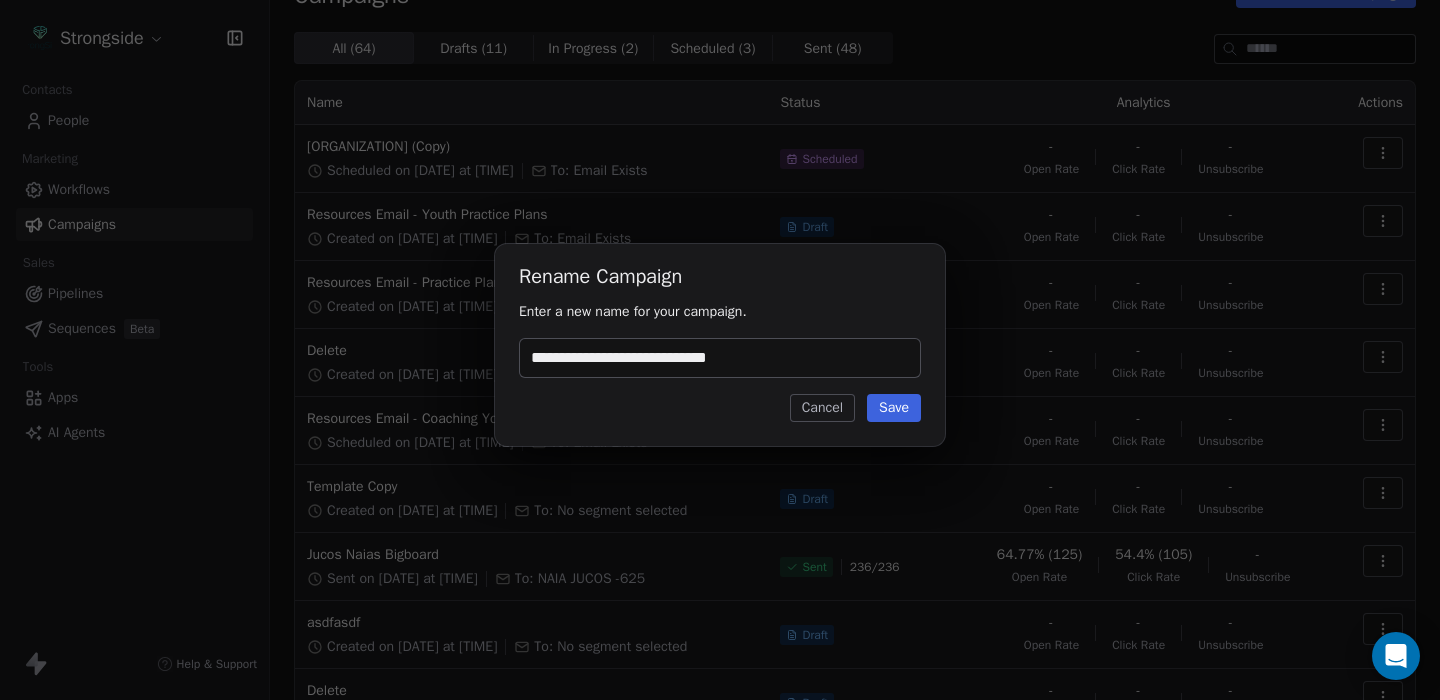 type on "**********" 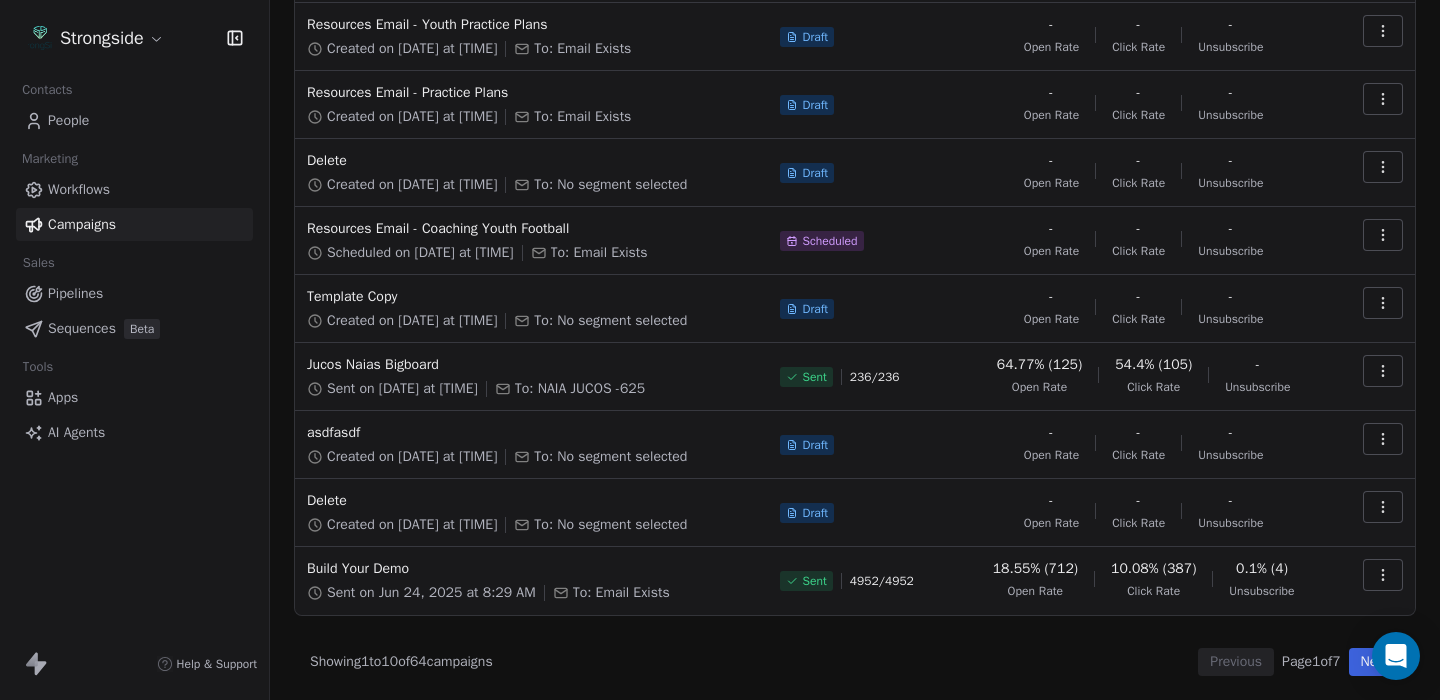 scroll, scrollTop: 234, scrollLeft: 0, axis: vertical 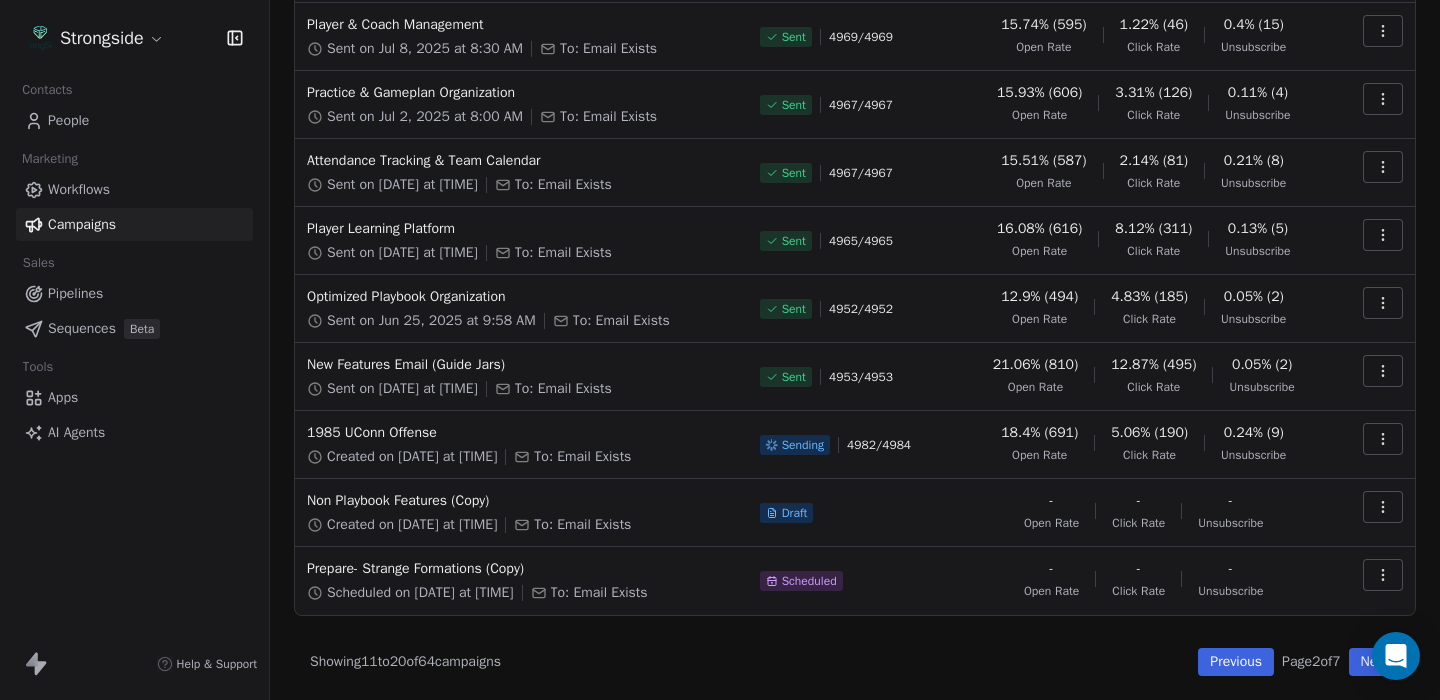 click on "Next" at bounding box center (1374, 662) 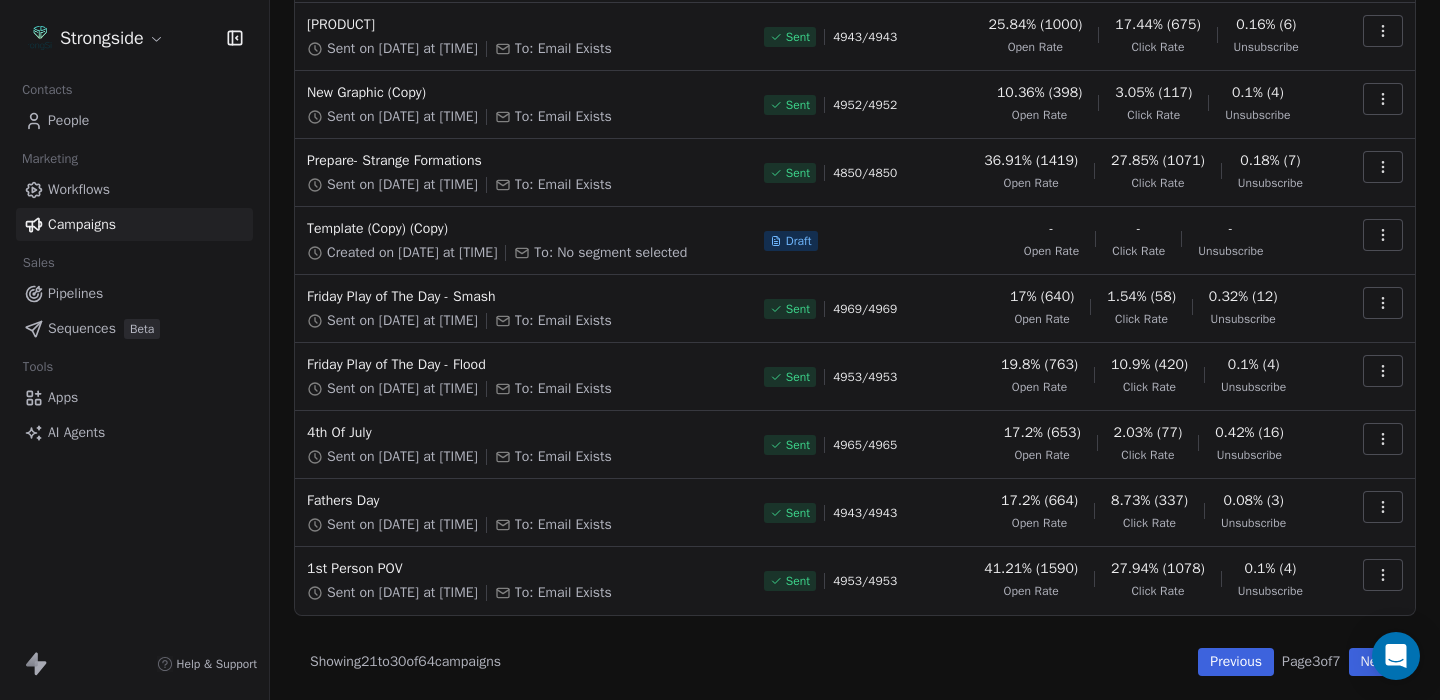 scroll, scrollTop: 0, scrollLeft: 0, axis: both 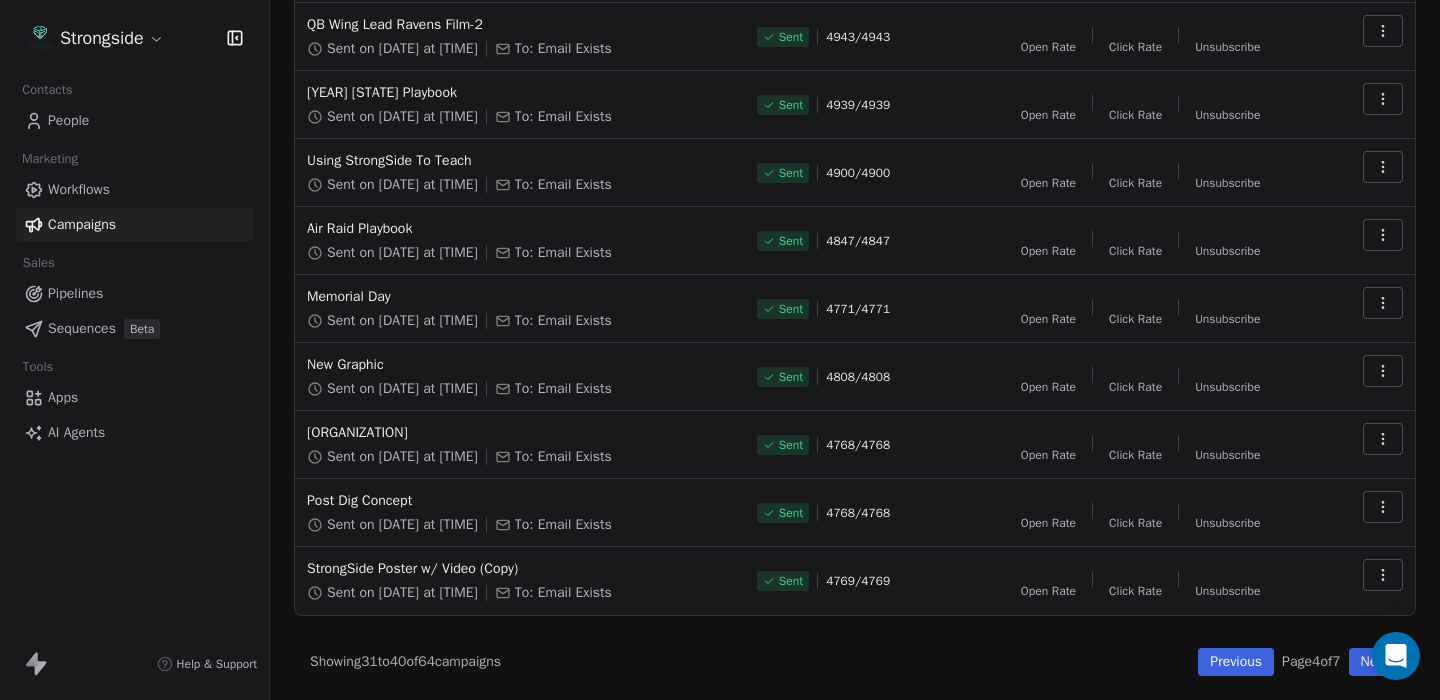 click on "Next" at bounding box center [1374, 662] 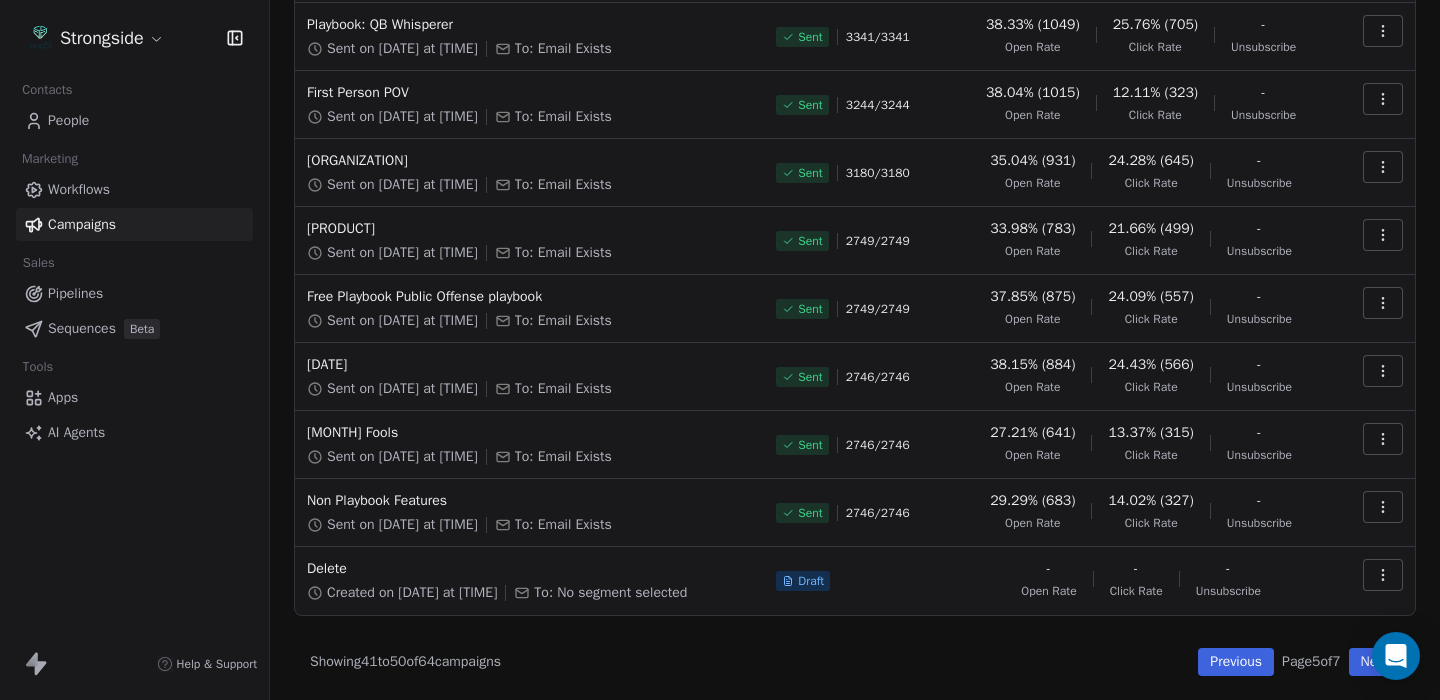 click on "Next" at bounding box center [1374, 662] 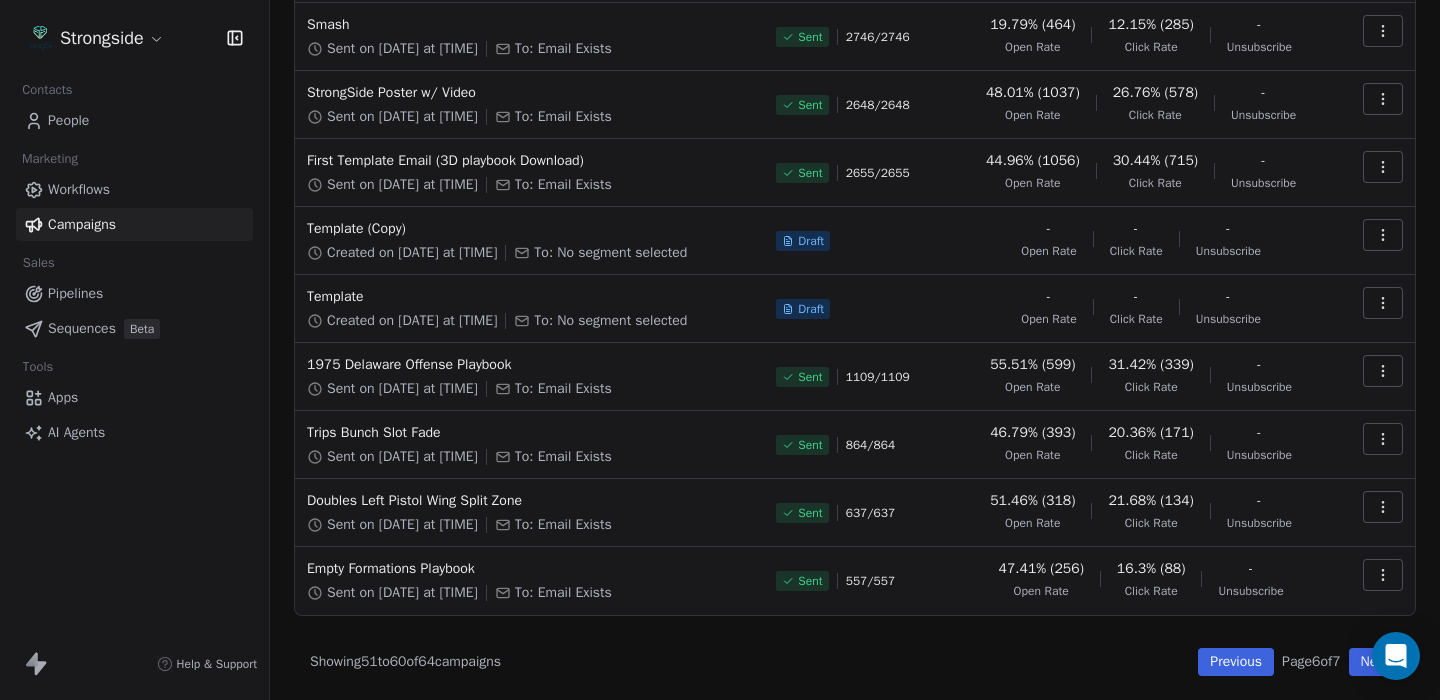 click on "Next" at bounding box center [1374, 662] 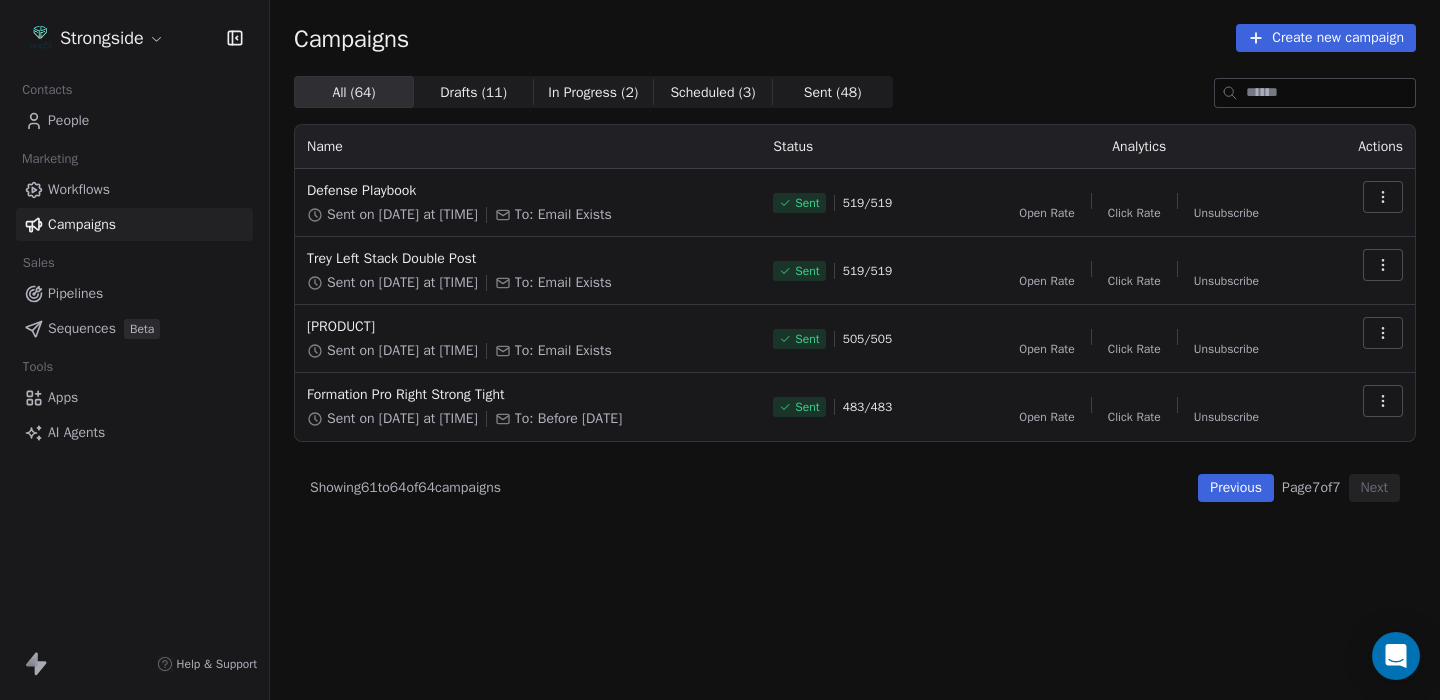 scroll, scrollTop: 0, scrollLeft: 0, axis: both 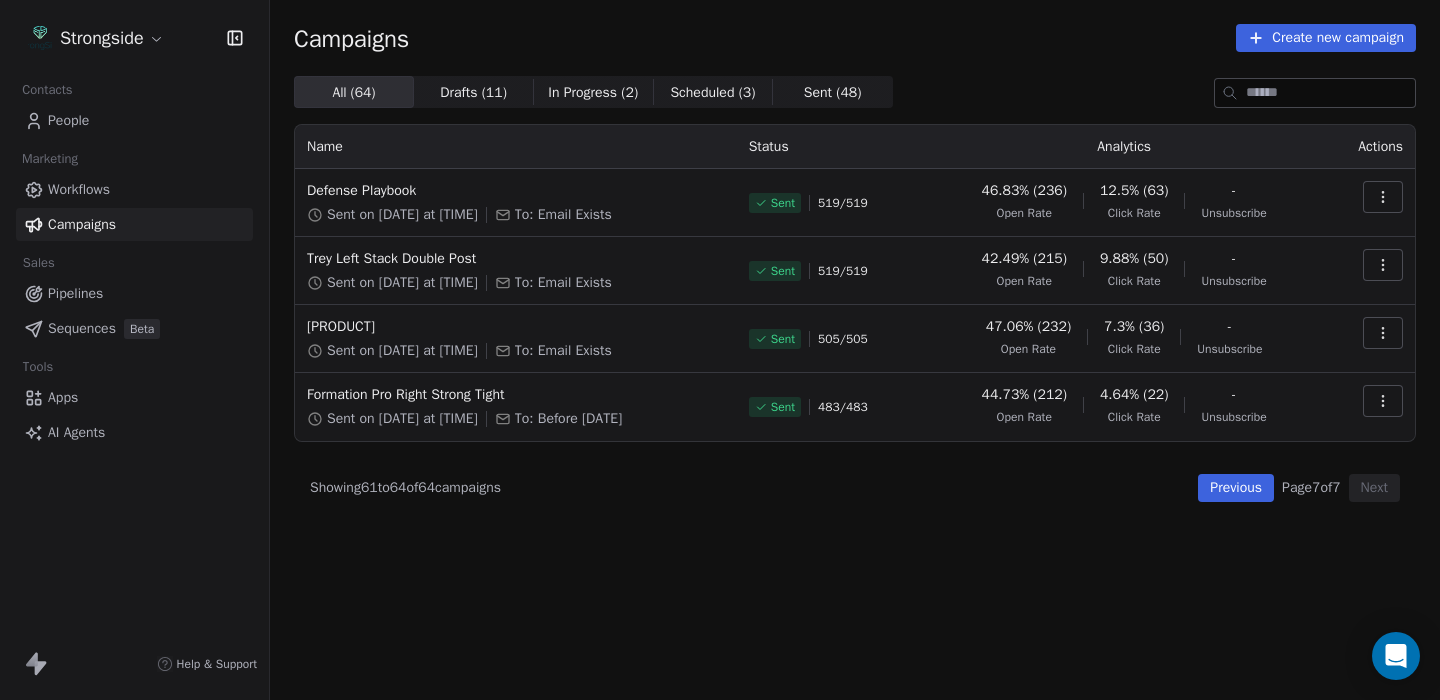 click on "Previous" at bounding box center [1236, 488] 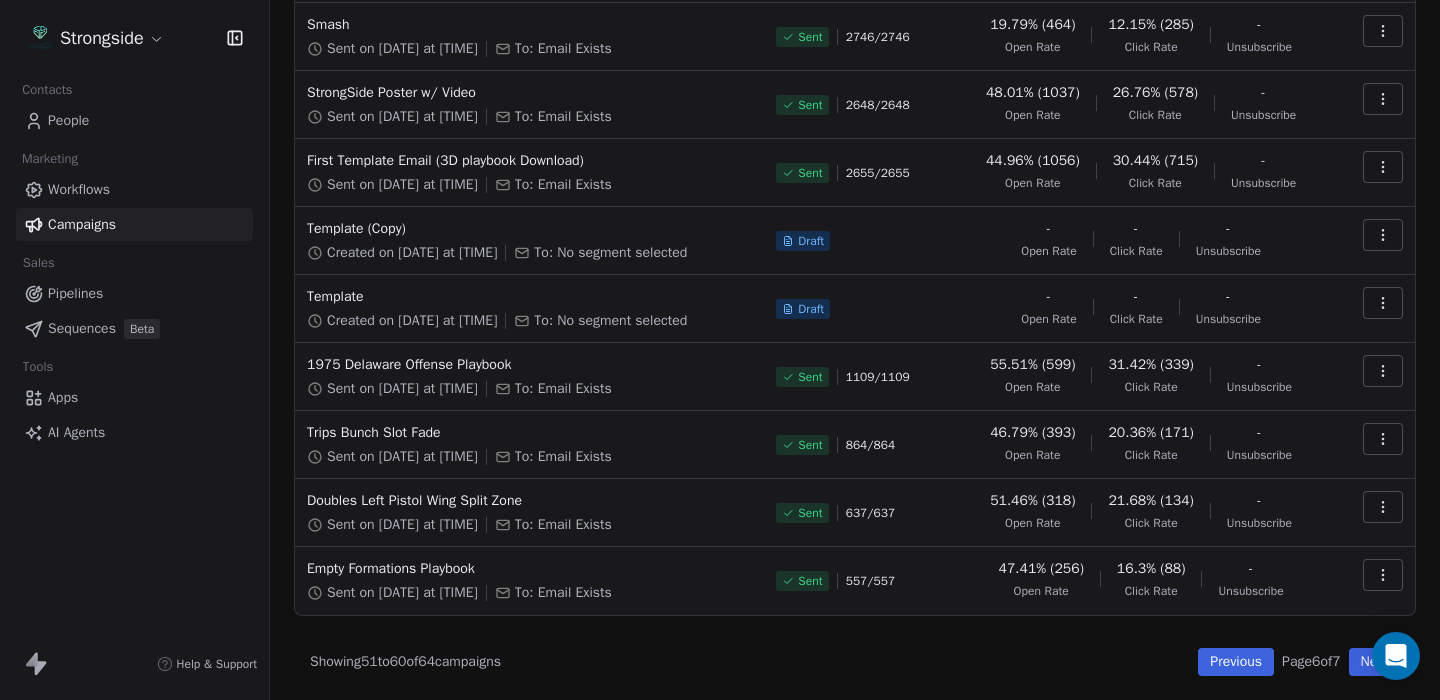 scroll, scrollTop: 234, scrollLeft: 0, axis: vertical 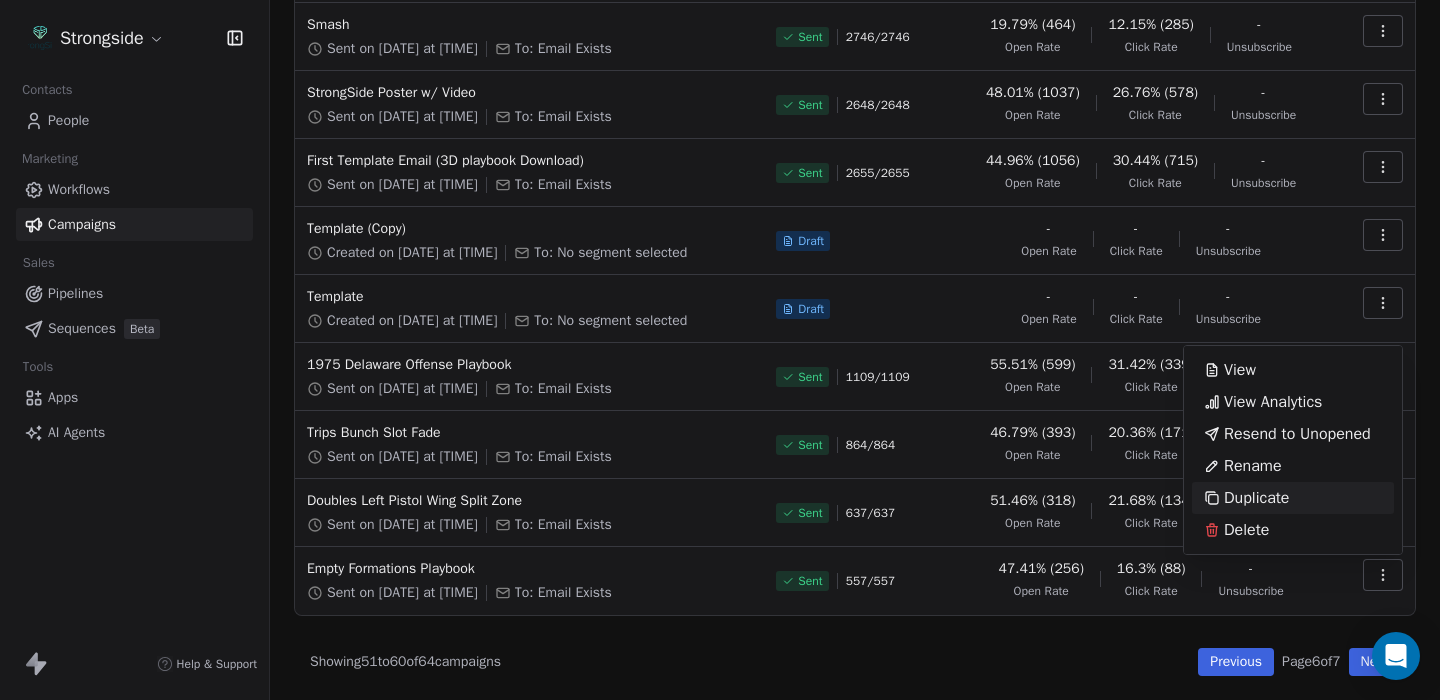 click on "Duplicate" at bounding box center [1256, 498] 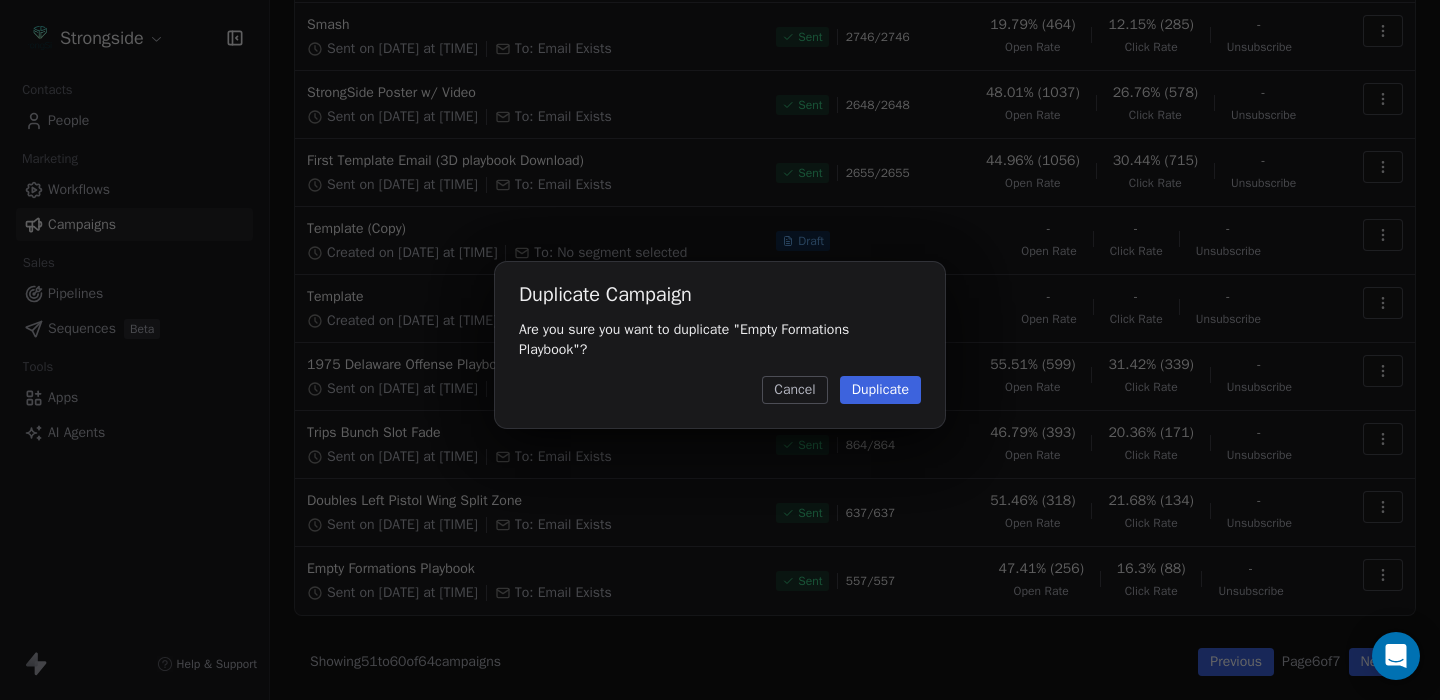 click on "Duplicate" at bounding box center (880, 390) 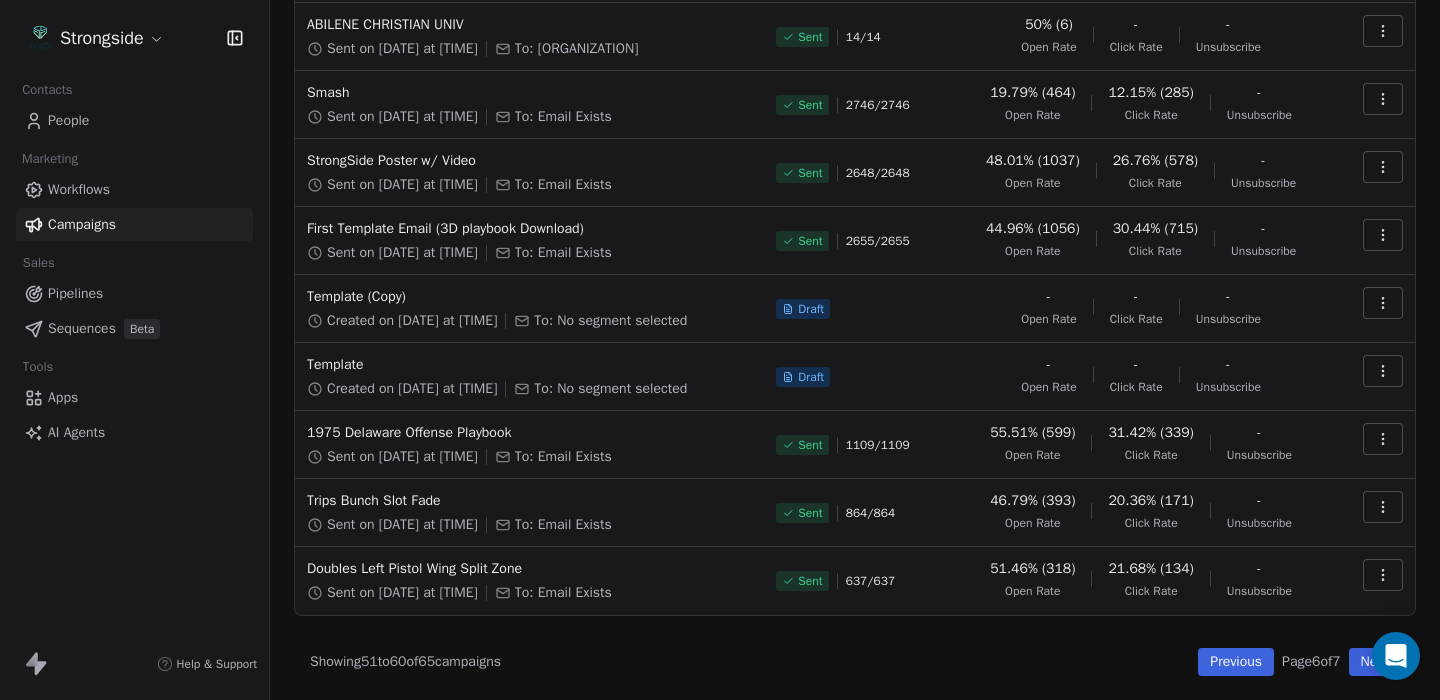 click on "Previous" at bounding box center [1236, 662] 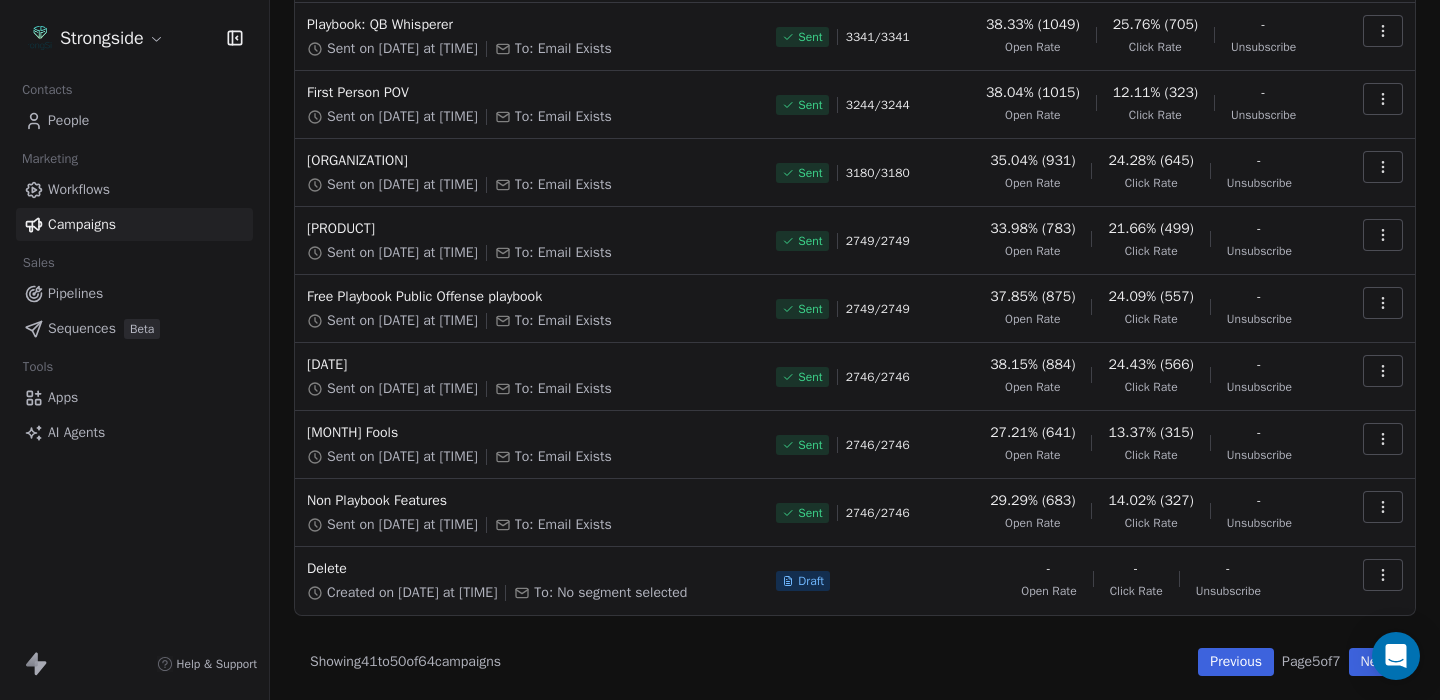 click on "Previous" at bounding box center [1236, 662] 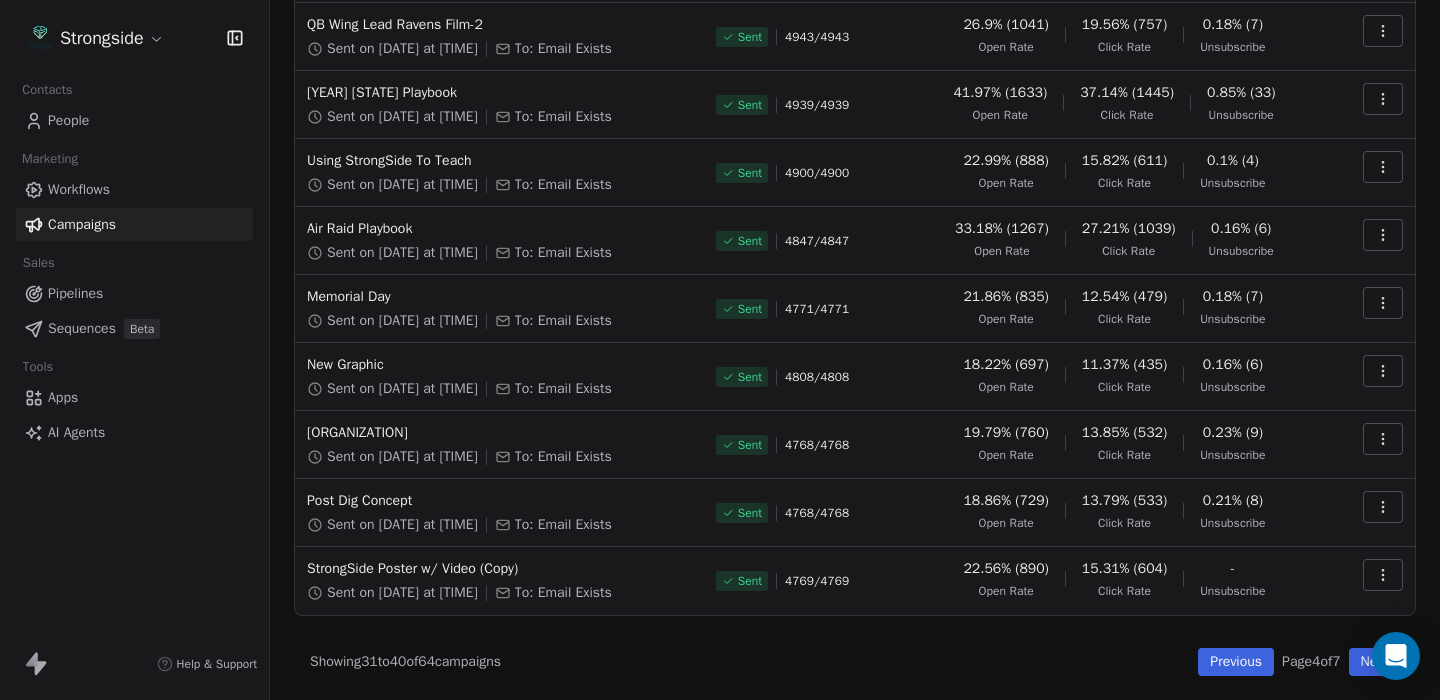 click on "Previous" at bounding box center [1236, 662] 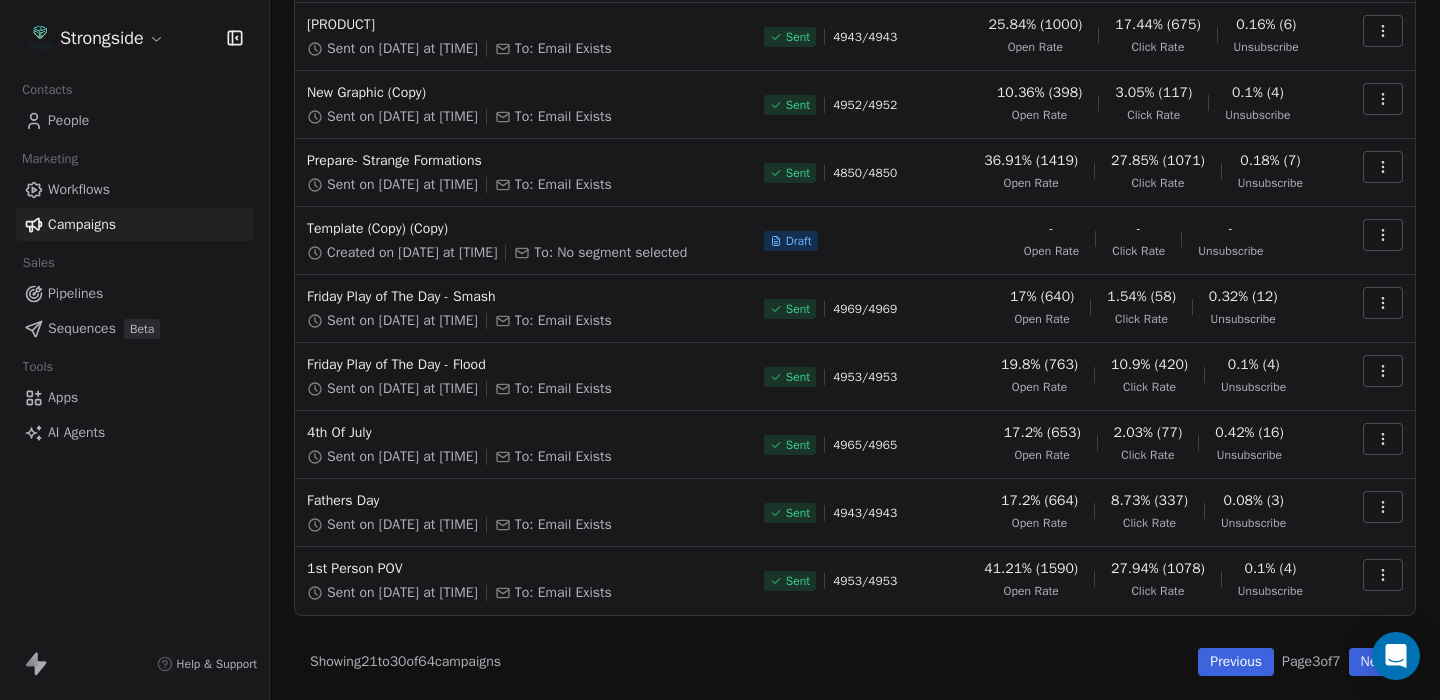 click on "Previous" at bounding box center (1236, 662) 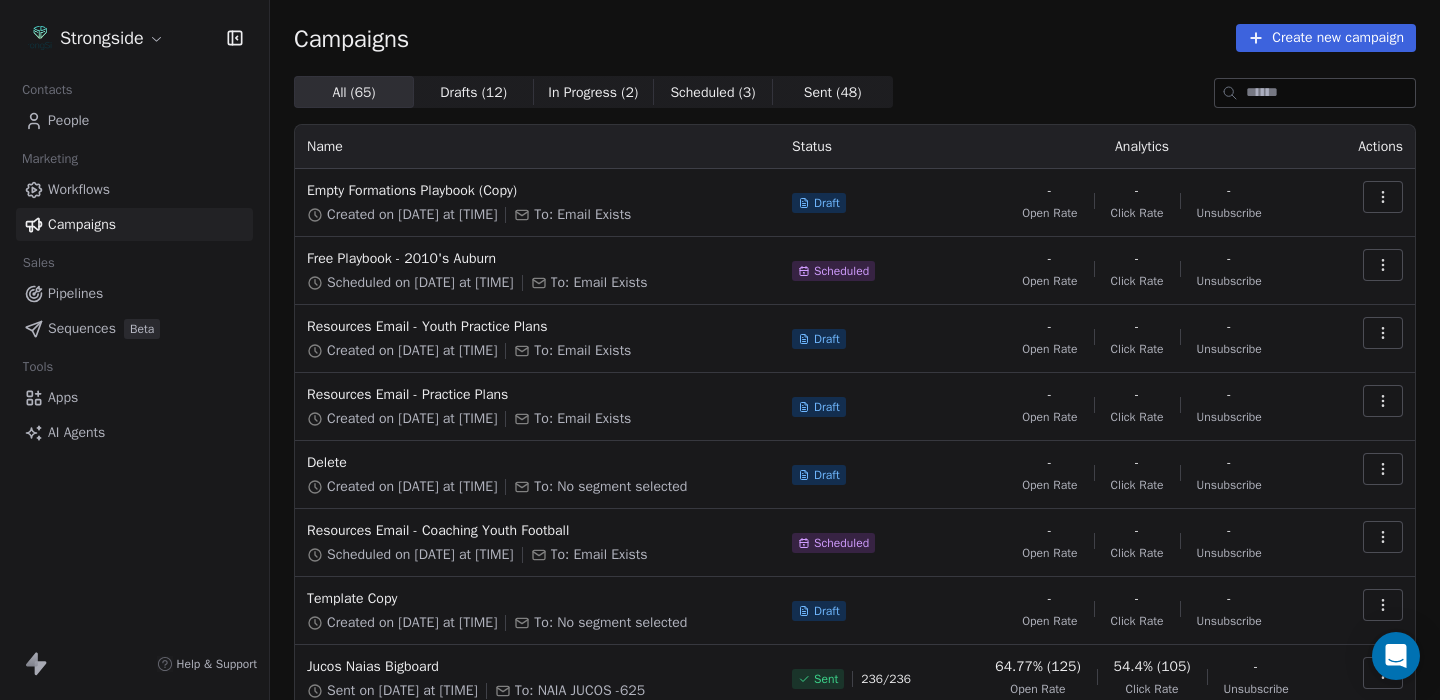 scroll, scrollTop: 0, scrollLeft: 0, axis: both 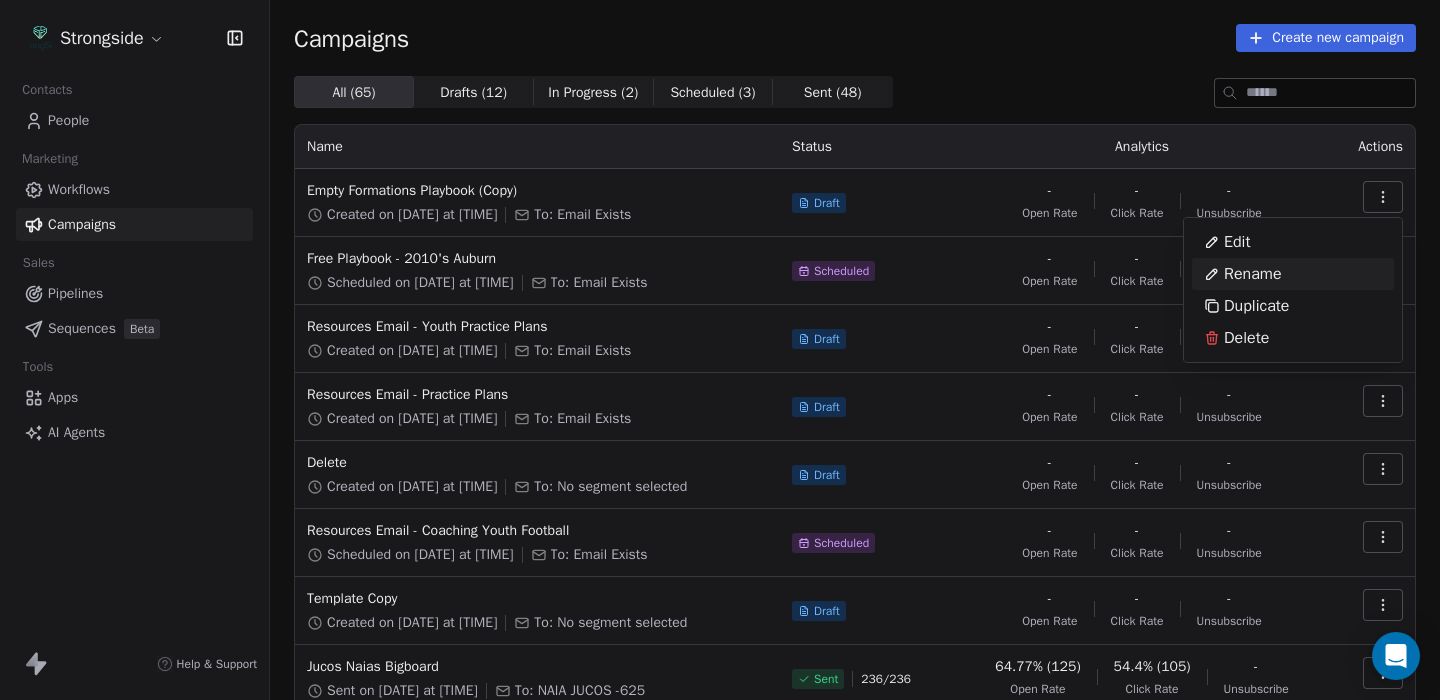 click on "Rename" at bounding box center [1243, 274] 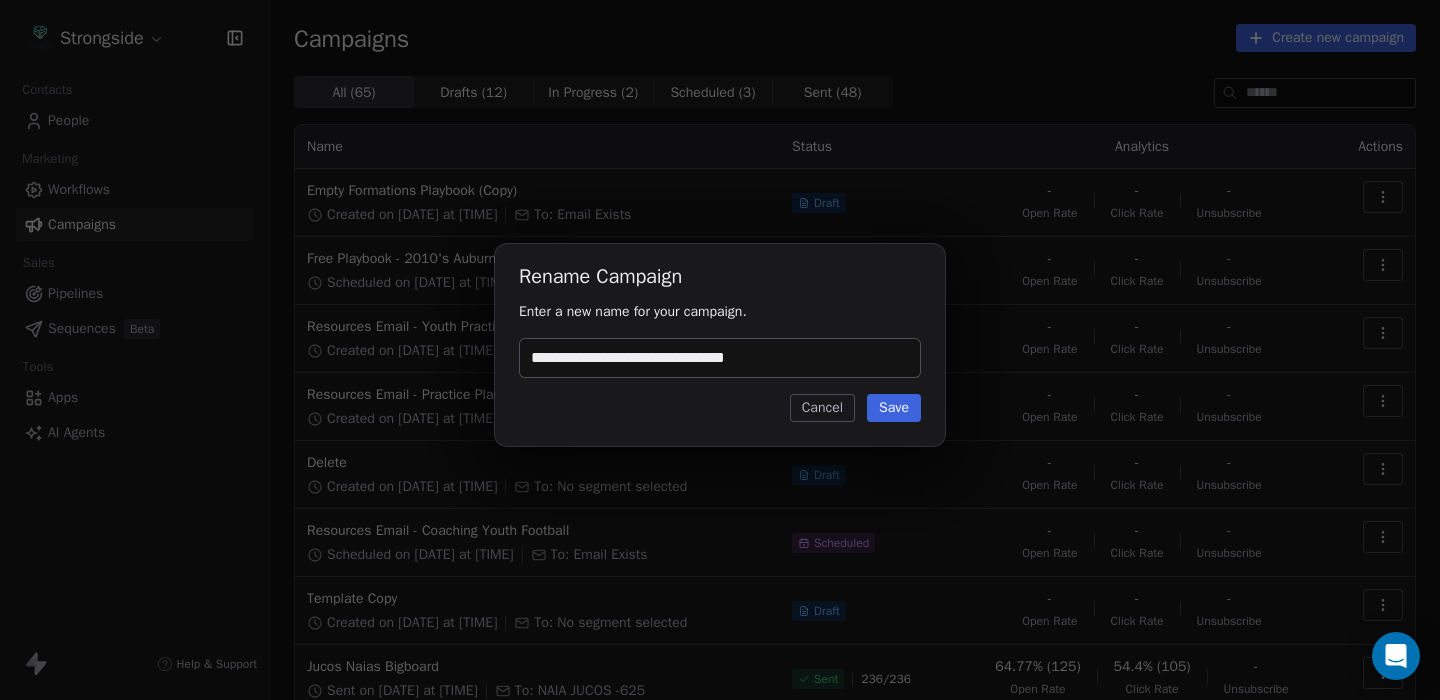 type on "**********" 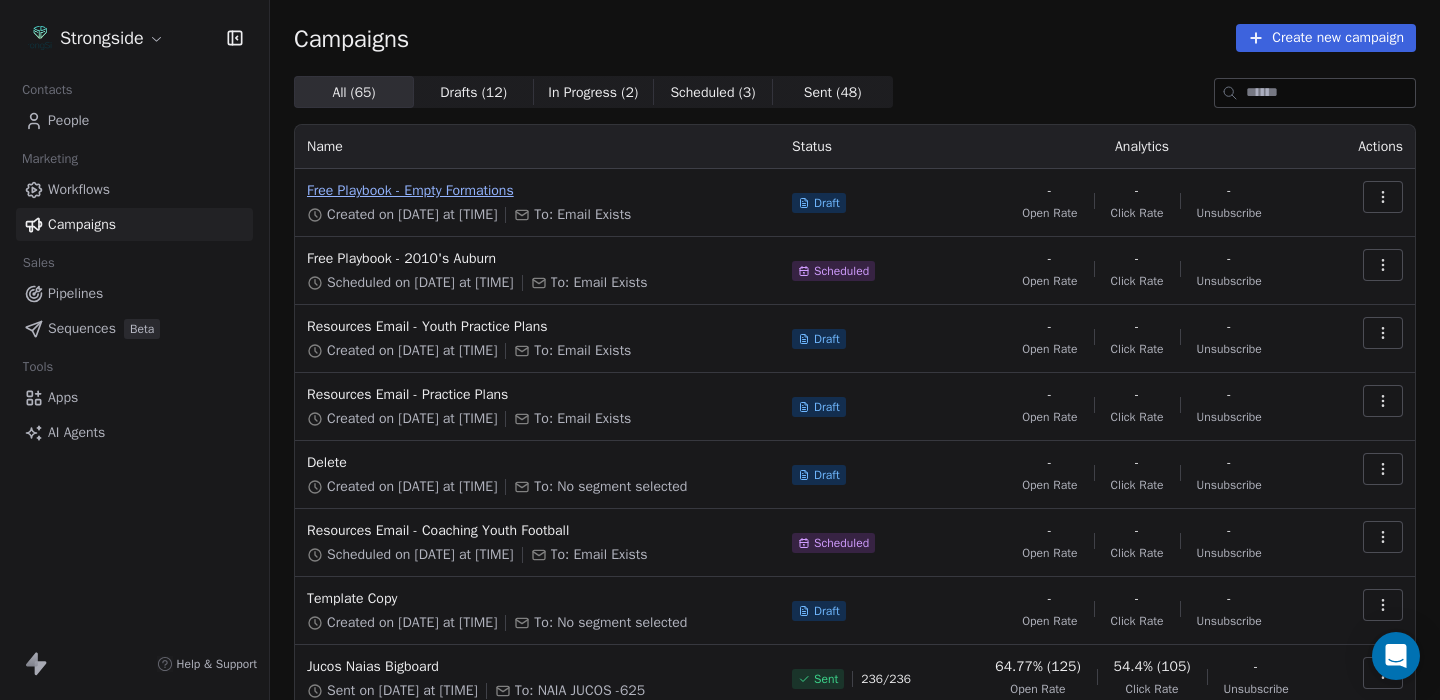 click on "Free Playbook - Empty Formations" at bounding box center (537, 191) 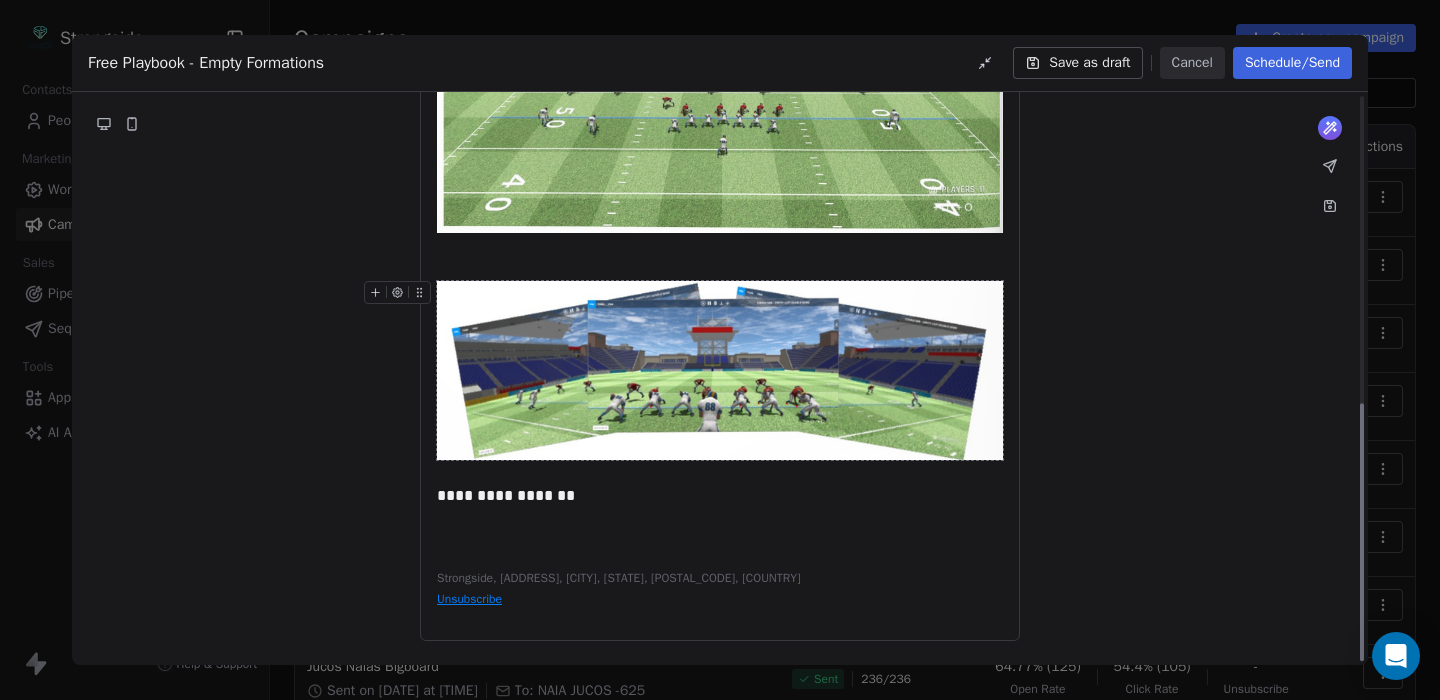scroll, scrollTop: 683, scrollLeft: 0, axis: vertical 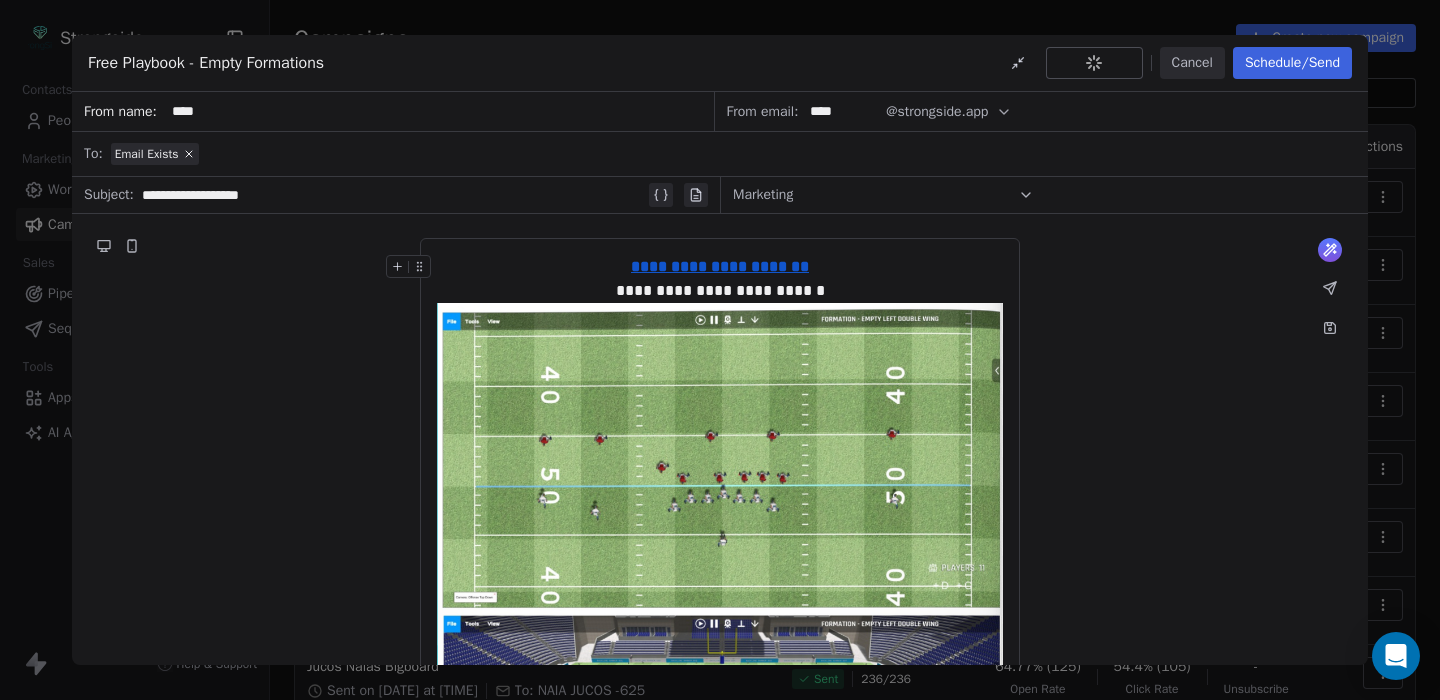 click on "**********" at bounding box center [720, 266] 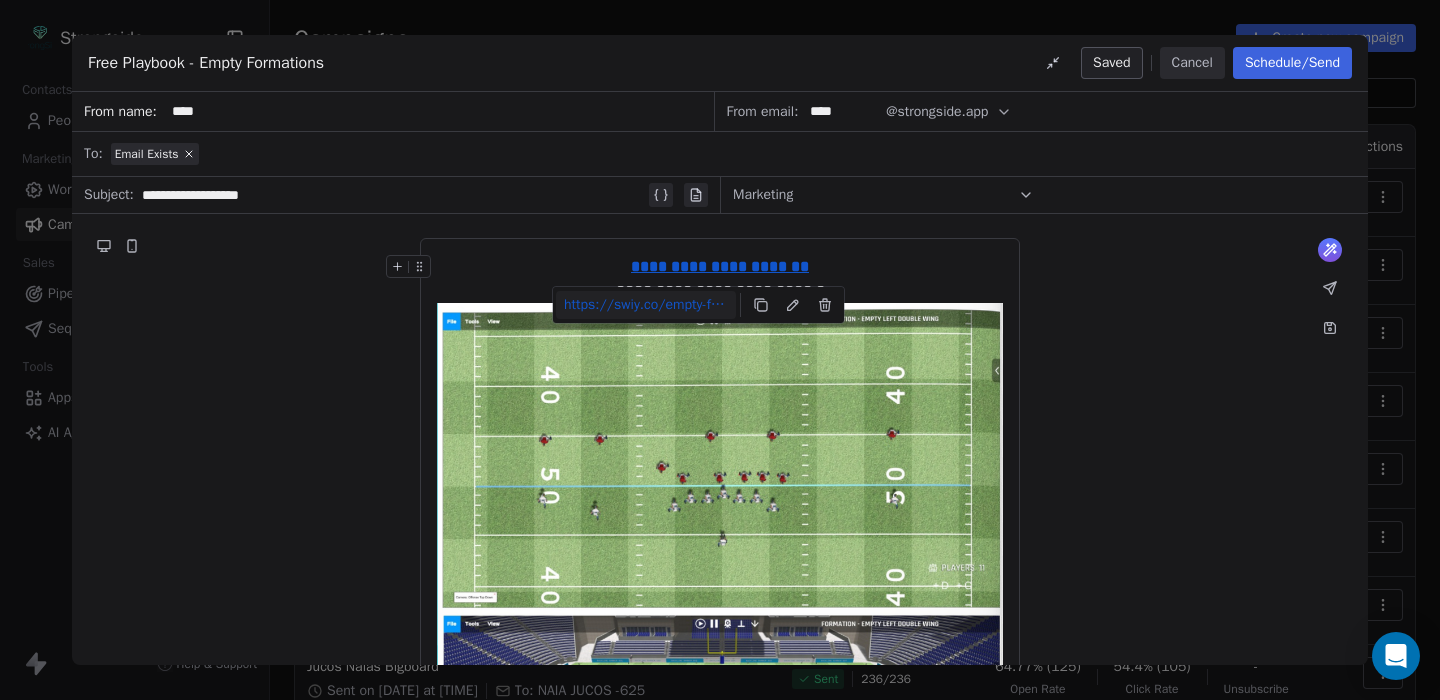 click on "https://swiy.co/empty-formations" at bounding box center [646, 305] 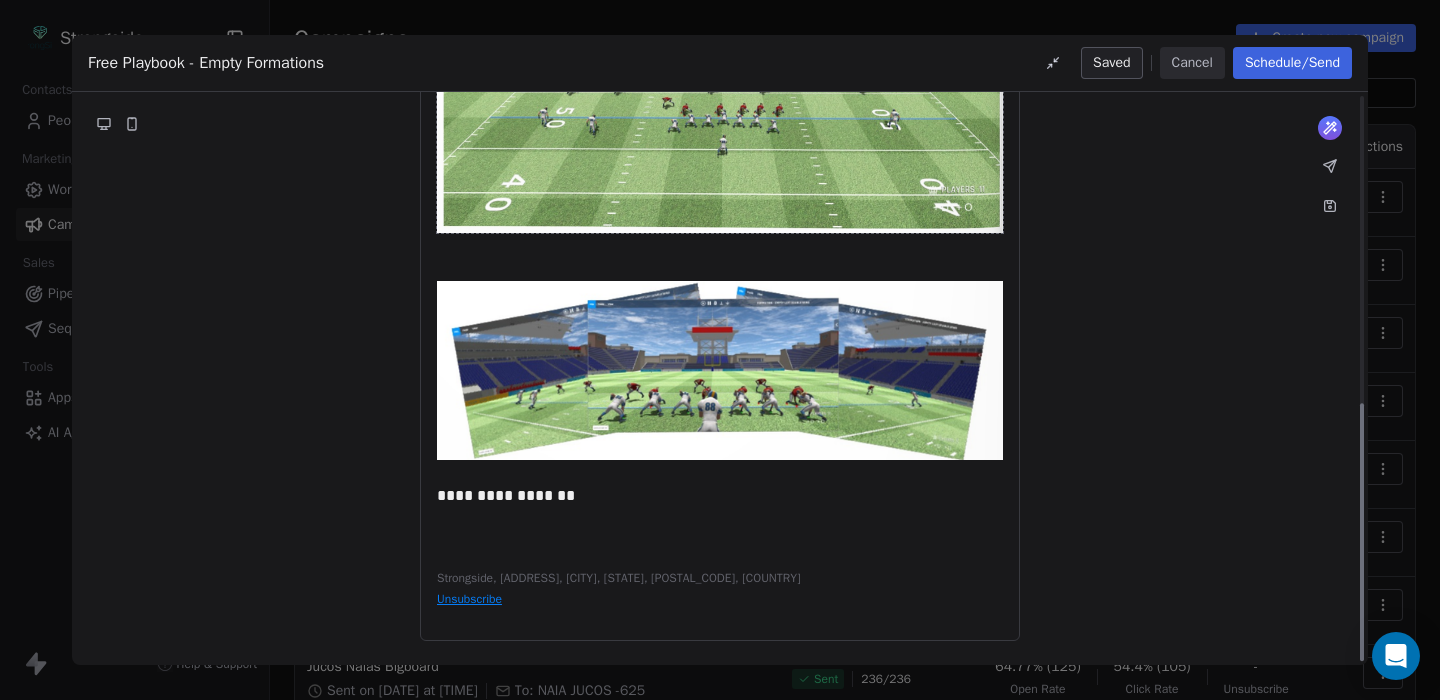 scroll, scrollTop: 683, scrollLeft: 0, axis: vertical 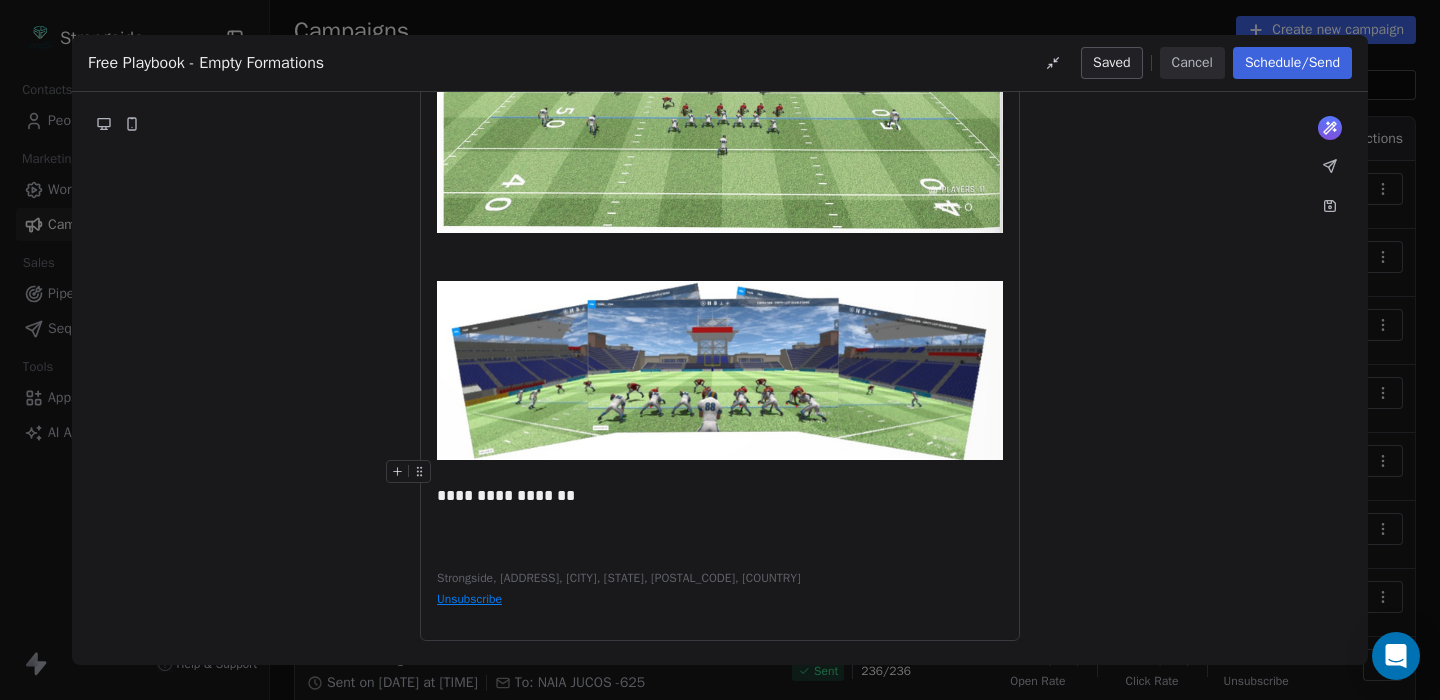 click on "**********" at bounding box center (720, 484) 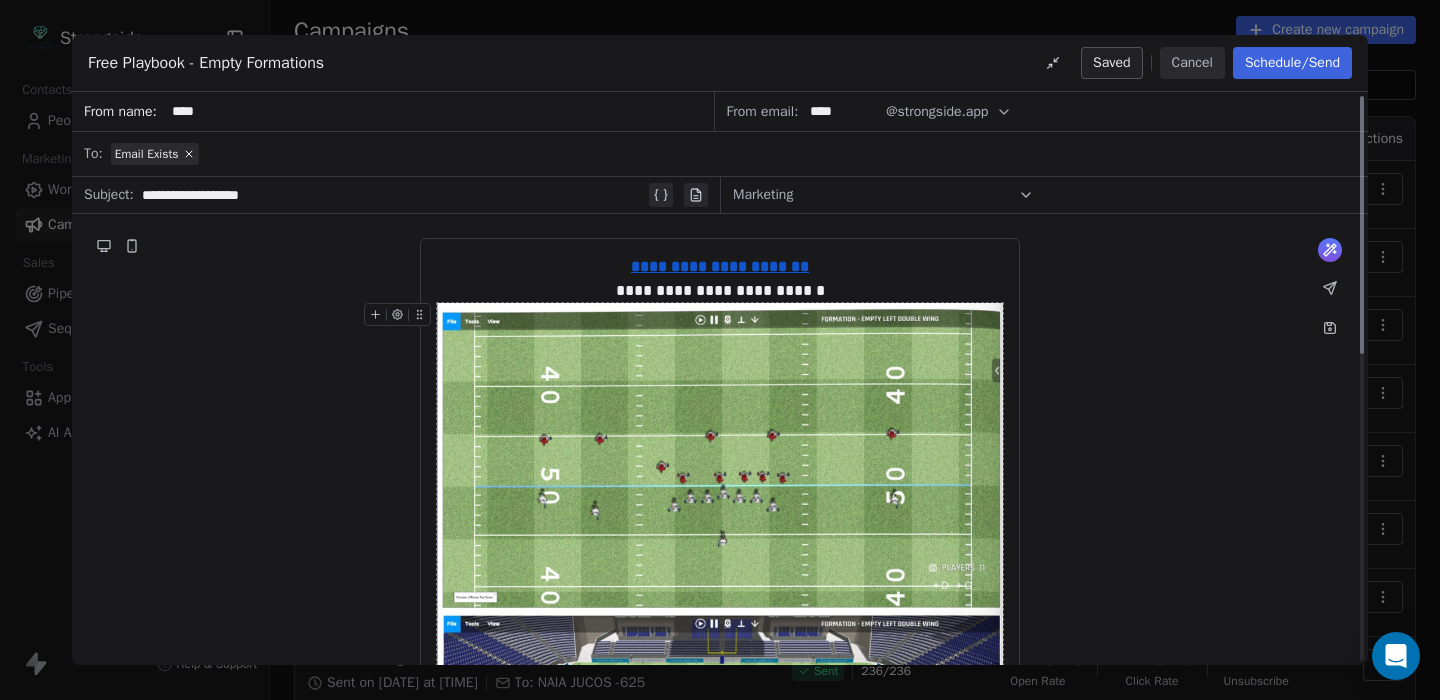 scroll, scrollTop: 0, scrollLeft: 0, axis: both 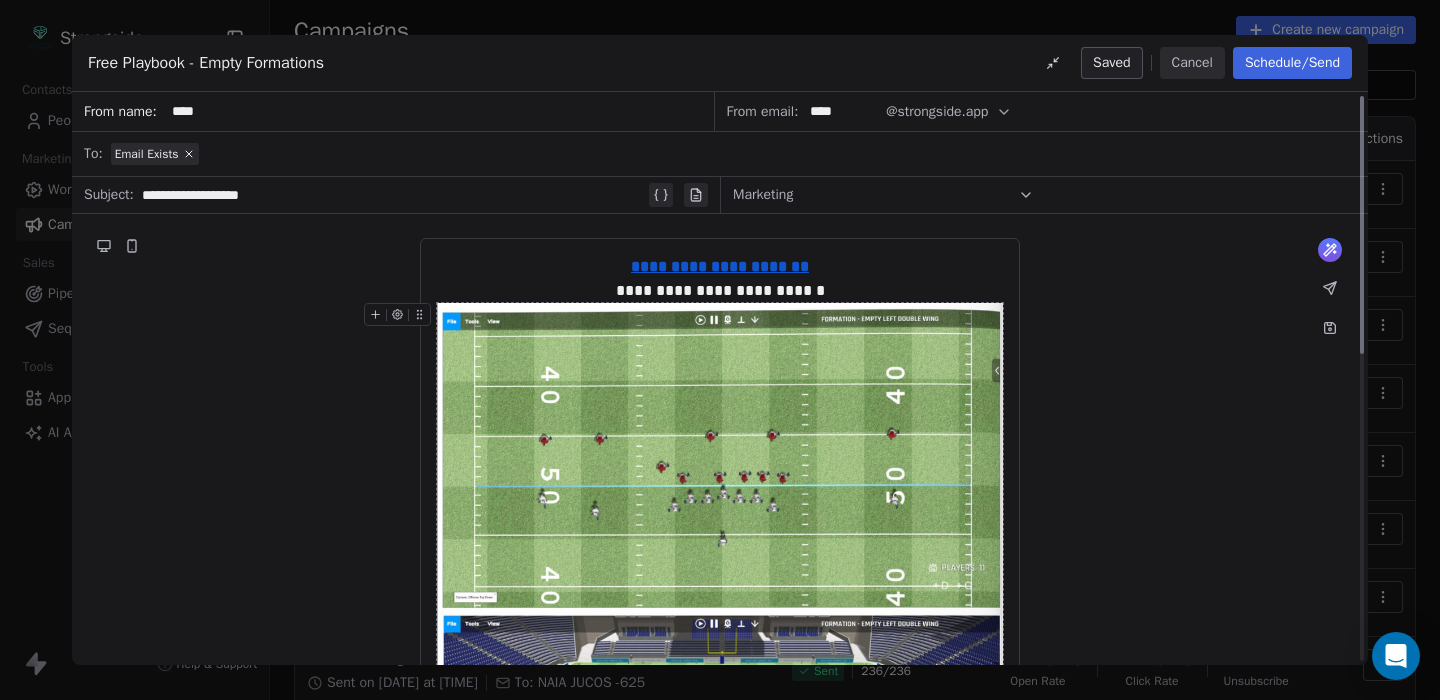 click on "Cancel" at bounding box center [1192, 63] 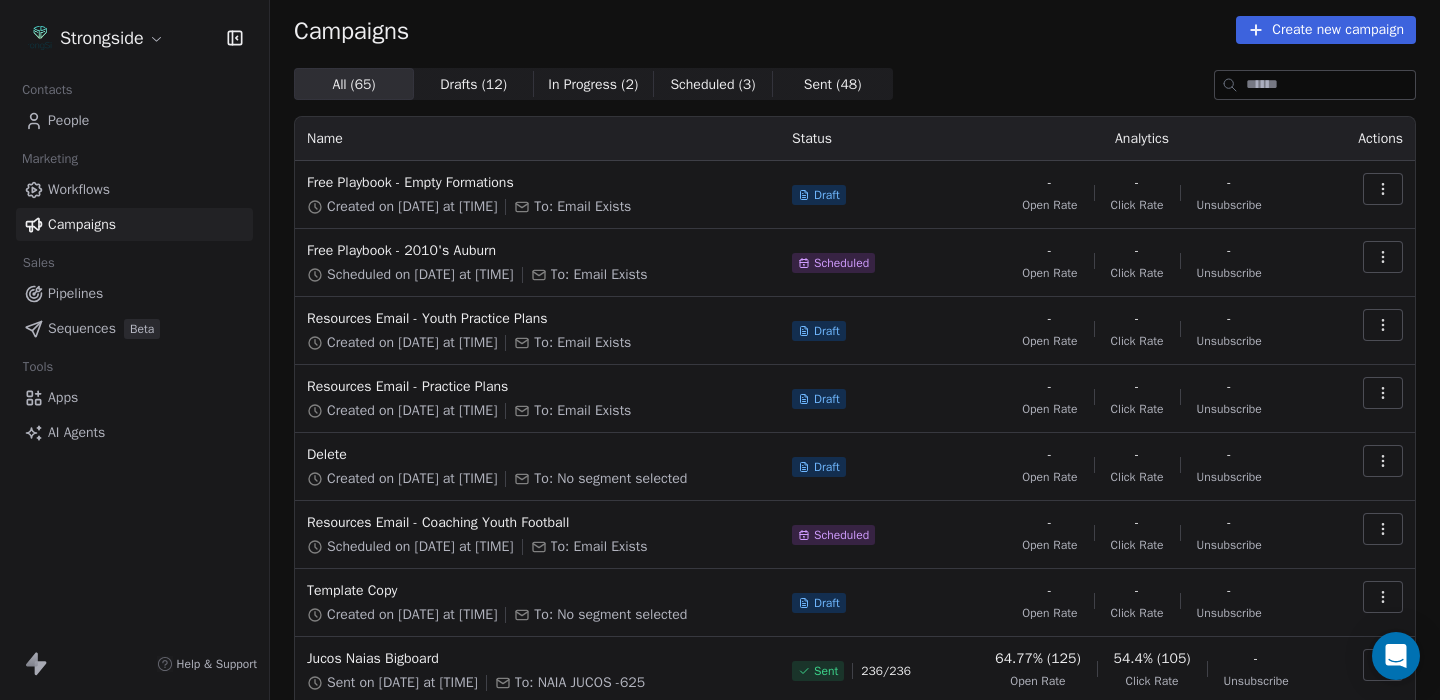 click 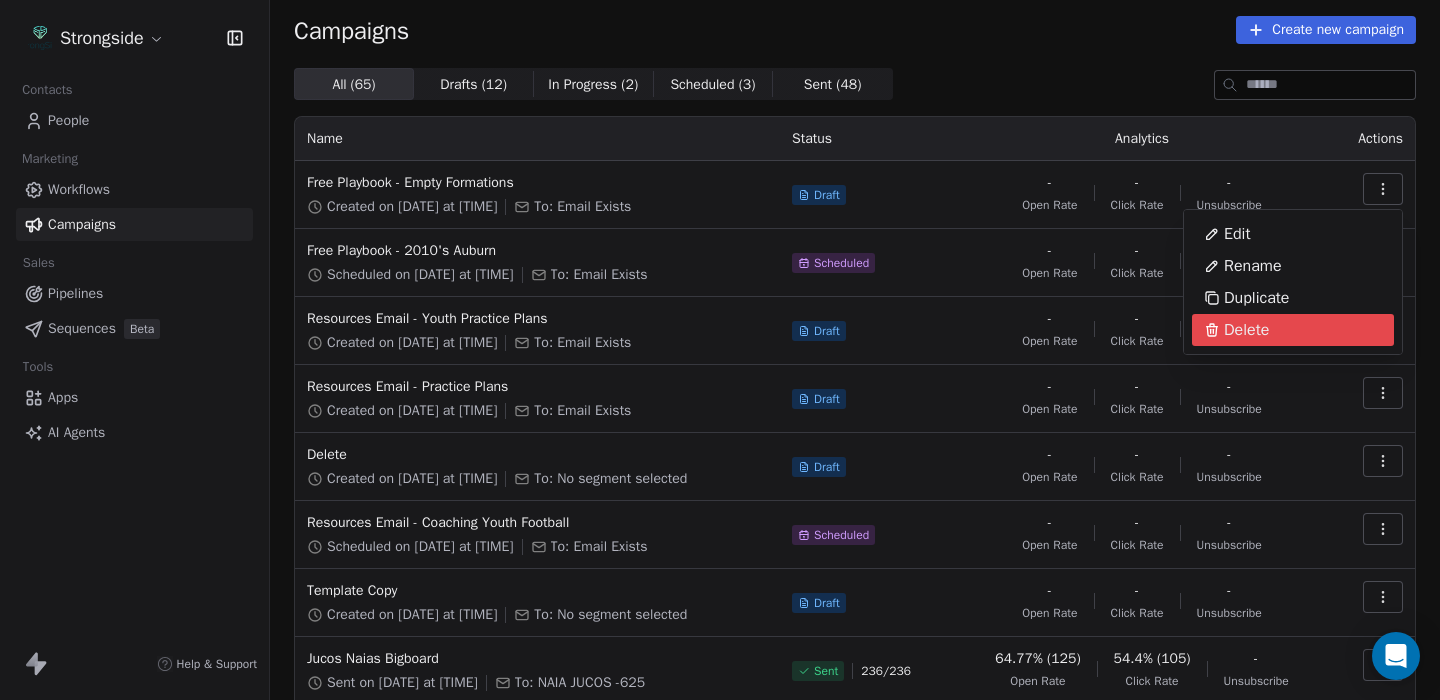 click on "Delete" at bounding box center [1246, 330] 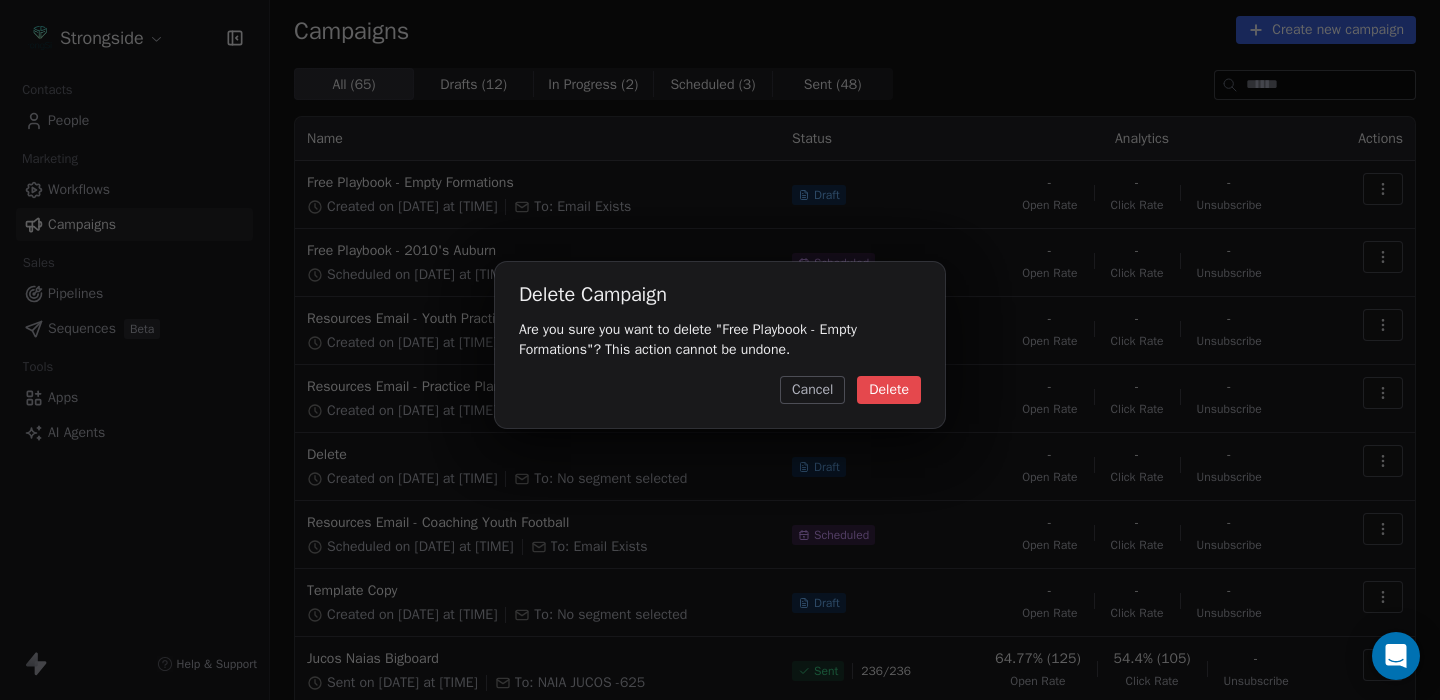 click on "Cancel" at bounding box center (812, 390) 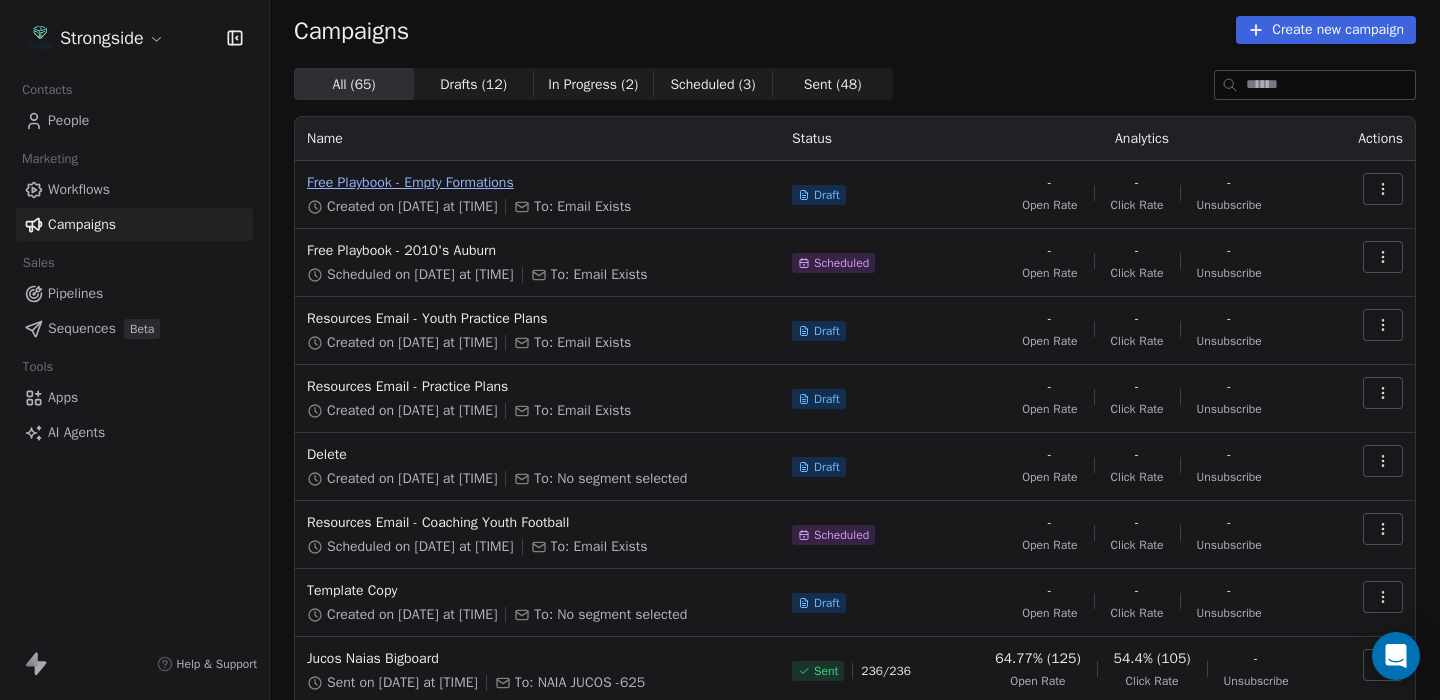 click on "Free Playbook - Empty Formations" at bounding box center [537, 183] 